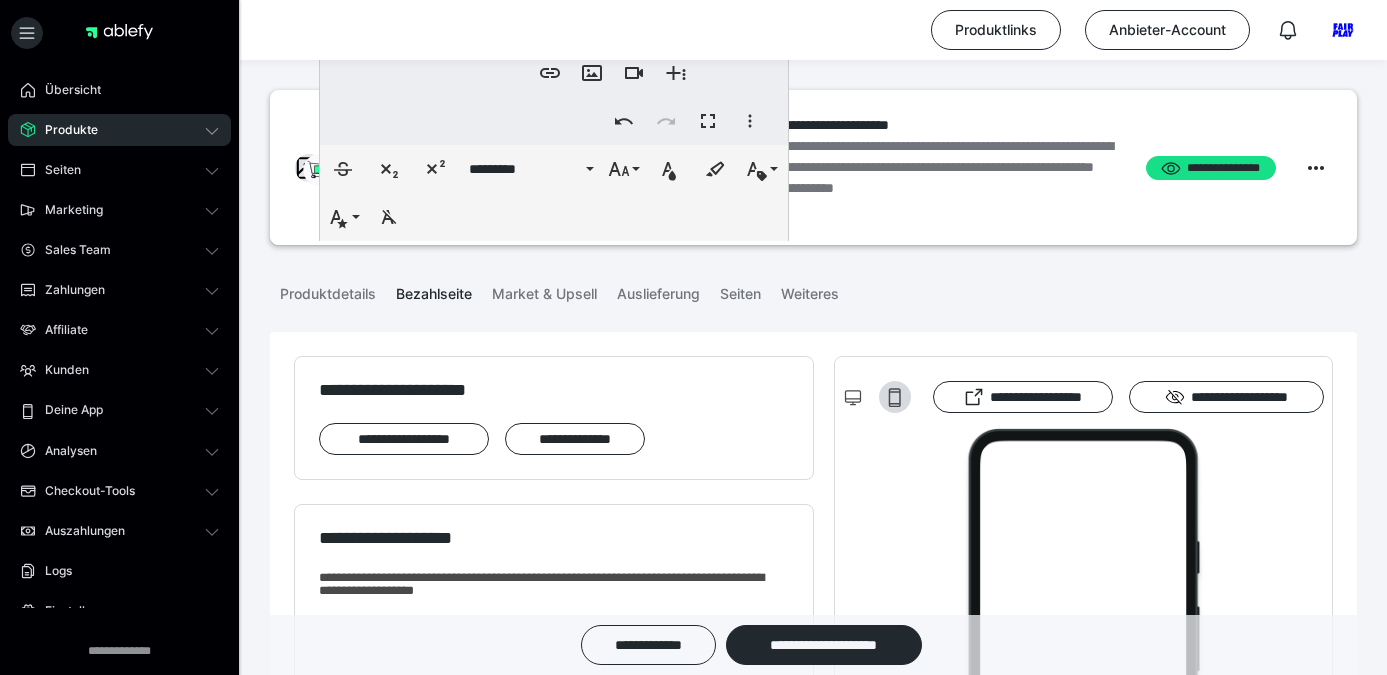 scroll, scrollTop: 630, scrollLeft: 0, axis: vertical 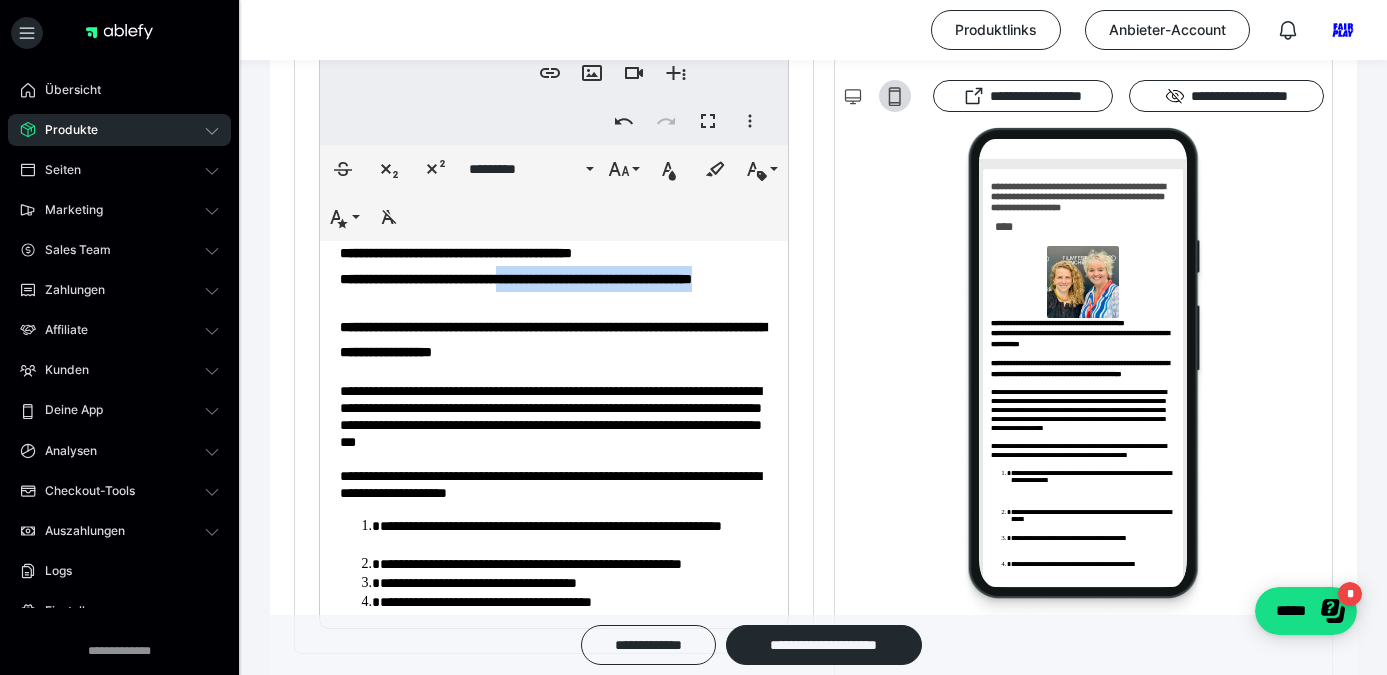 click on "**********" at bounding box center [554, 279] 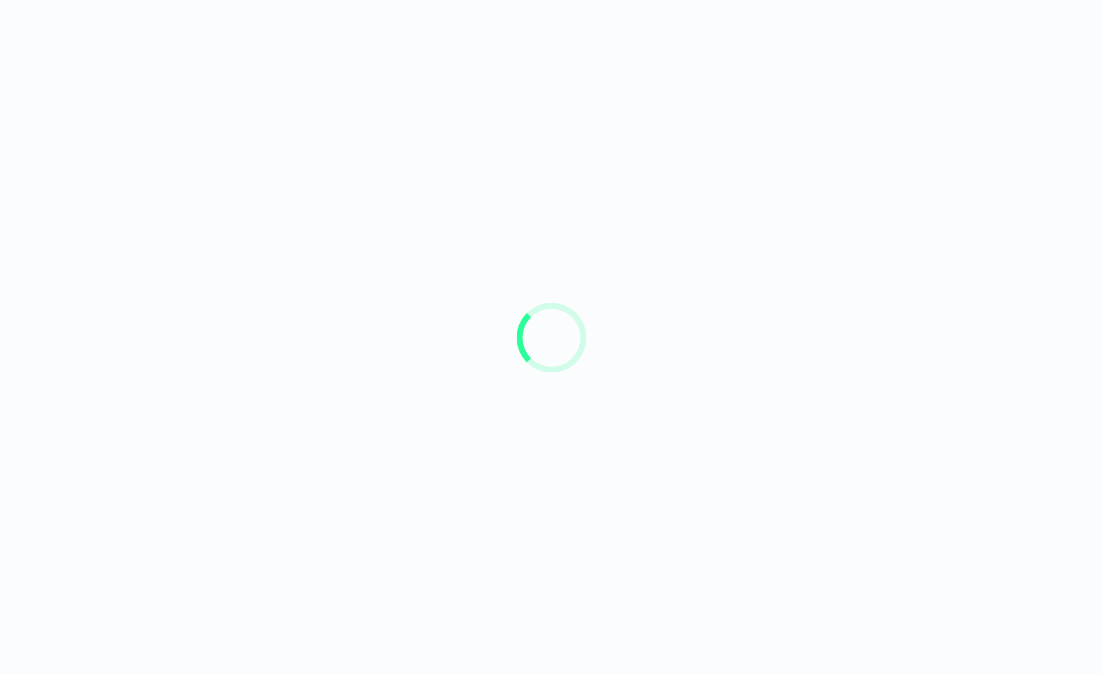 scroll, scrollTop: 0, scrollLeft: 0, axis: both 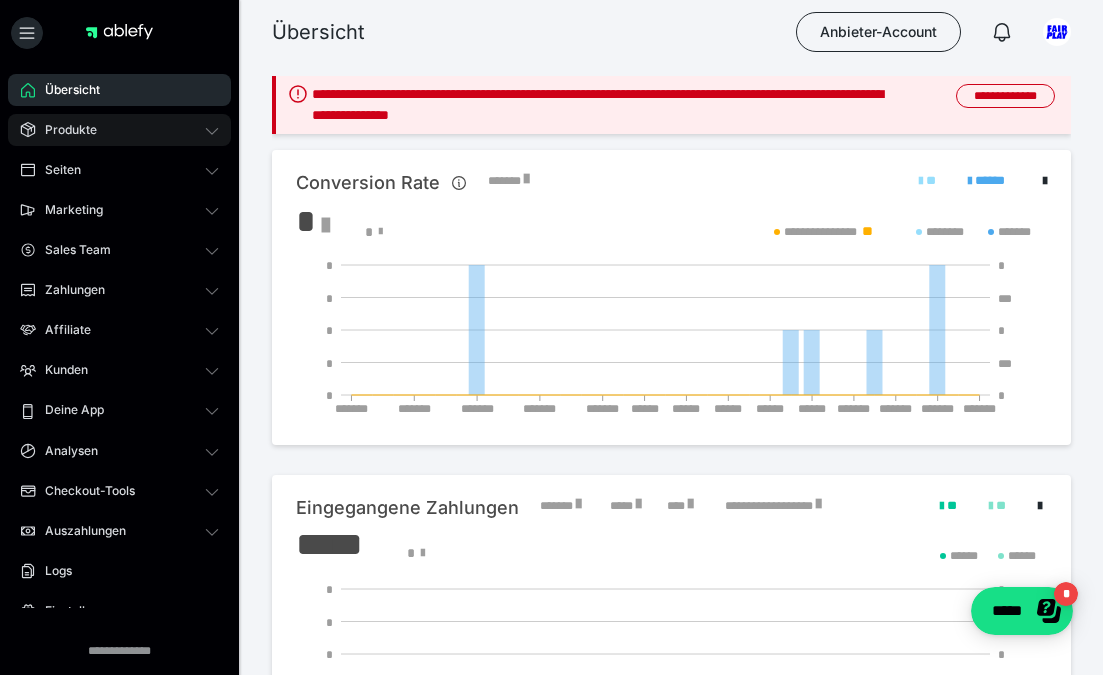 click on "Produkte" at bounding box center [119, 130] 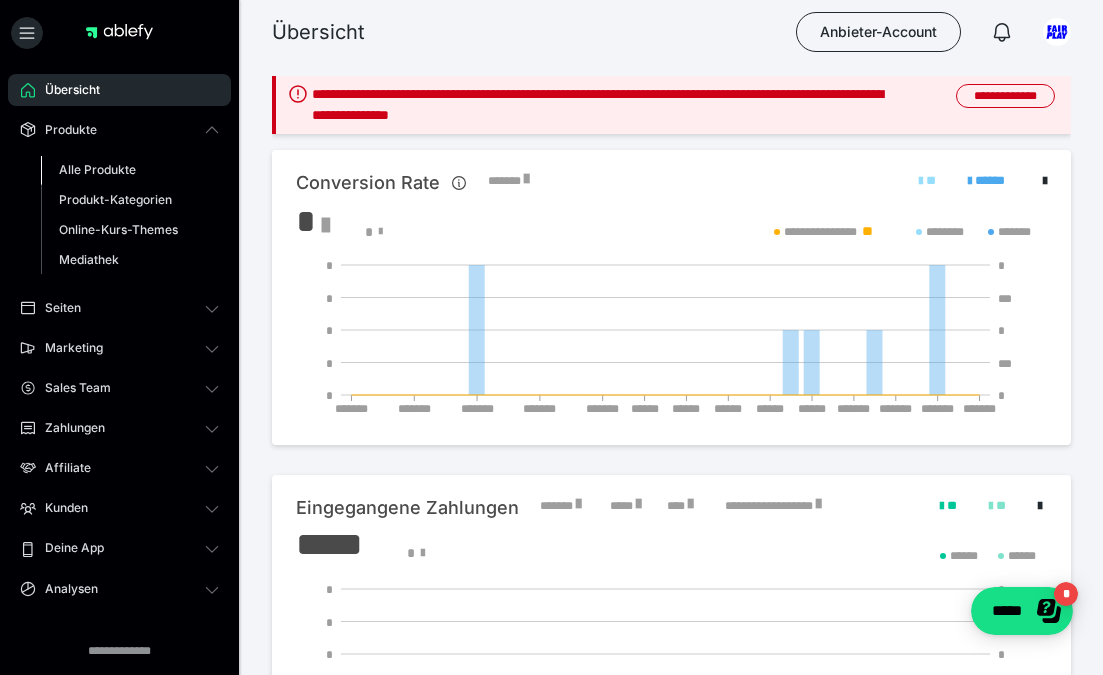 click on "Alle Produkte" at bounding box center [97, 169] 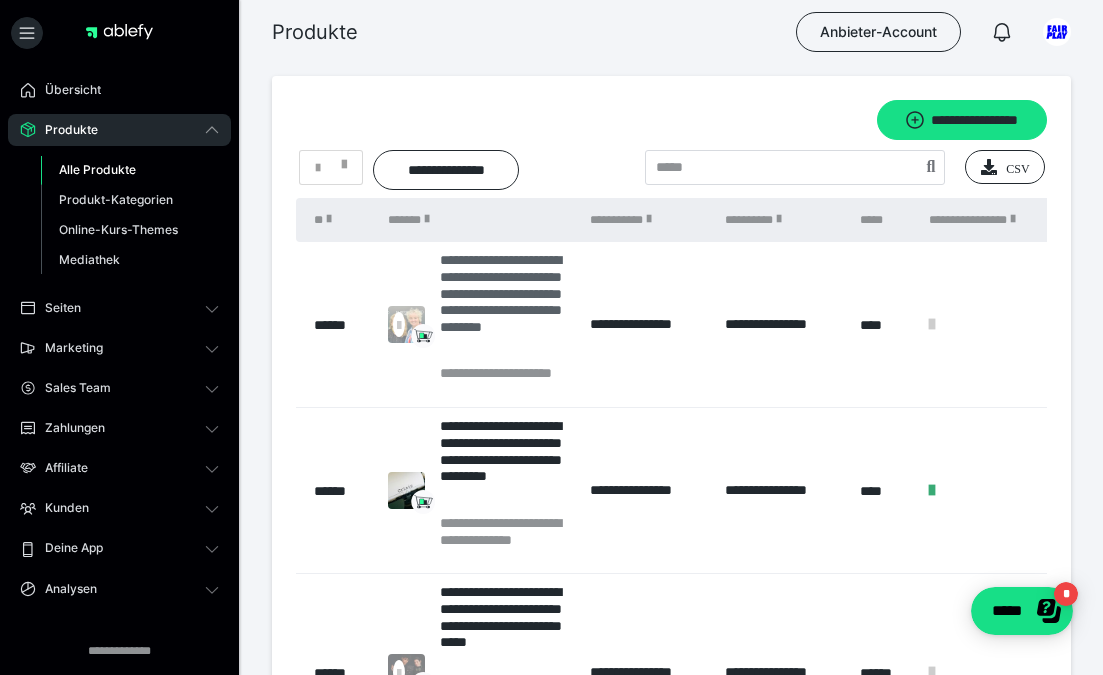 click on "**********" at bounding box center [505, 308] 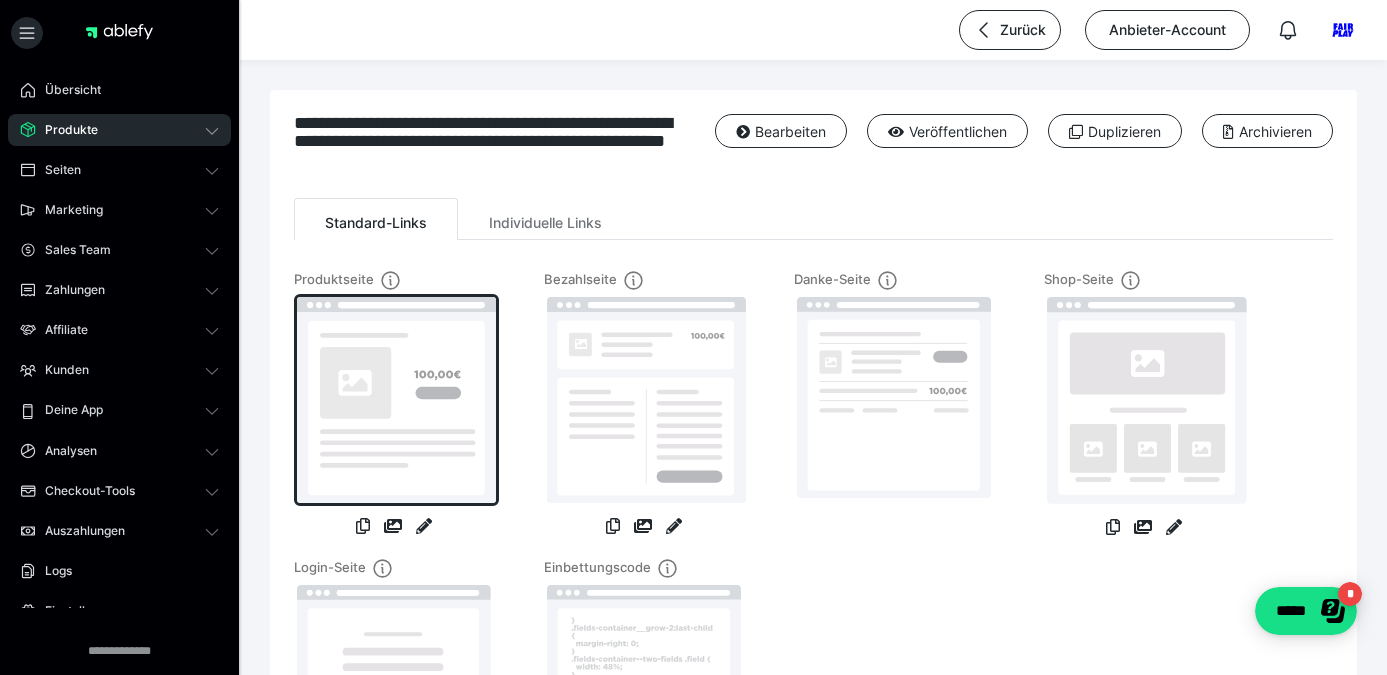 click at bounding box center (396, 400) 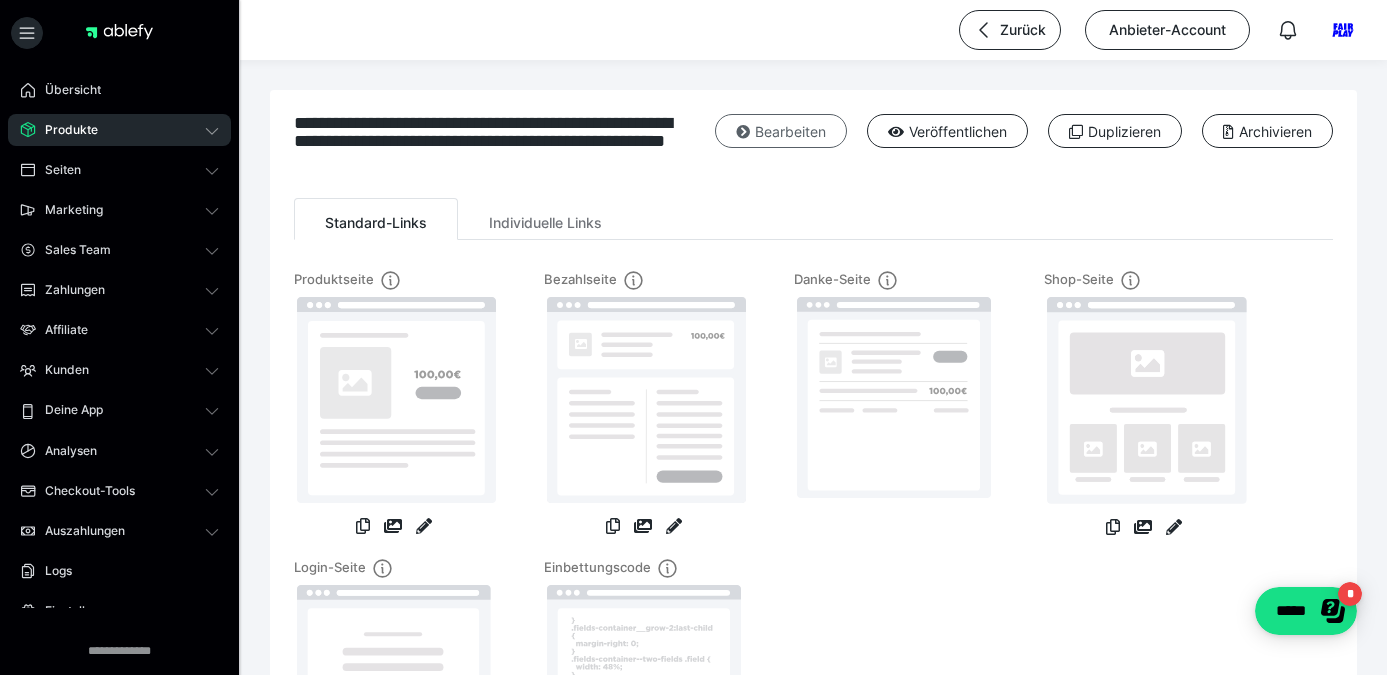 click on "Bearbeiten" at bounding box center [781, 131] 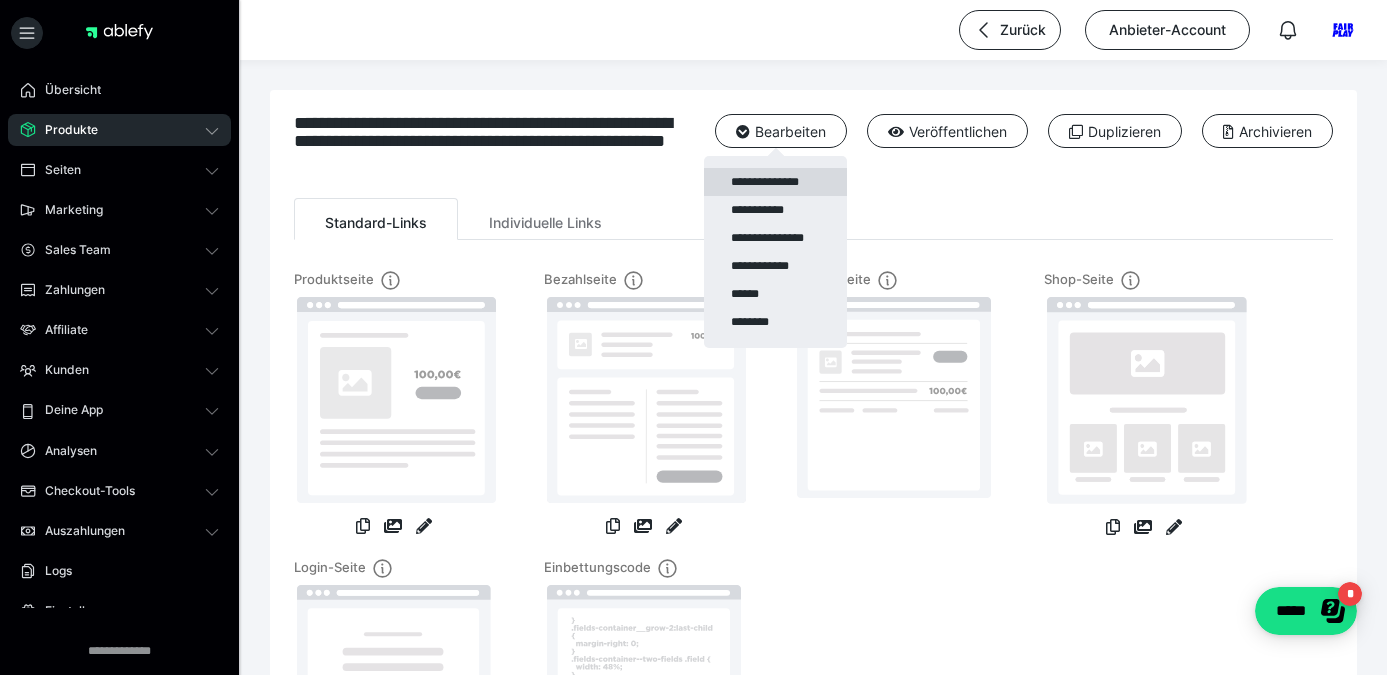 click on "**********" at bounding box center [775, 182] 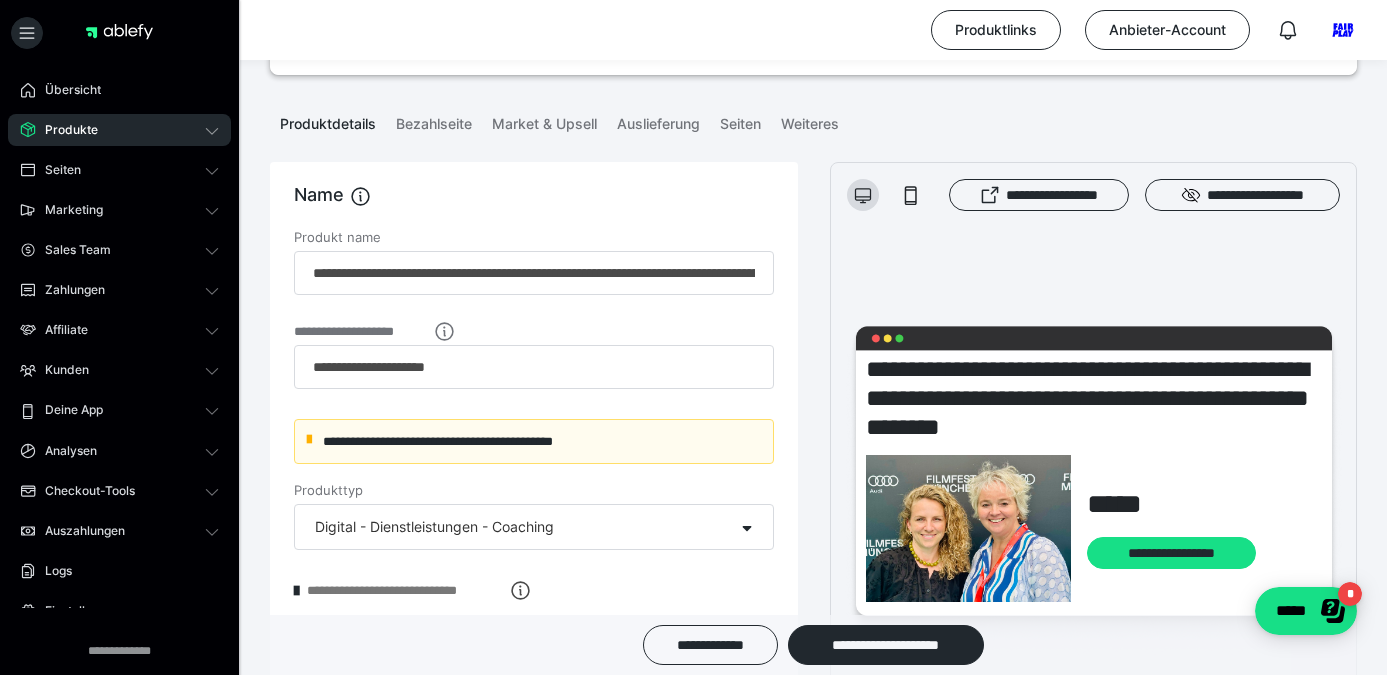 scroll, scrollTop: 182, scrollLeft: 0, axis: vertical 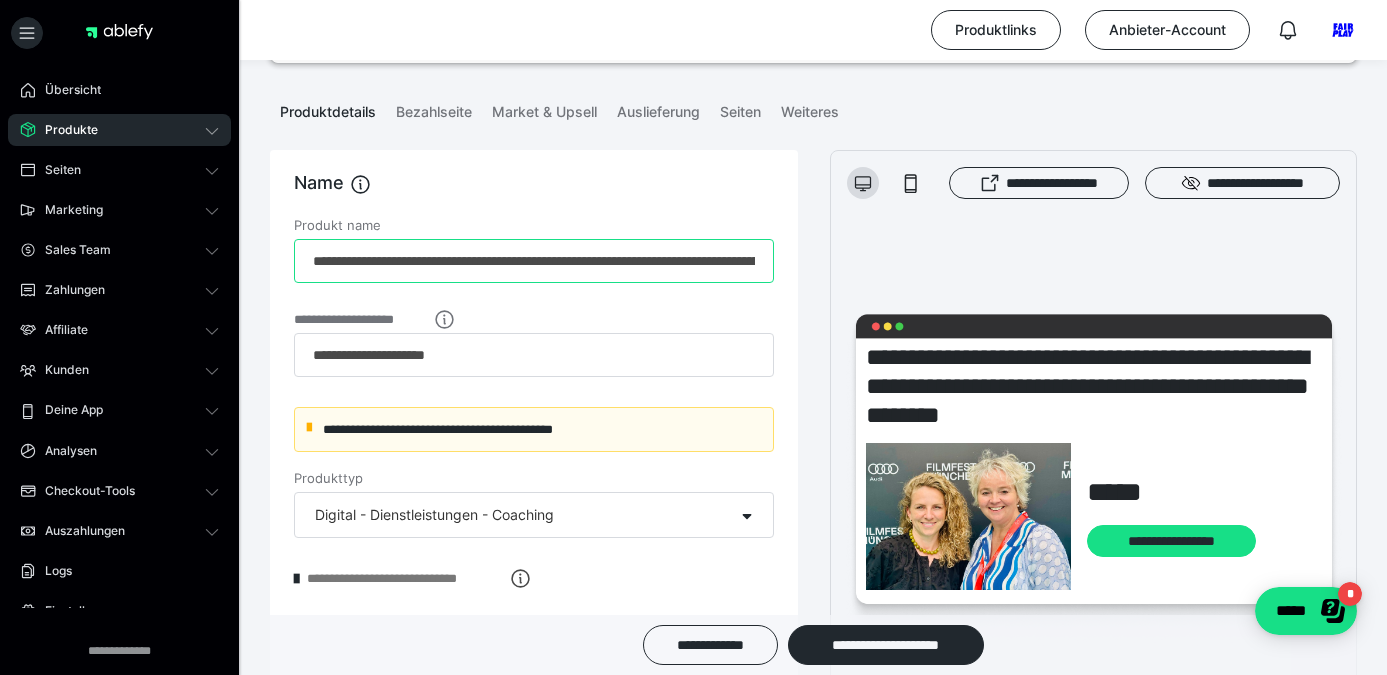 click on "**********" at bounding box center (534, 261) 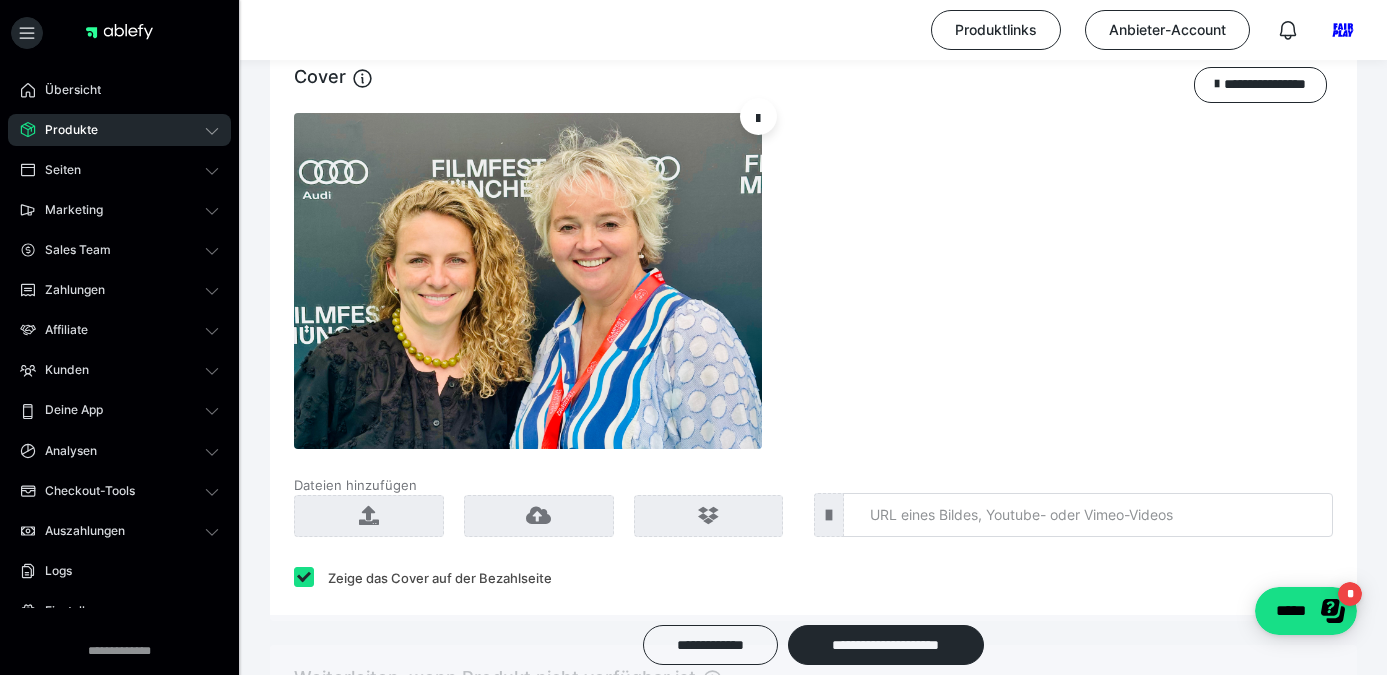 scroll, scrollTop: 1548, scrollLeft: 0, axis: vertical 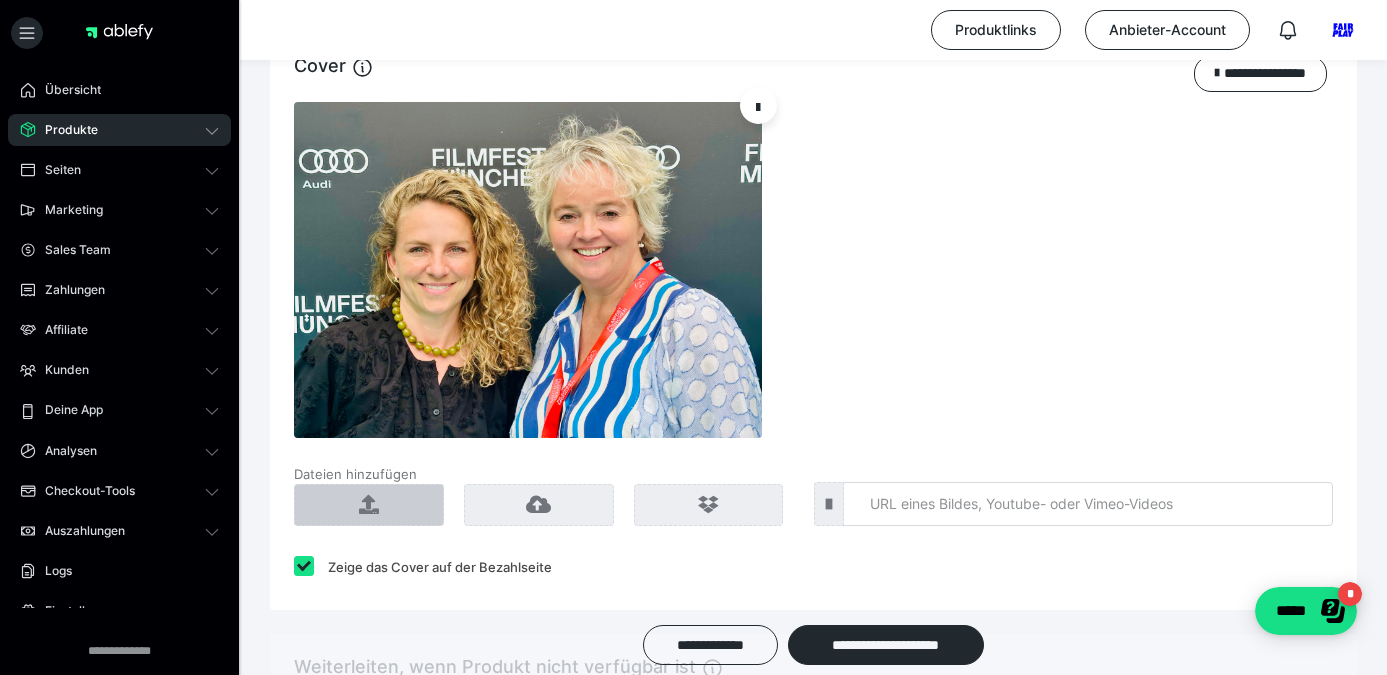 click at bounding box center [369, 505] 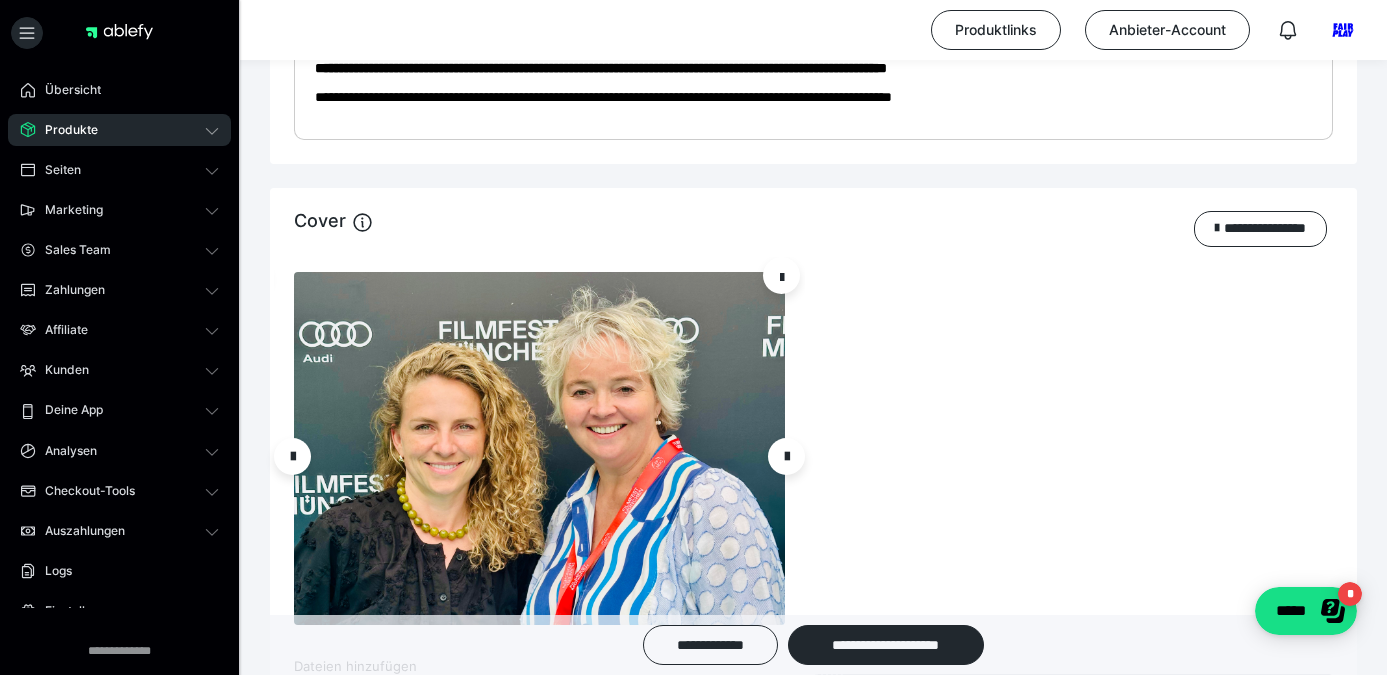 scroll, scrollTop: 1385, scrollLeft: 0, axis: vertical 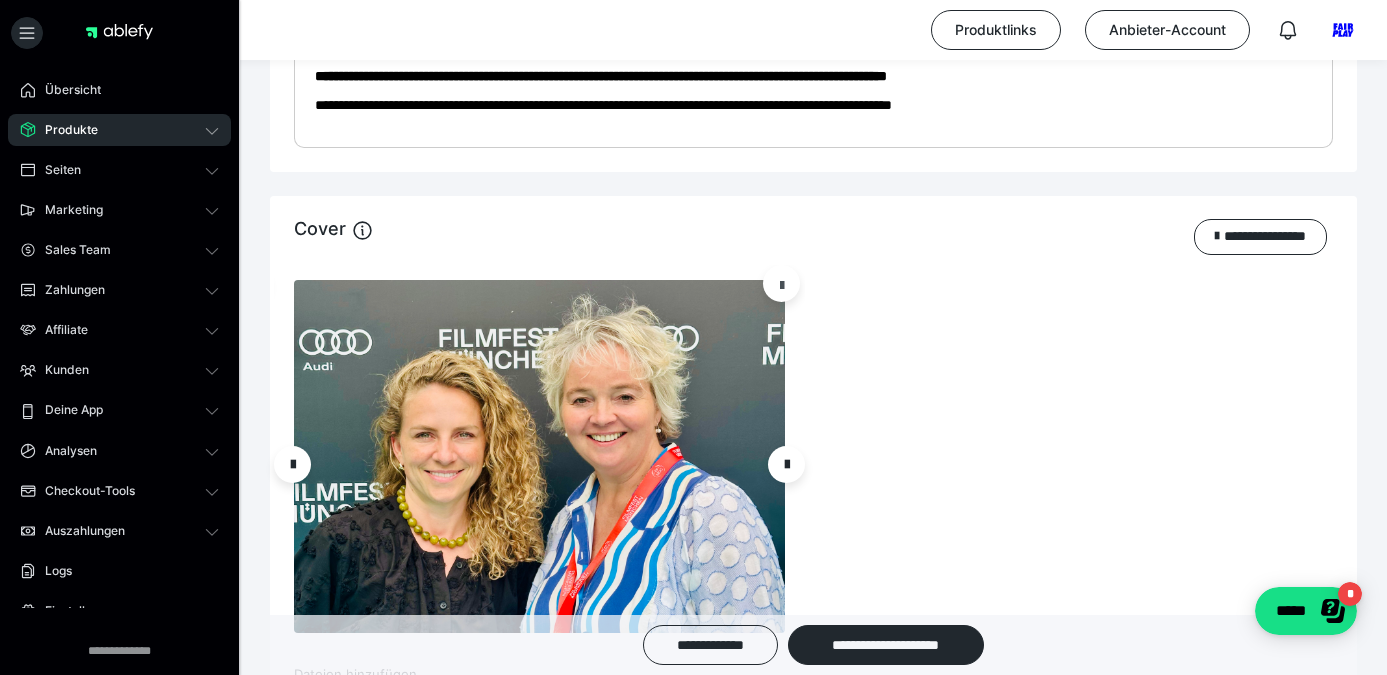 click at bounding box center (782, 284) 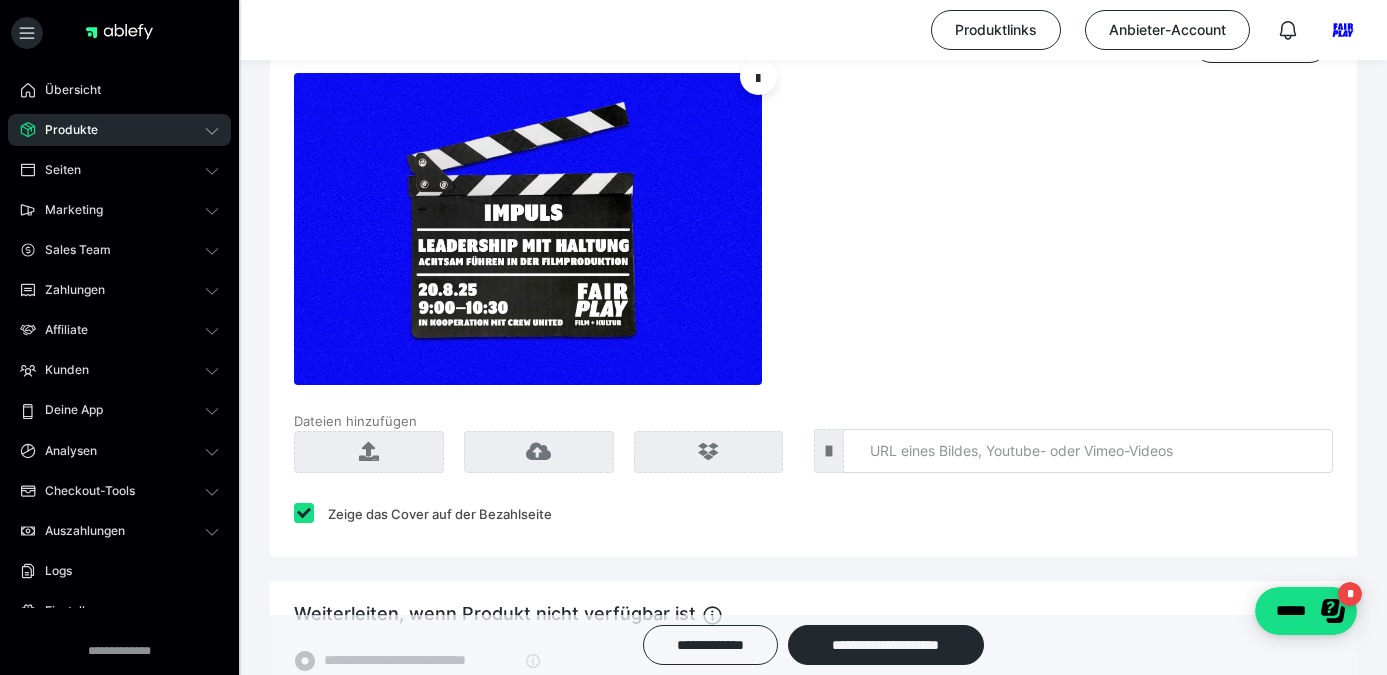 scroll, scrollTop: 1581, scrollLeft: 0, axis: vertical 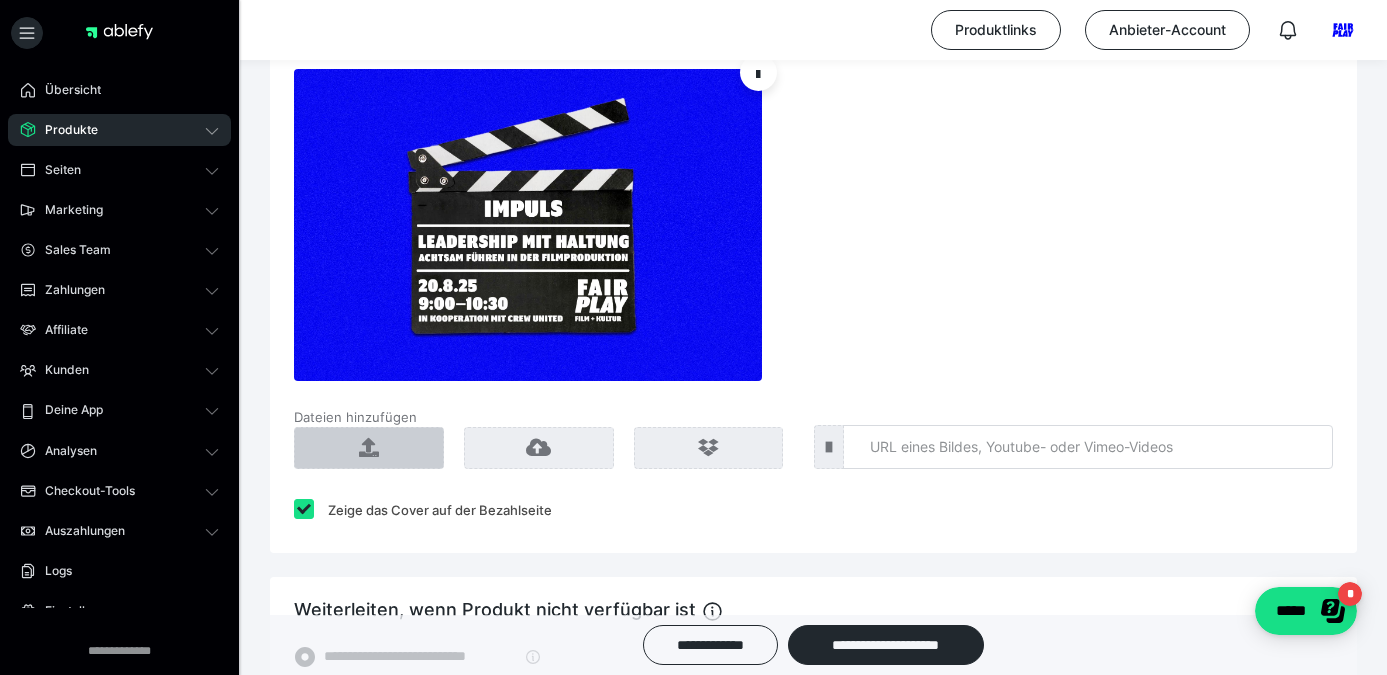 click at bounding box center (369, 448) 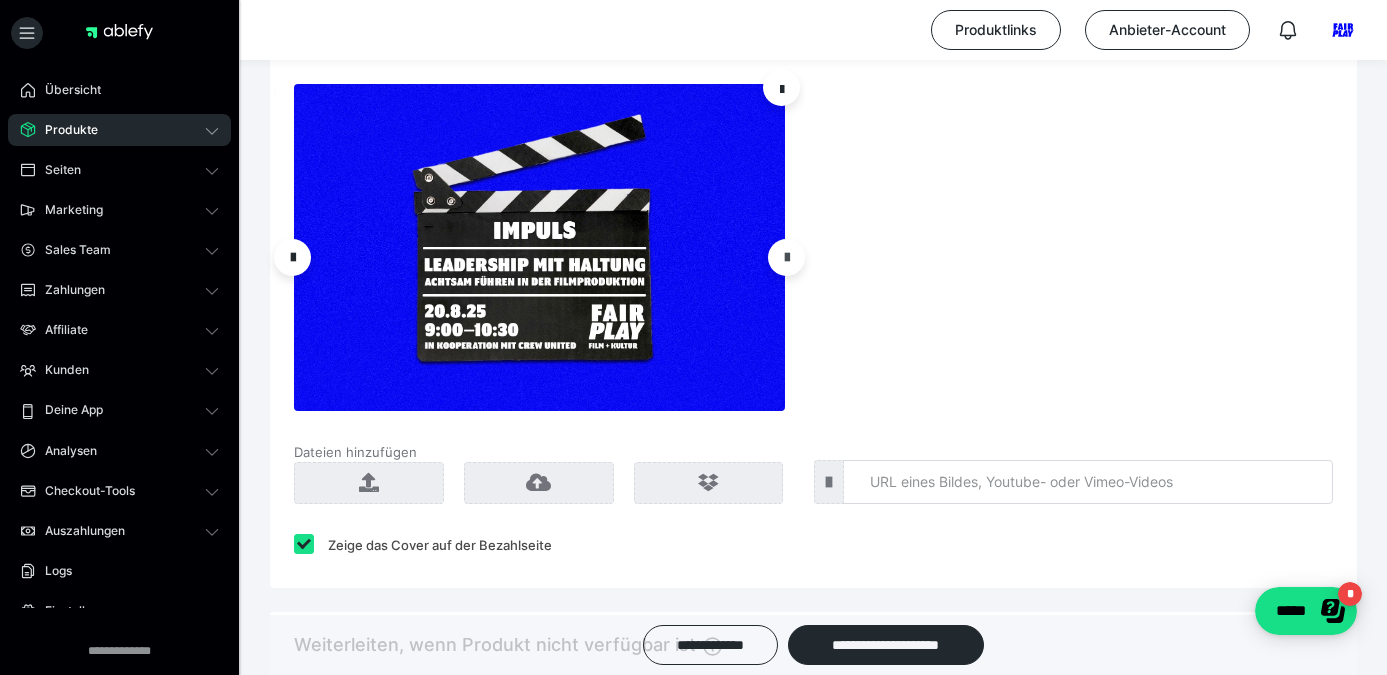 click at bounding box center [787, 257] 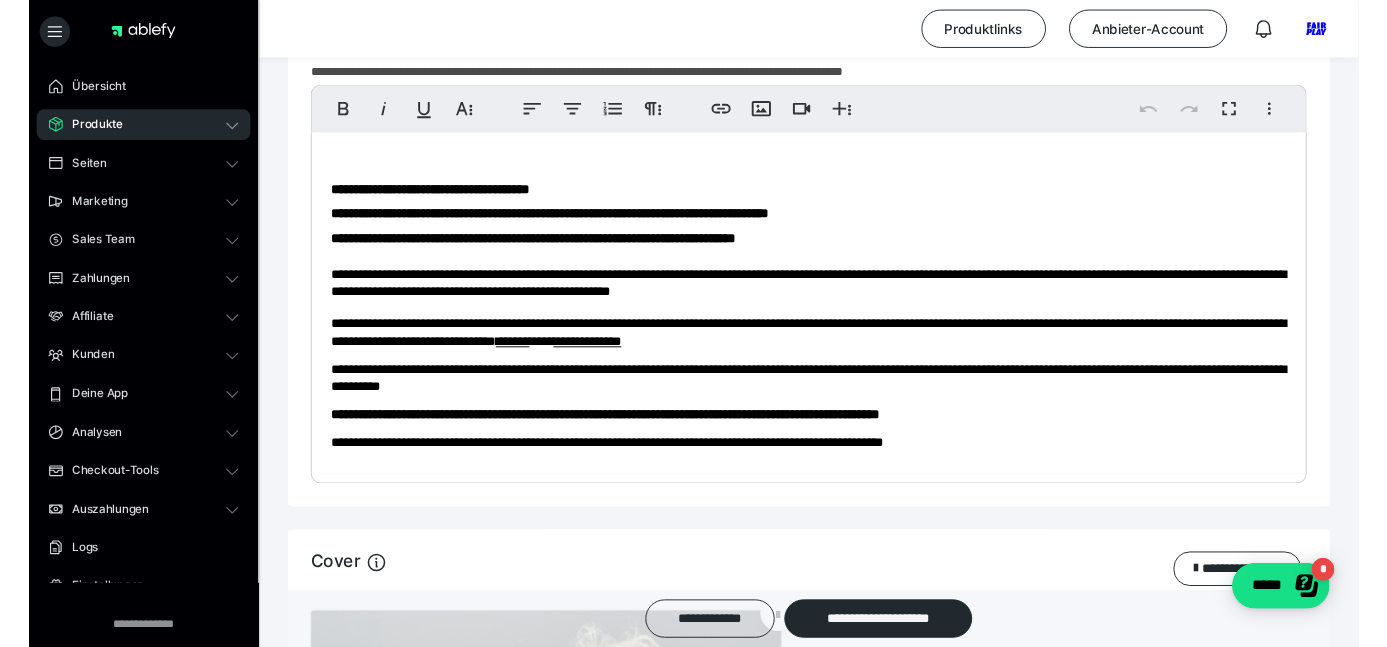 scroll, scrollTop: 1028, scrollLeft: 0, axis: vertical 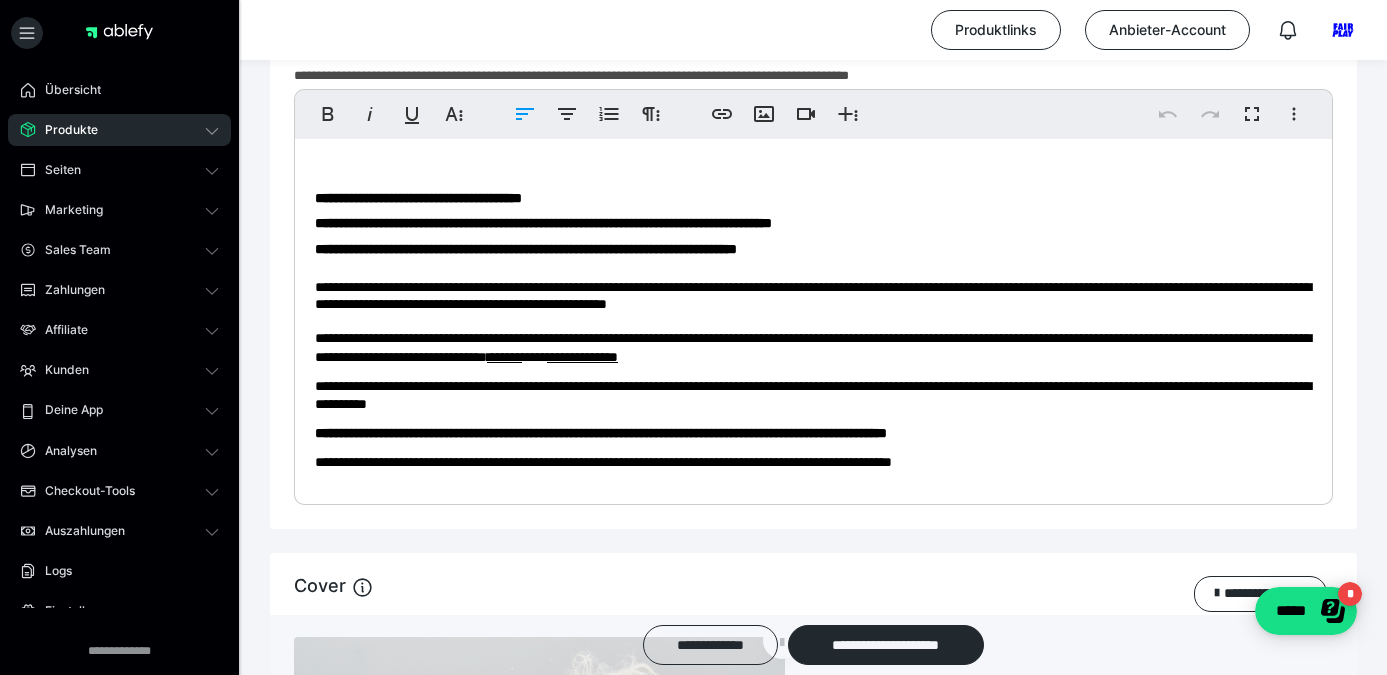 click 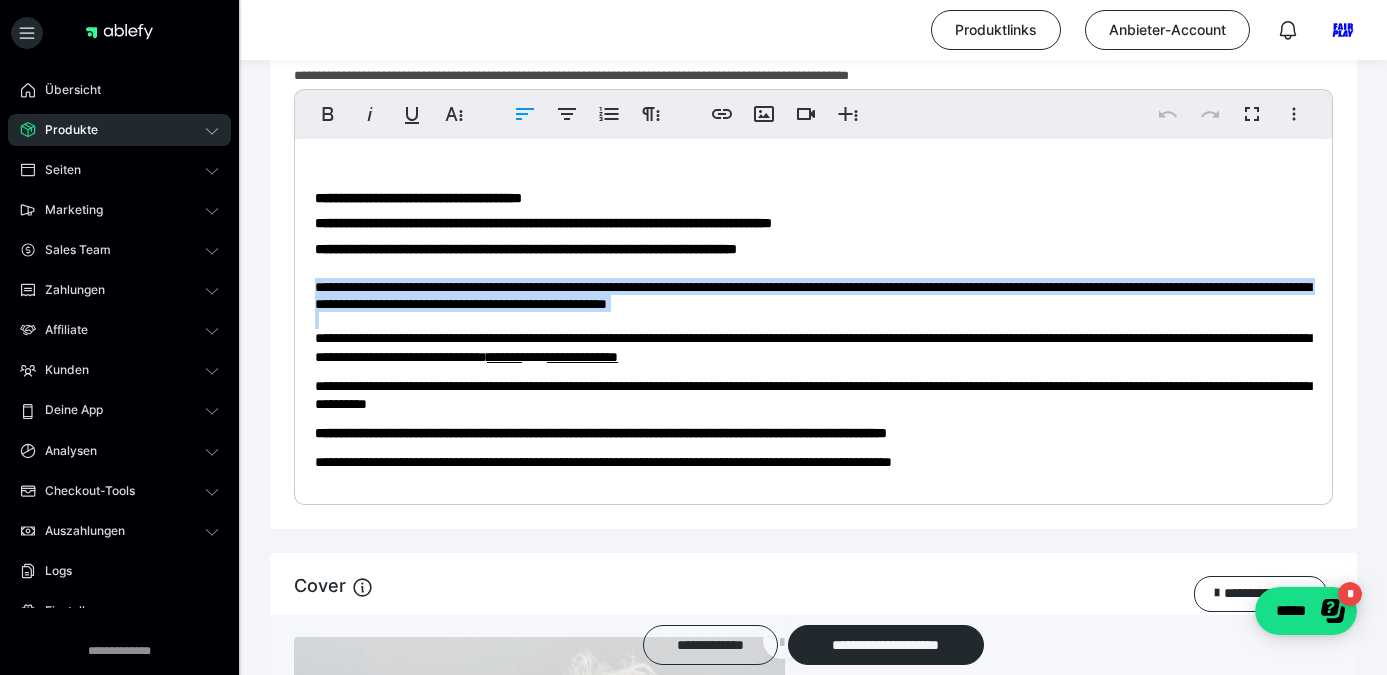 drag, startPoint x: 318, startPoint y: 286, endPoint x: 1166, endPoint y: 328, distance: 849.0394 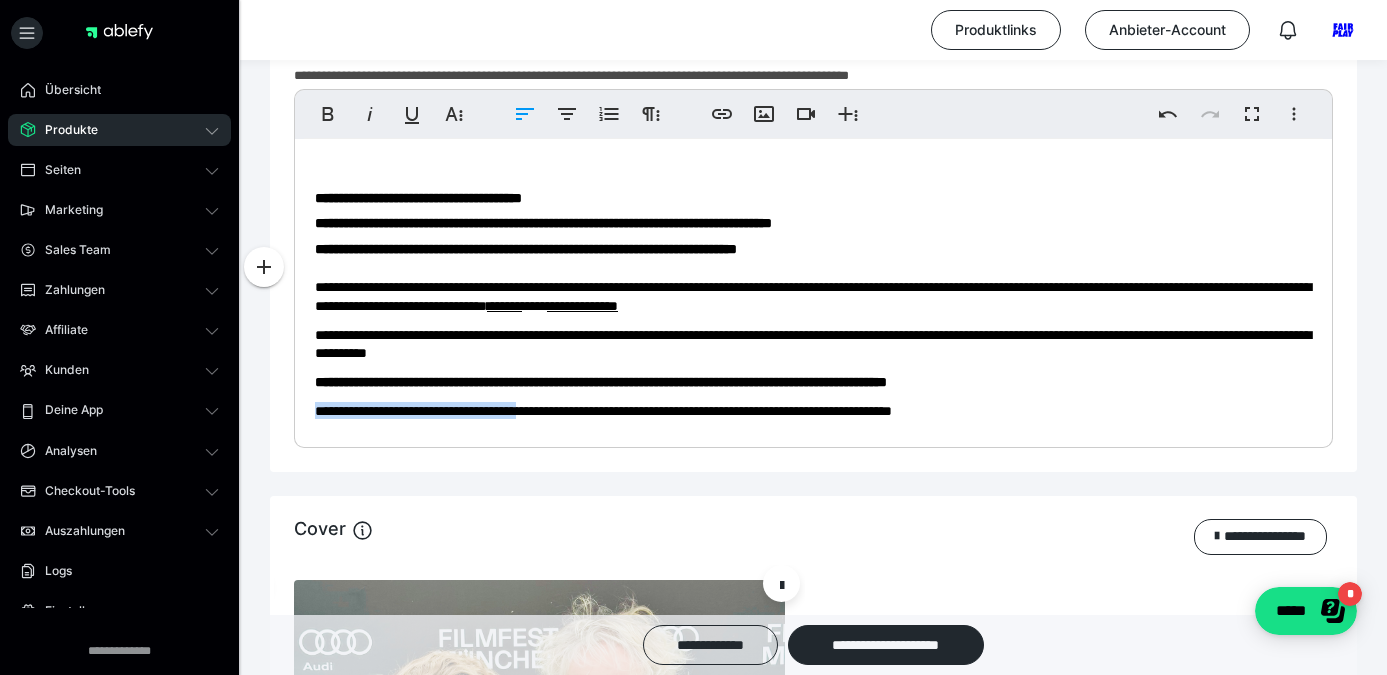 drag, startPoint x: 569, startPoint y: 413, endPoint x: 307, endPoint y: 413, distance: 262 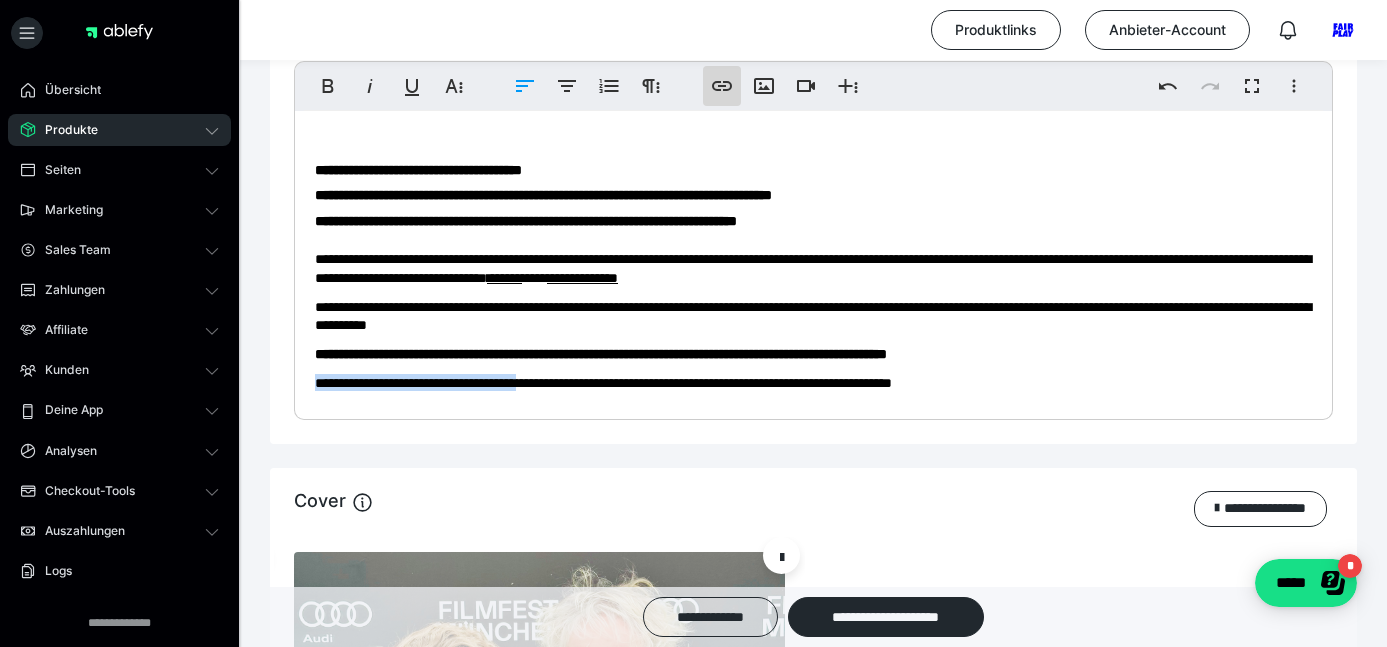 click 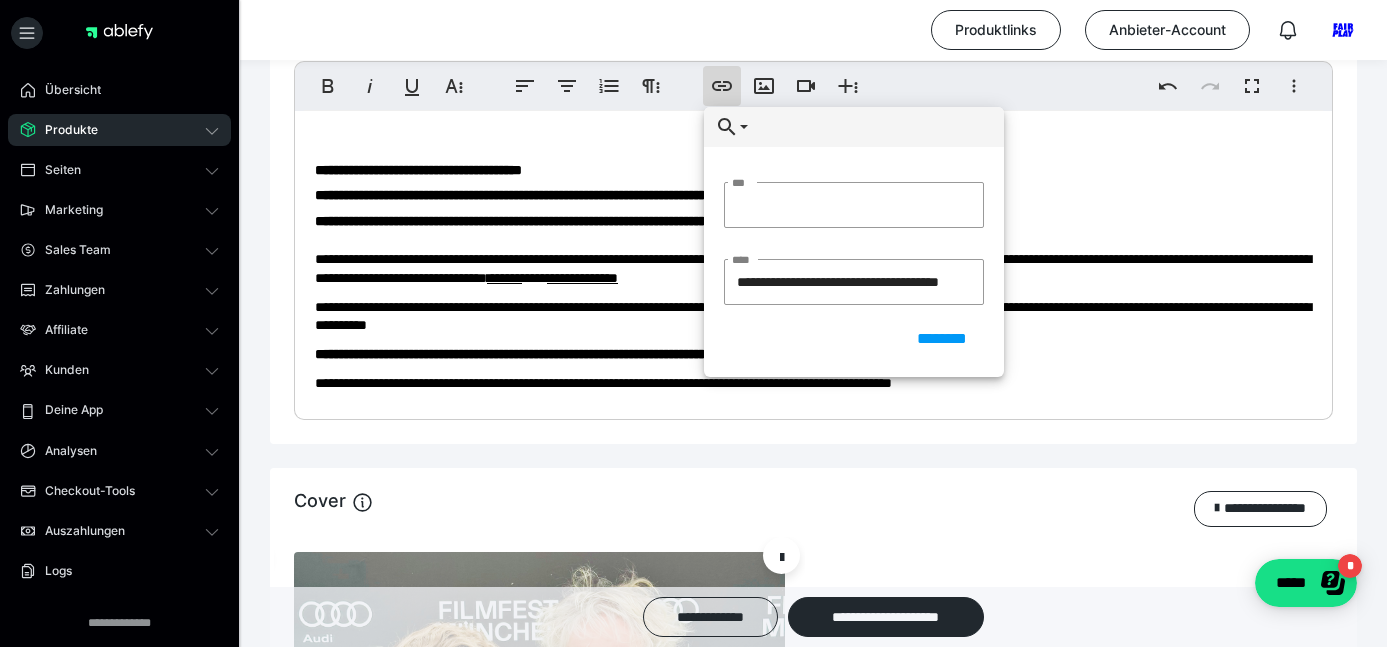 type on "**********" 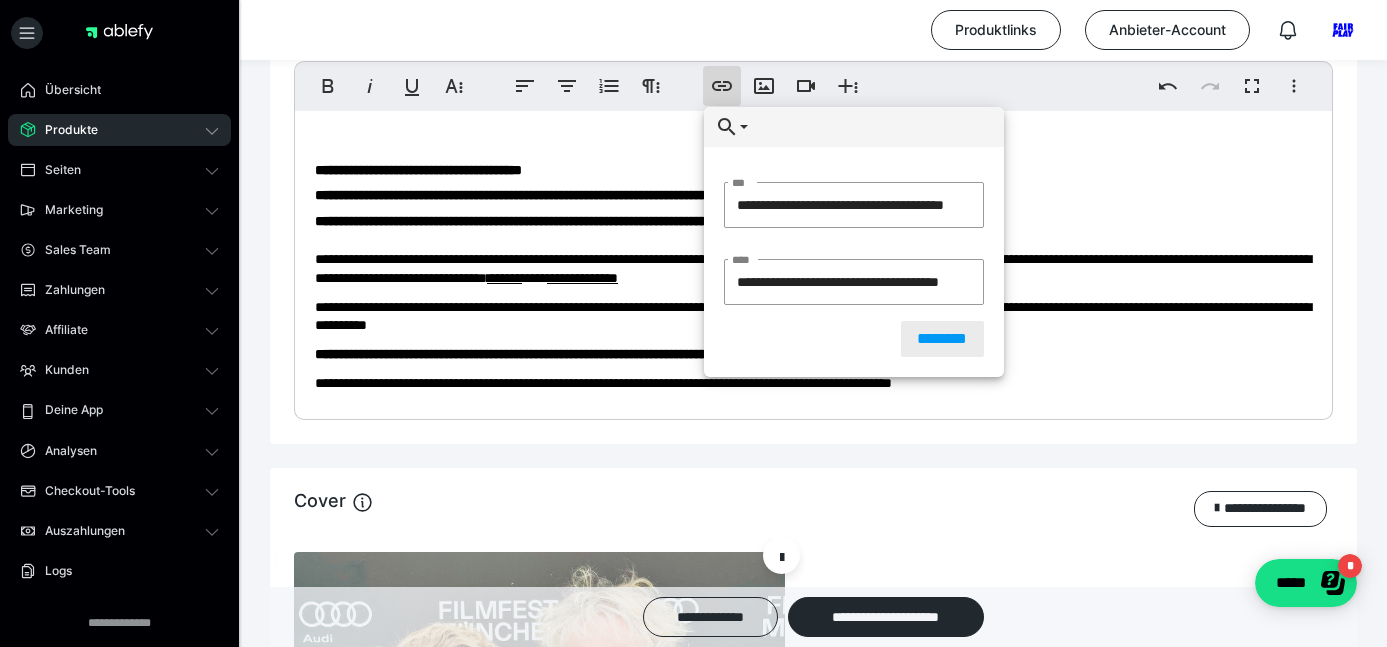 click on "********" at bounding box center [942, 339] 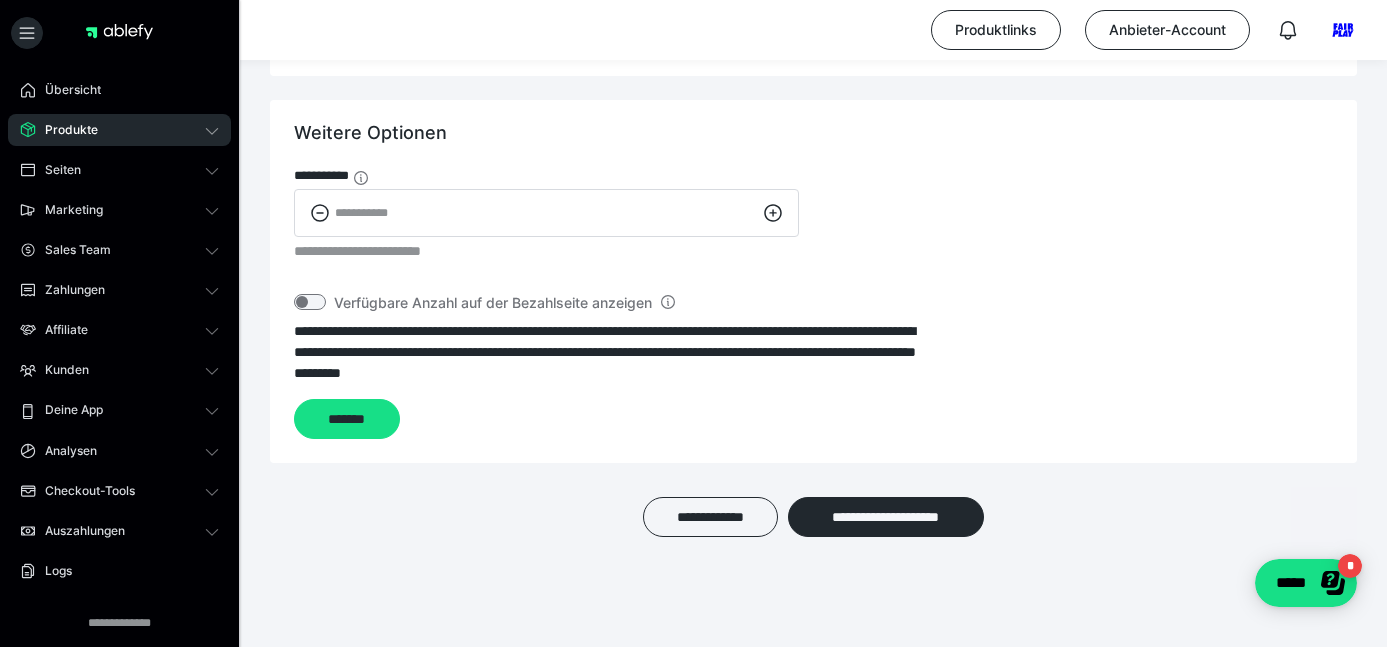 scroll, scrollTop: 2531, scrollLeft: 0, axis: vertical 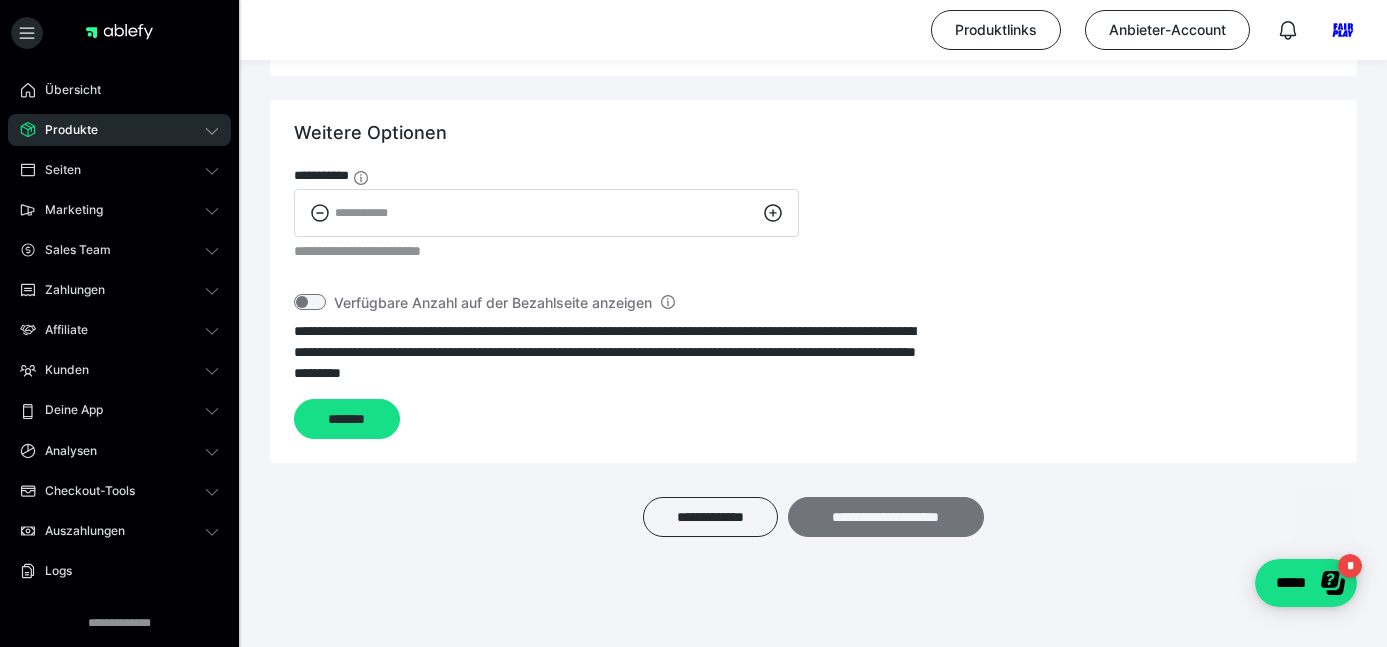 click on "**********" at bounding box center [886, 517] 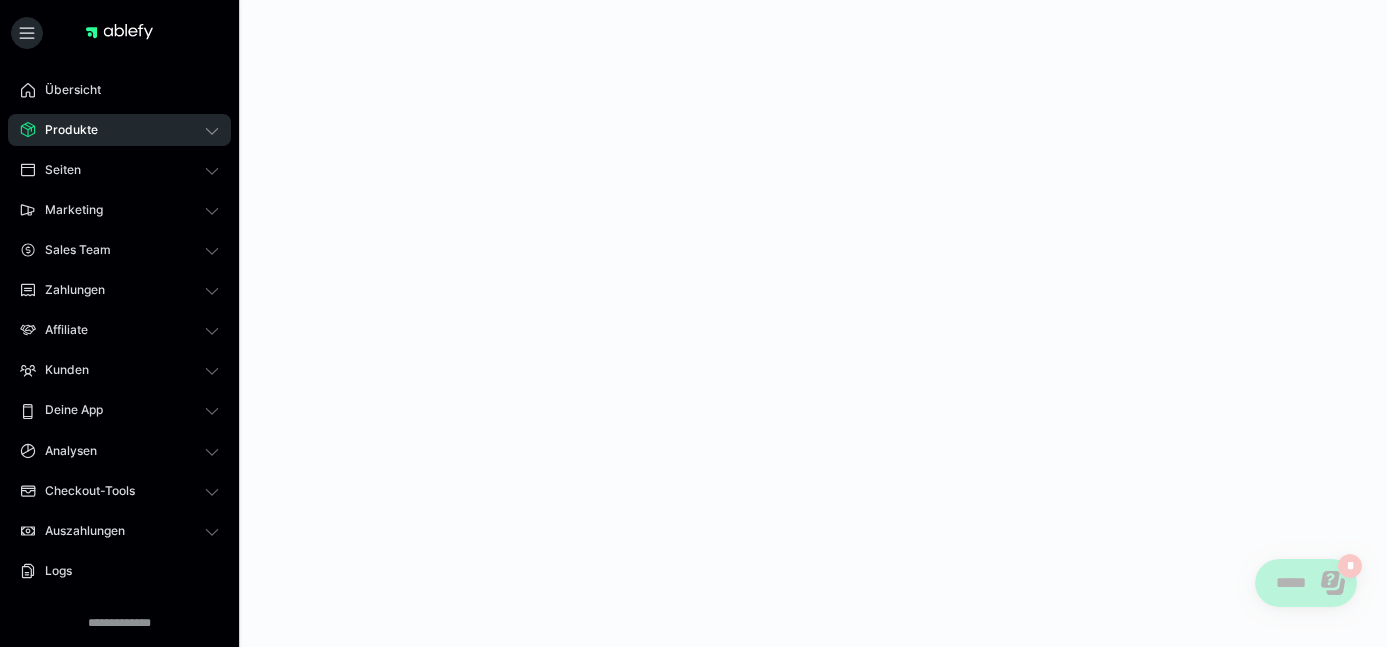 scroll, scrollTop: 0, scrollLeft: 0, axis: both 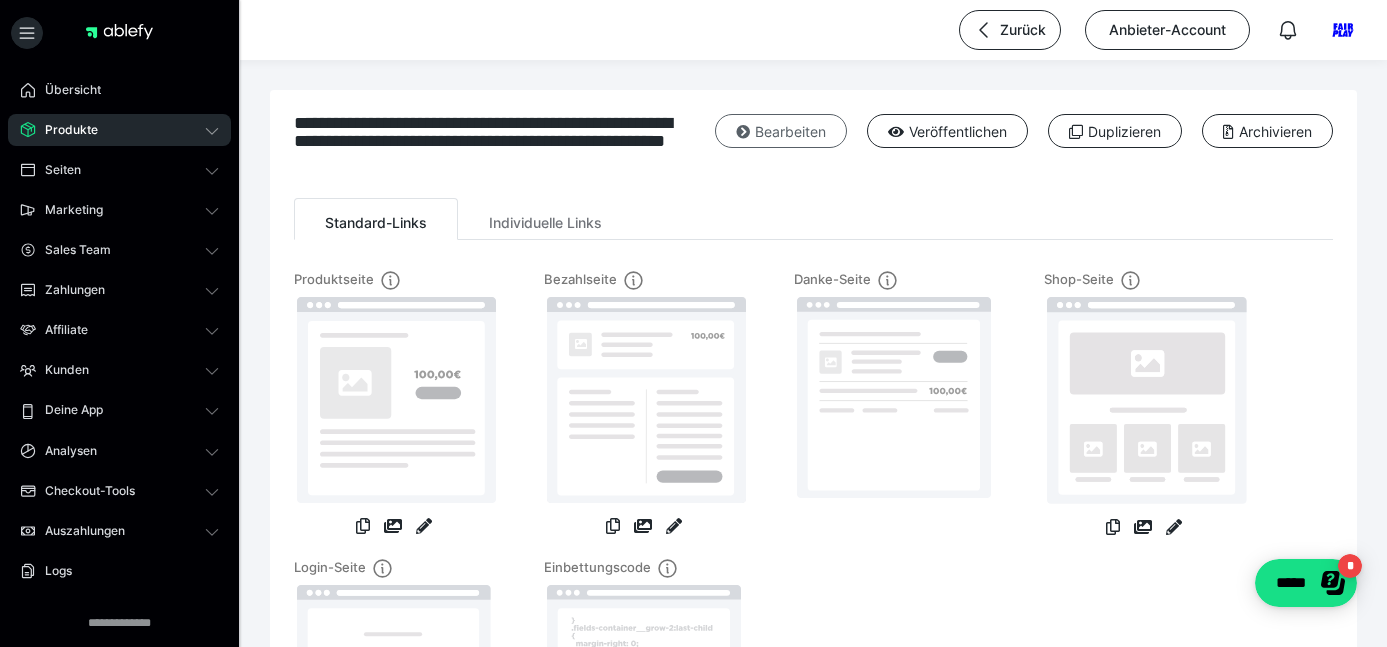 click on "Bearbeiten" at bounding box center (781, 131) 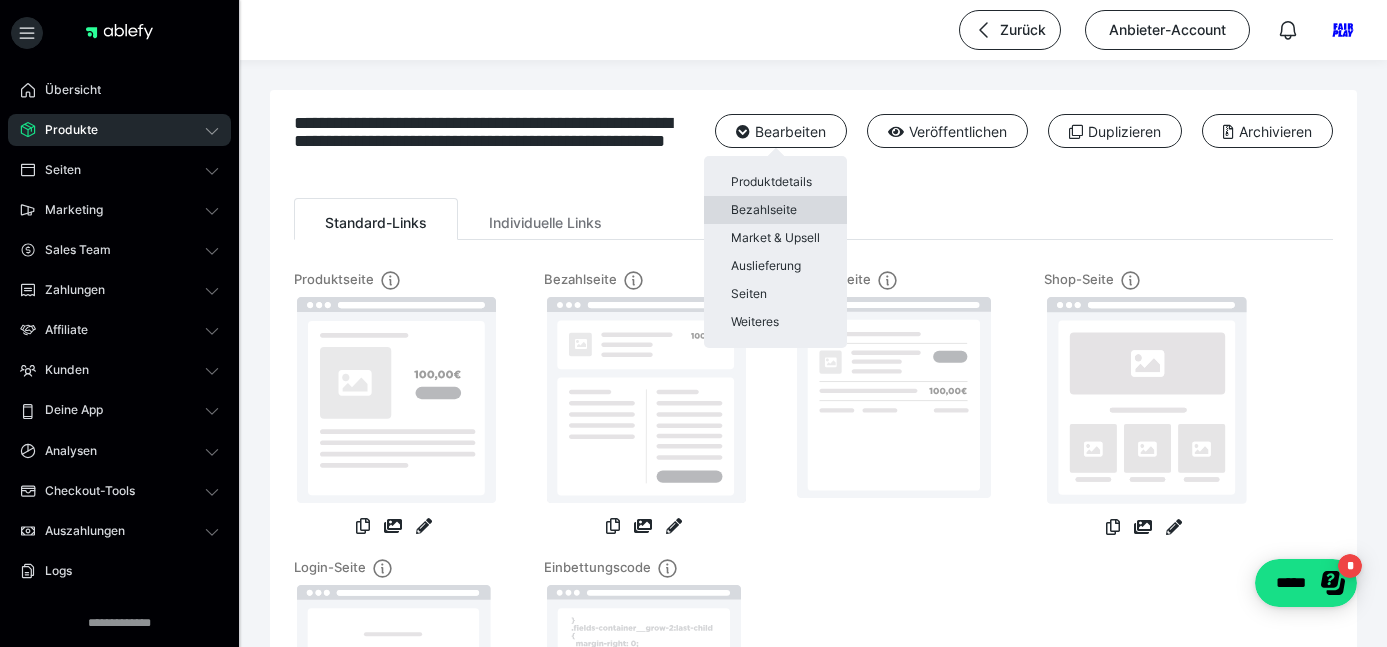 click on "Bezahlseite" at bounding box center (775, 210) 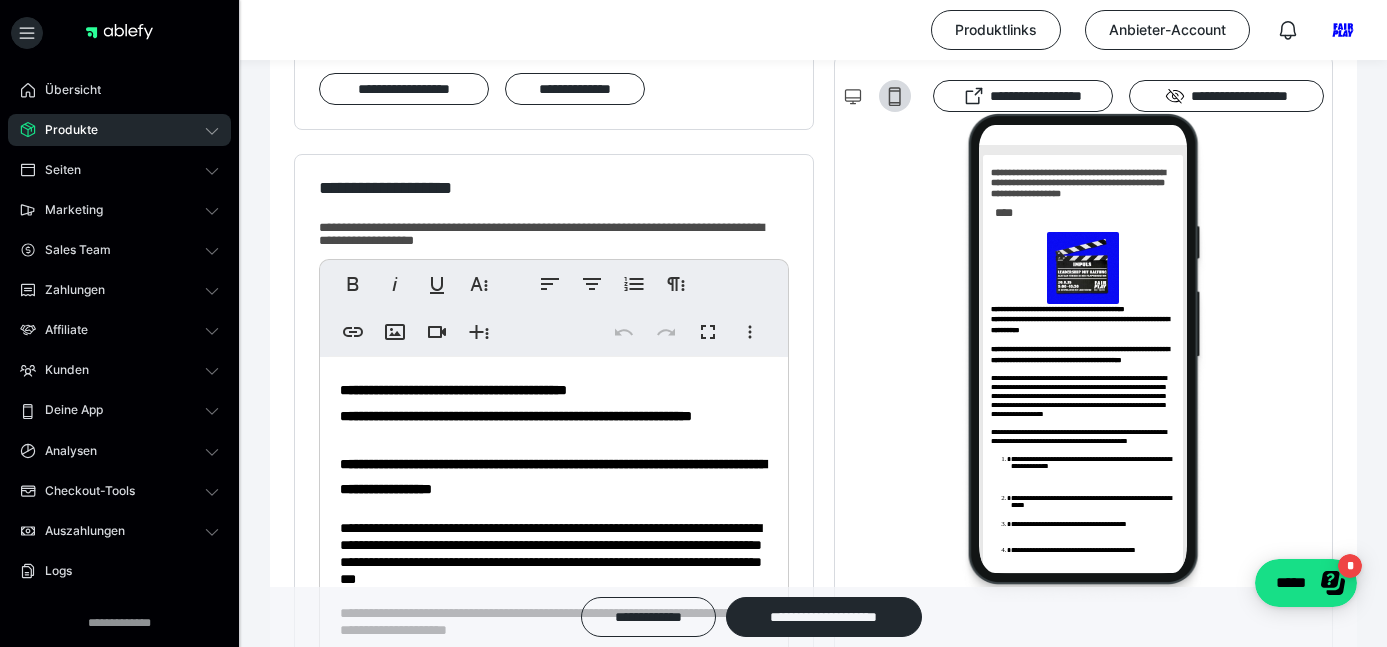 scroll, scrollTop: 466, scrollLeft: 0, axis: vertical 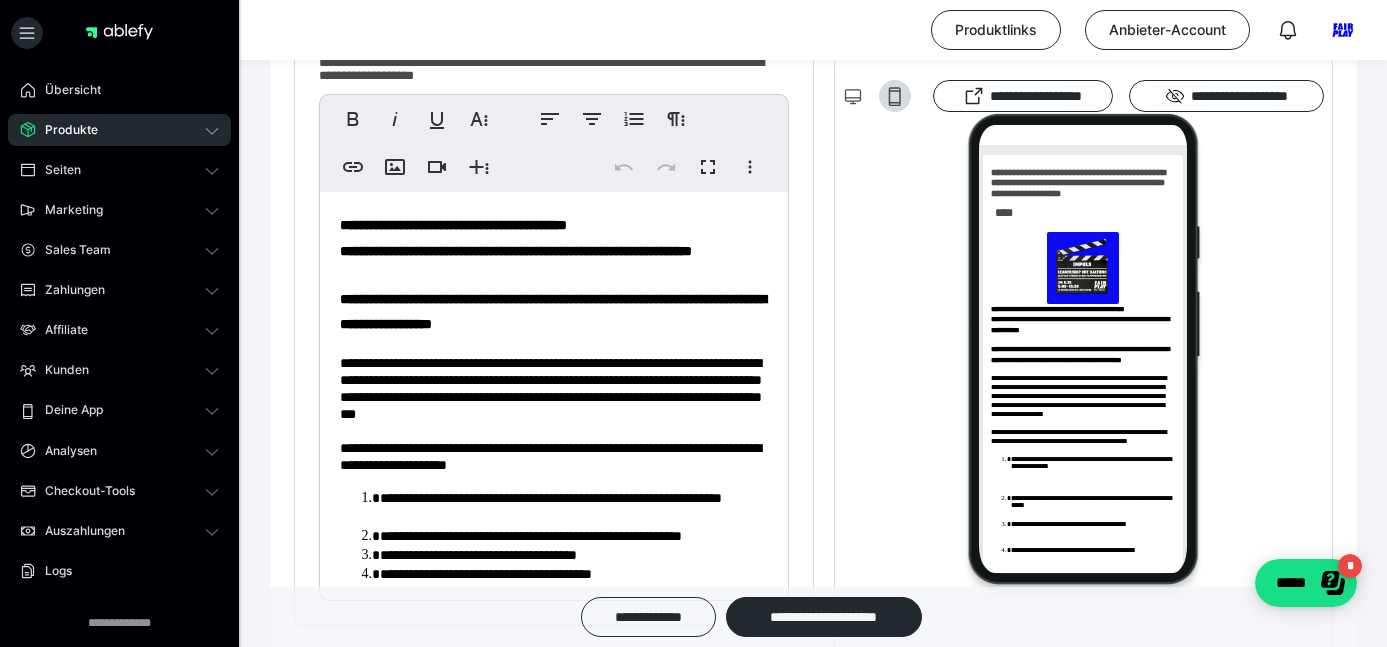 click on "**********" at bounding box center (554, 251) 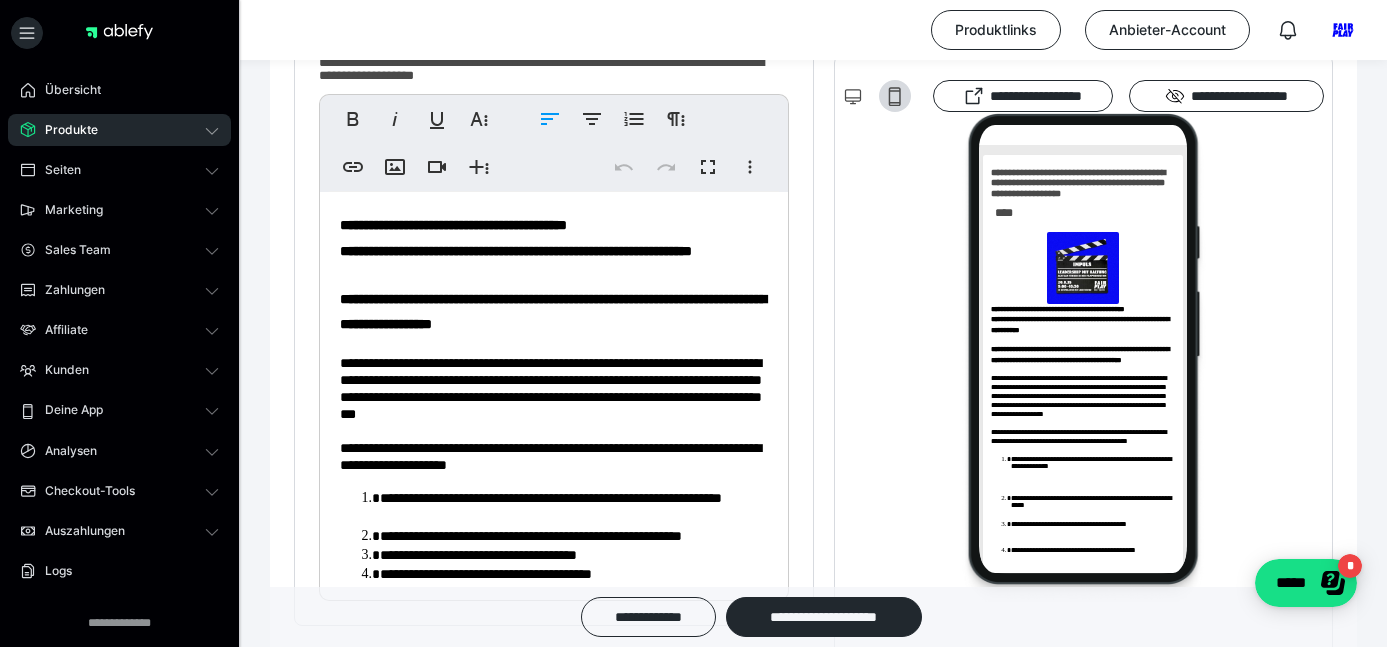 click on "**********" at bounding box center (453, 225) 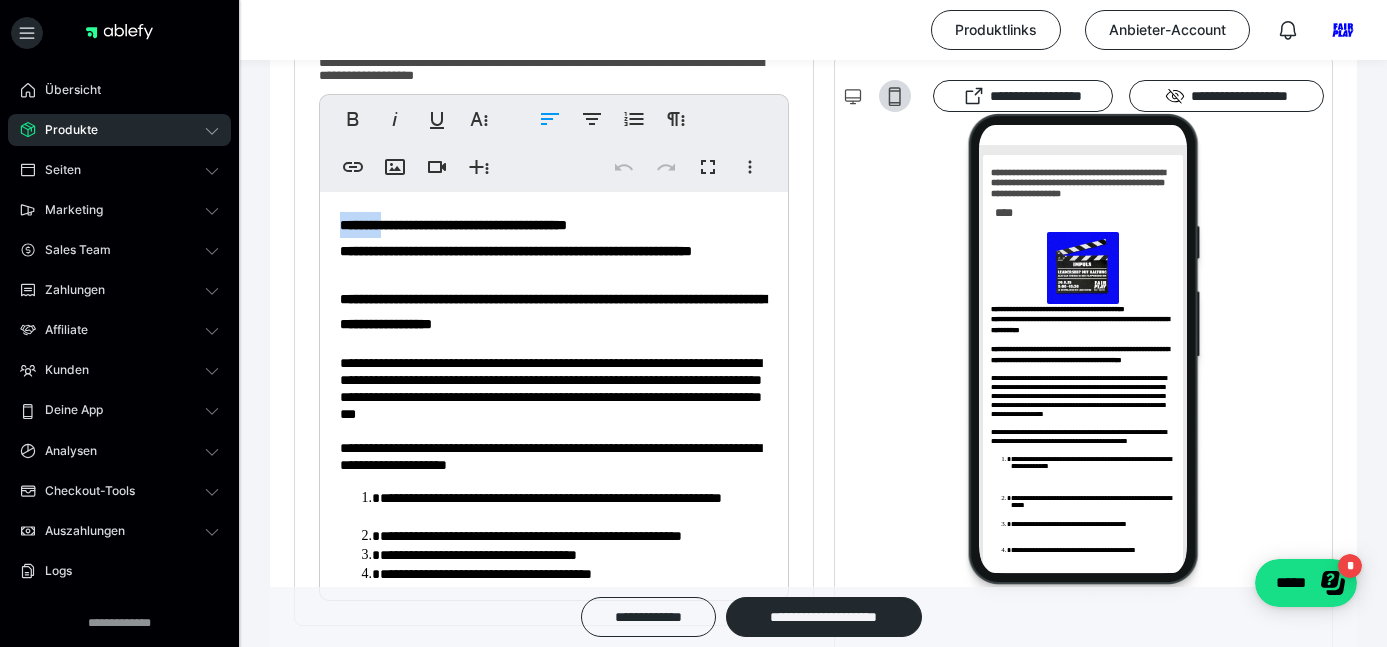 click on "**********" at bounding box center (453, 225) 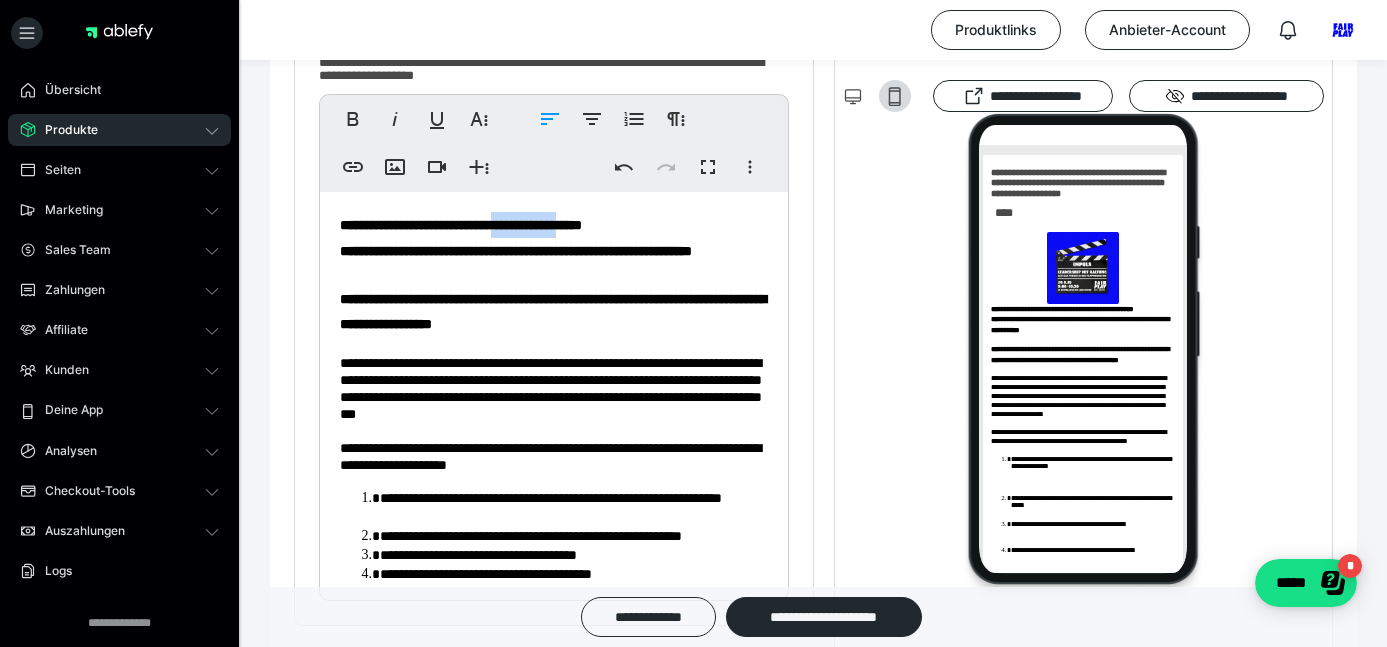drag, startPoint x: 637, startPoint y: 226, endPoint x: 558, endPoint y: 229, distance: 79.05694 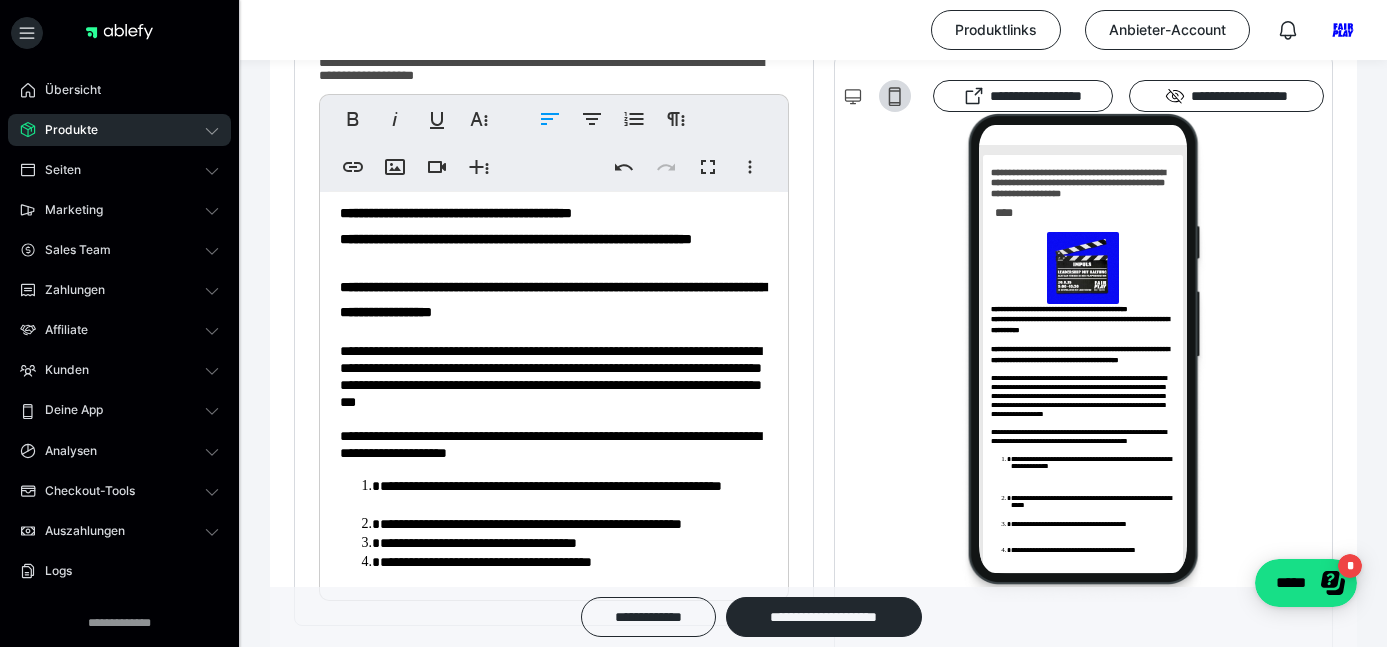 click on "**********" at bounding box center [554, 239] 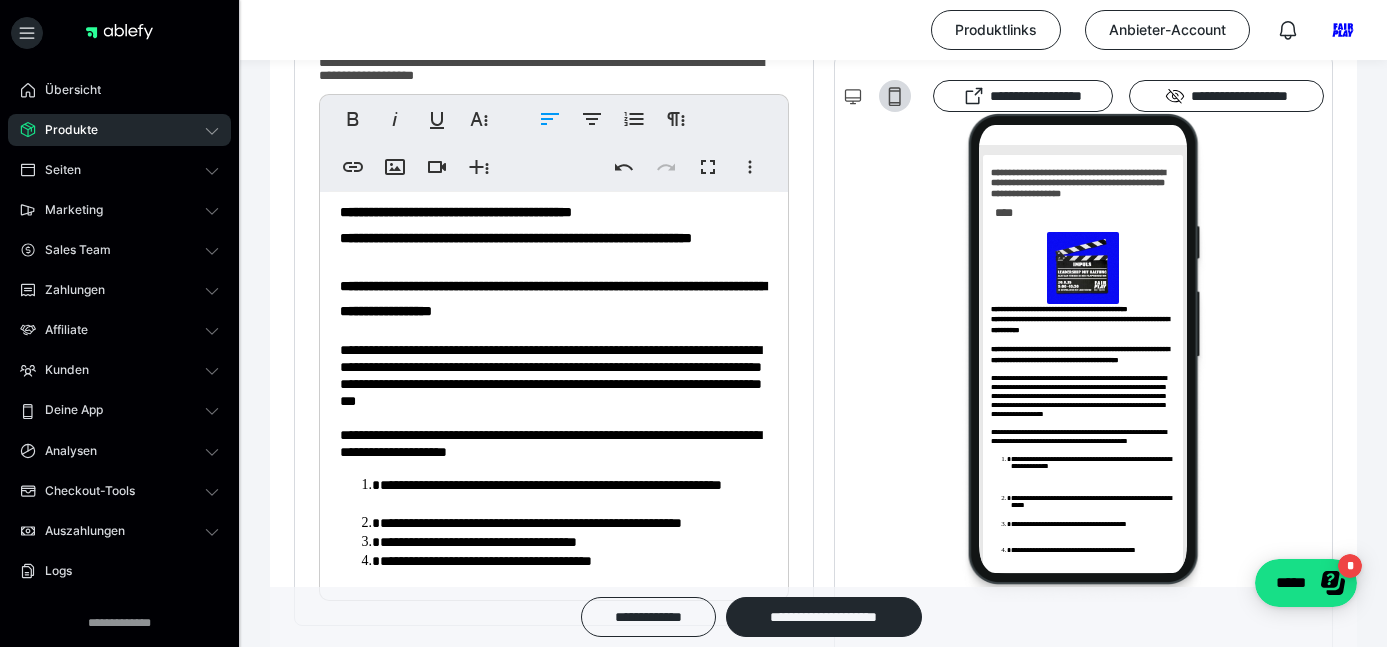 drag, startPoint x: 370, startPoint y: 311, endPoint x: 383, endPoint y: 308, distance: 13.341664 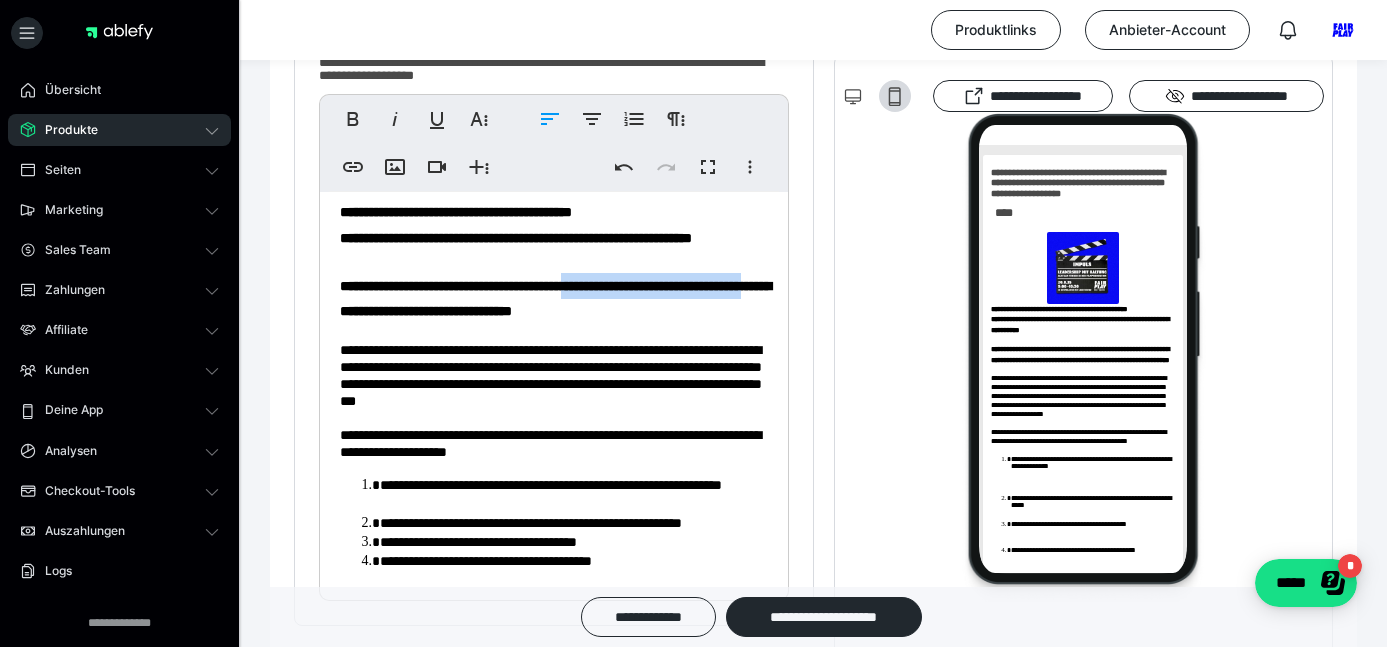 drag, startPoint x: 646, startPoint y: 311, endPoint x: 478, endPoint y: 334, distance: 169.5671 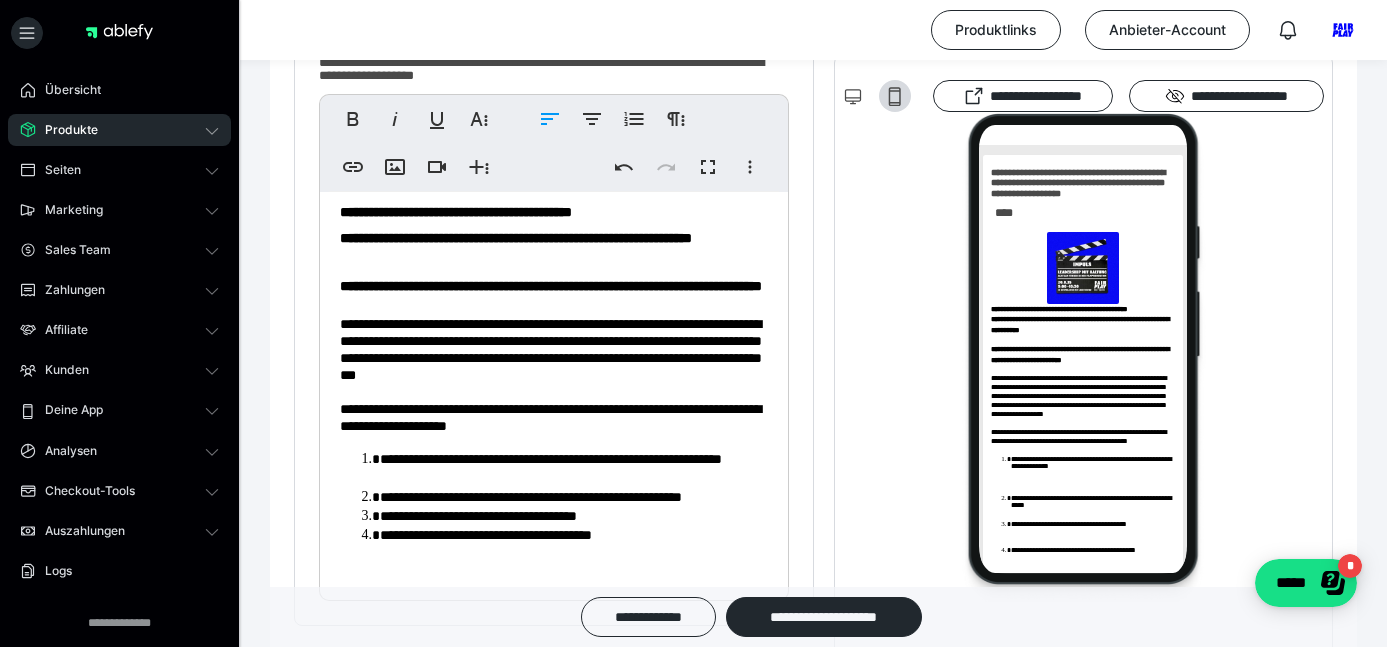 scroll, scrollTop: 496, scrollLeft: 0, axis: vertical 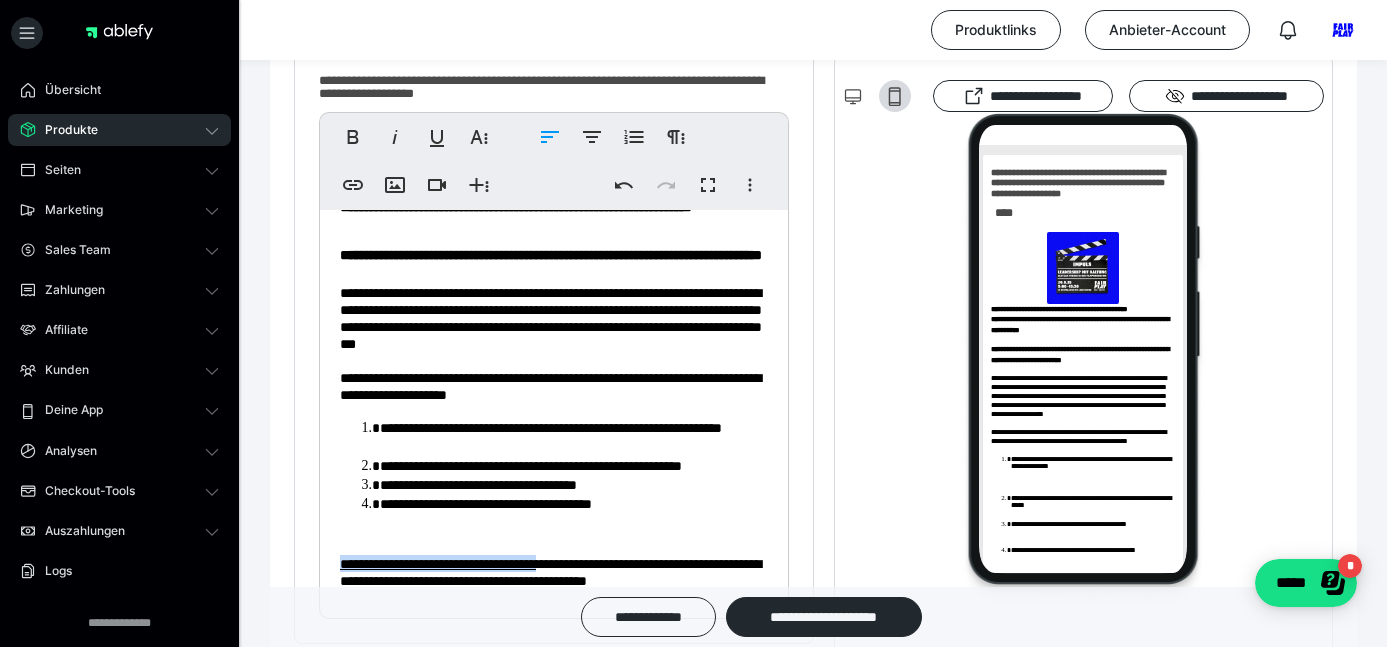 drag, startPoint x: 598, startPoint y: 545, endPoint x: 326, endPoint y: 541, distance: 272.02942 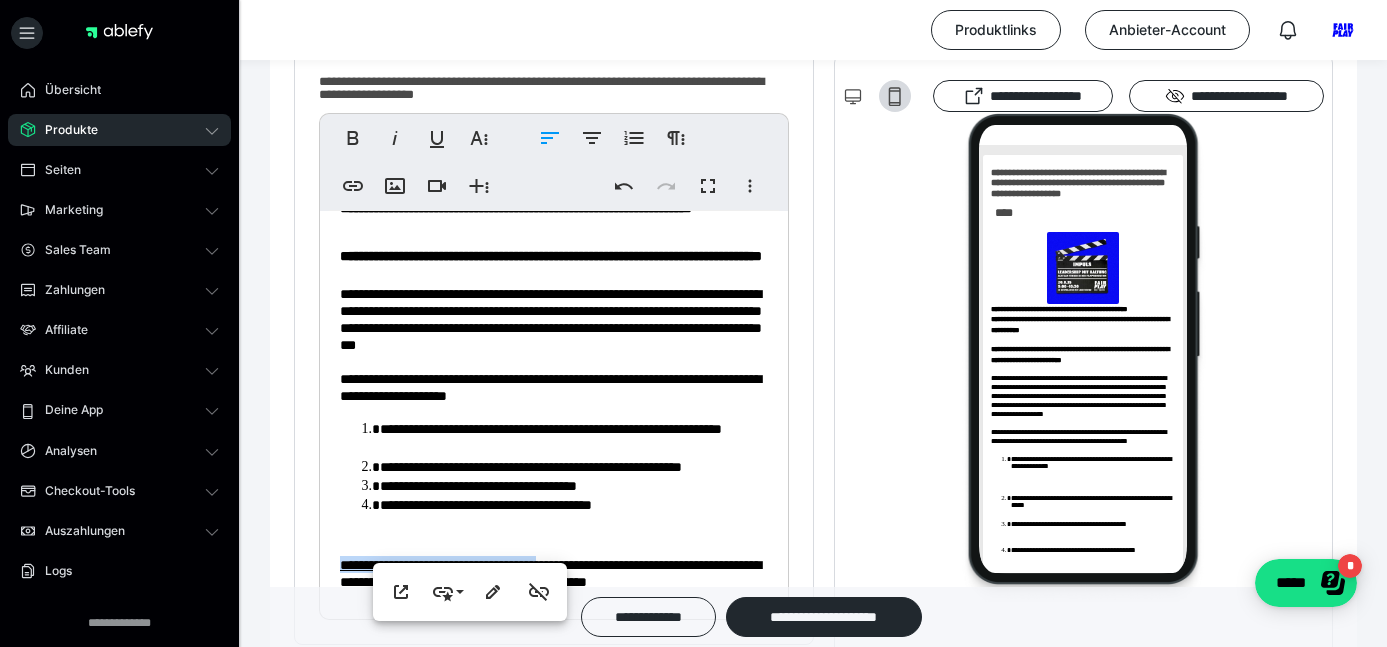 click on "**********" at bounding box center [438, 565] 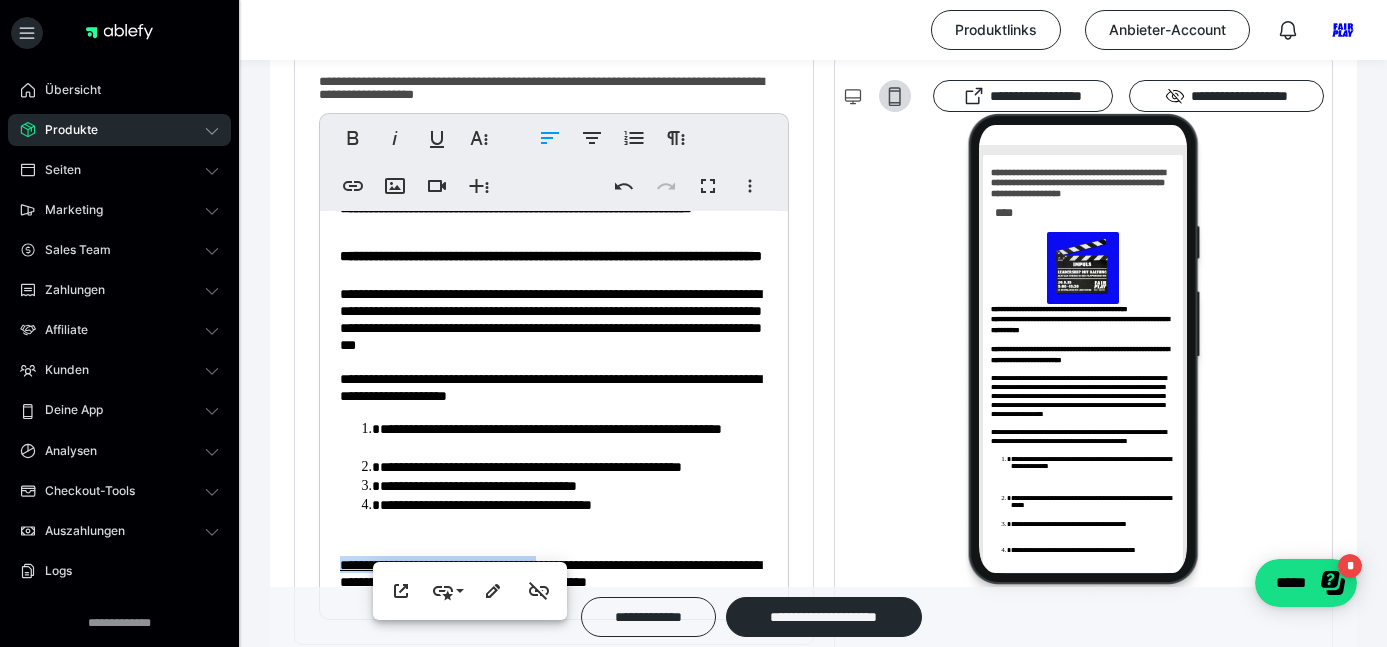 scroll, scrollTop: 170, scrollLeft: 0, axis: vertical 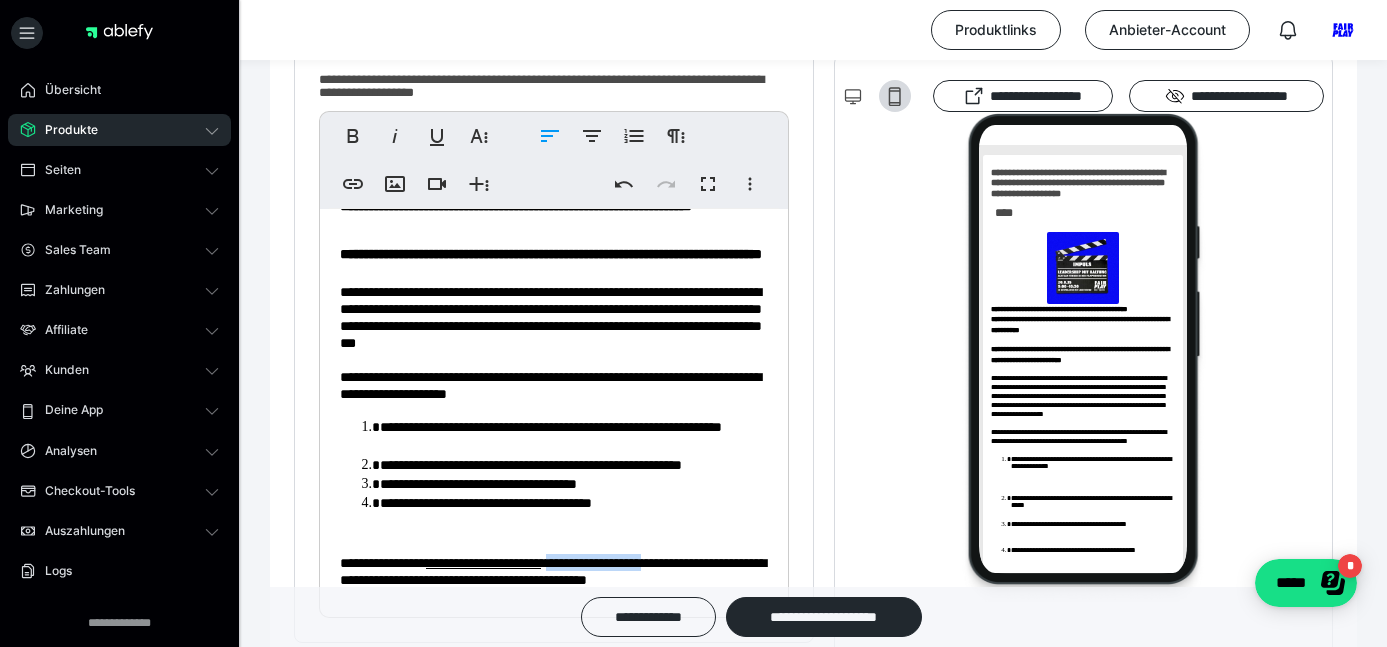 drag, startPoint x: 601, startPoint y: 539, endPoint x: 727, endPoint y: 542, distance: 126.035706 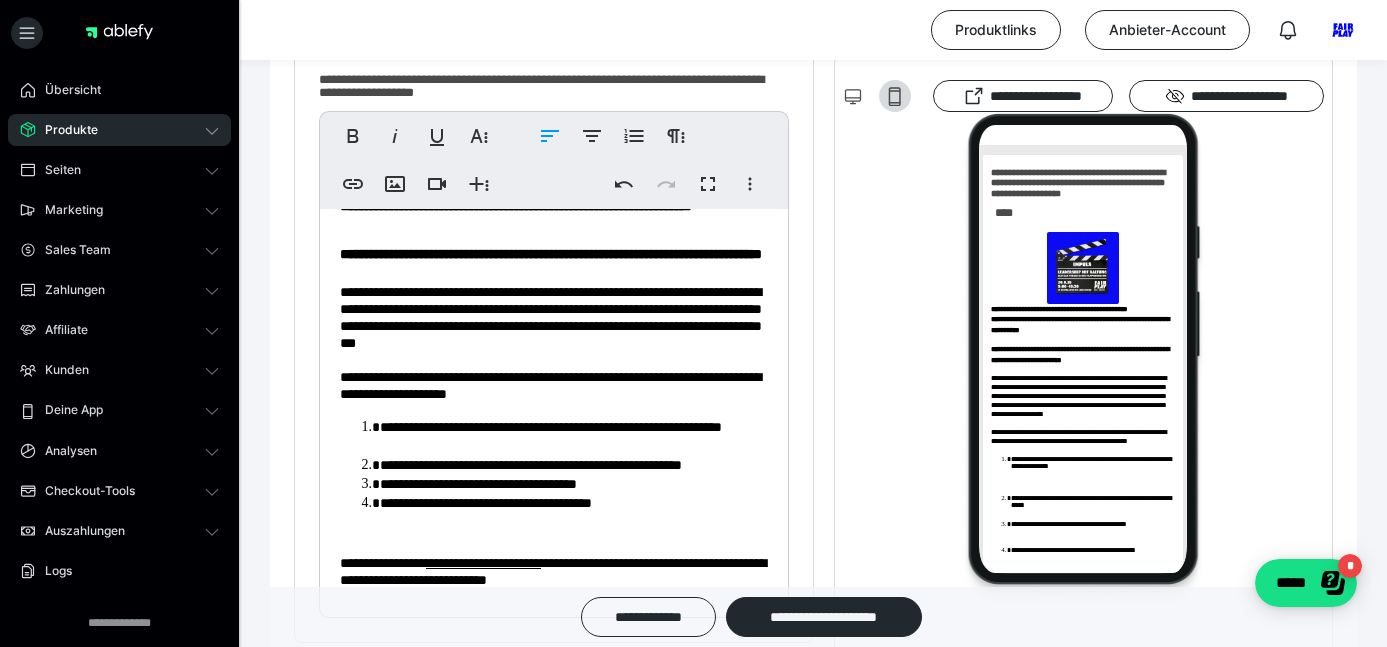 scroll, scrollTop: 151, scrollLeft: 0, axis: vertical 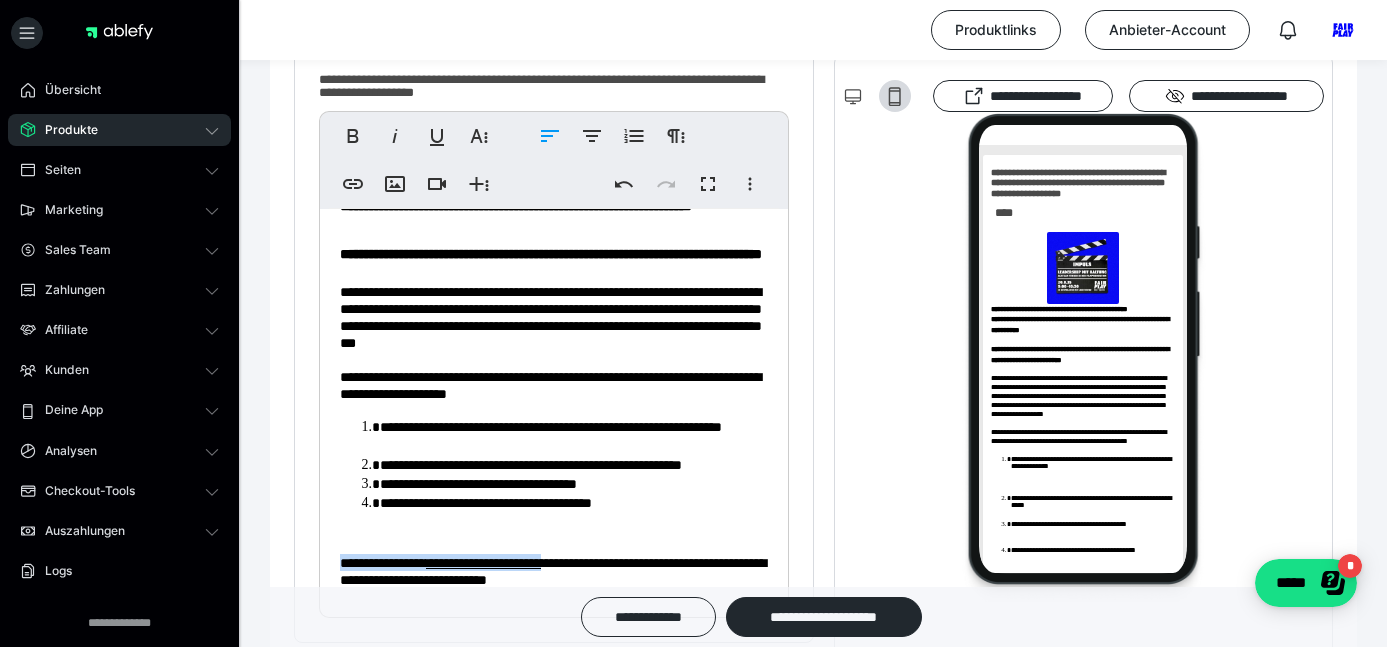 drag, startPoint x: 594, startPoint y: 560, endPoint x: 324, endPoint y: 557, distance: 270.01666 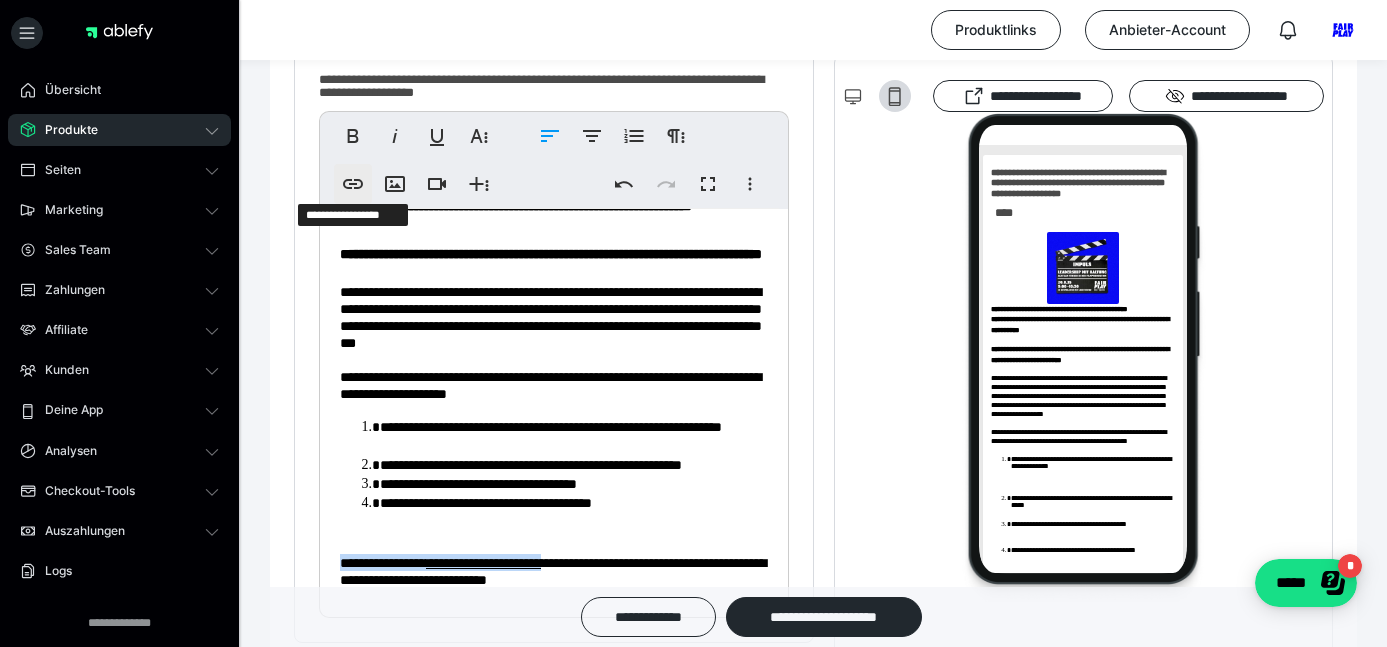 click 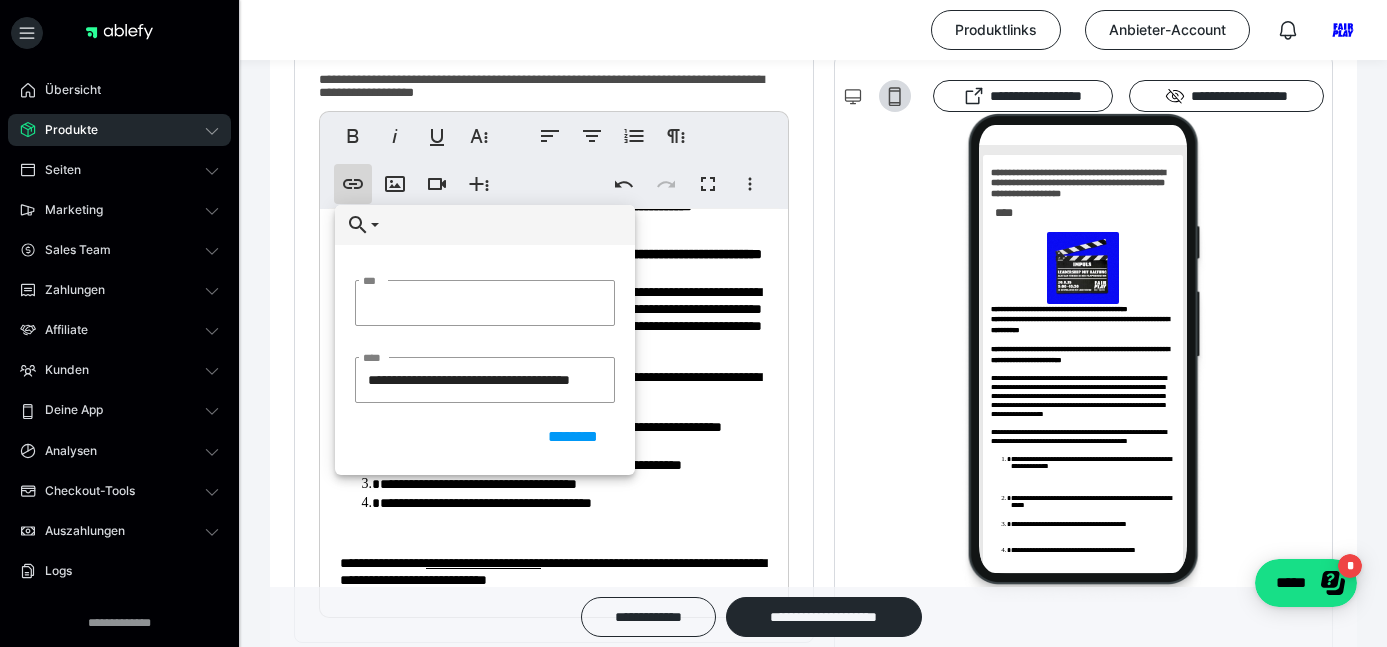 type on "**********" 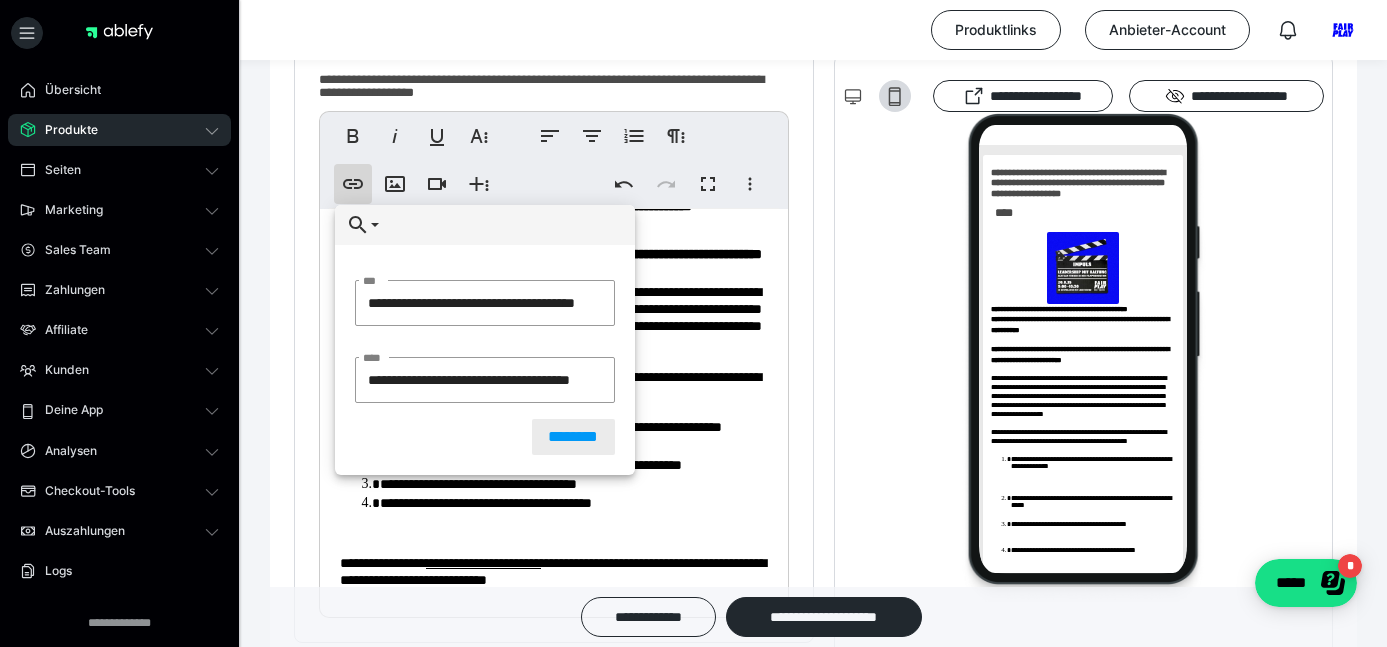 click on "********" at bounding box center (573, 437) 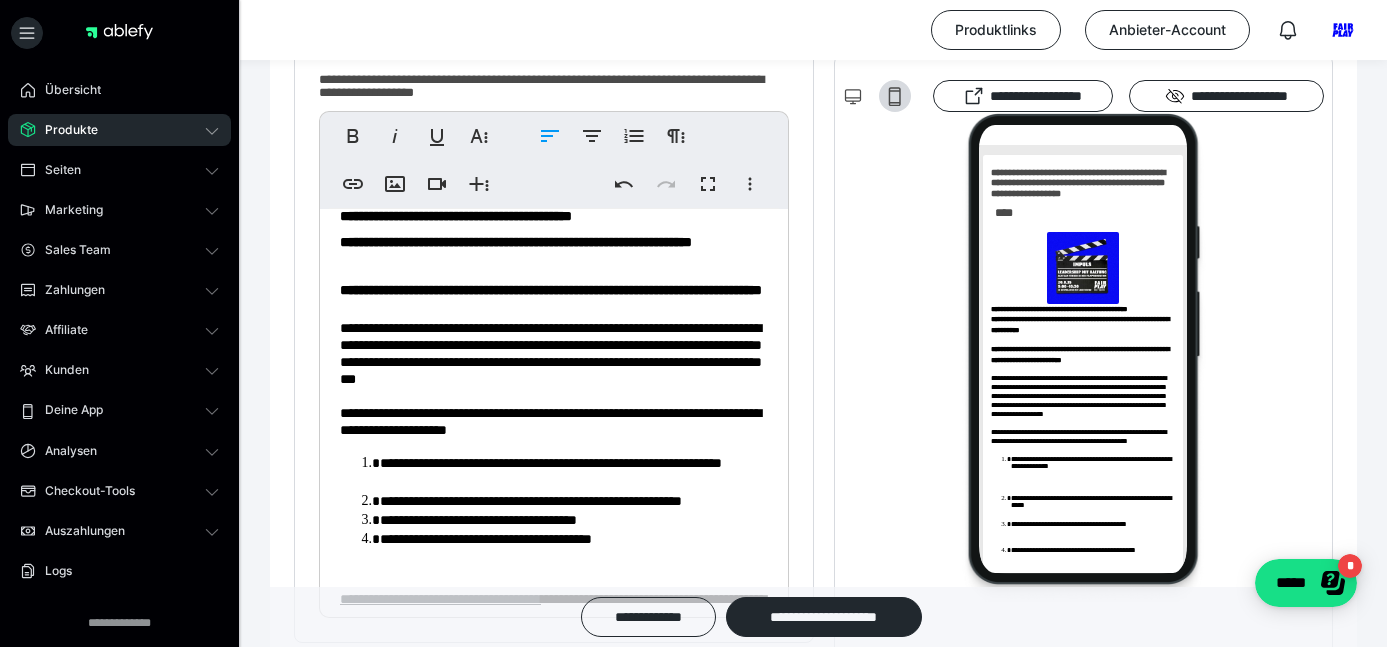 scroll, scrollTop: 0, scrollLeft: 0, axis: both 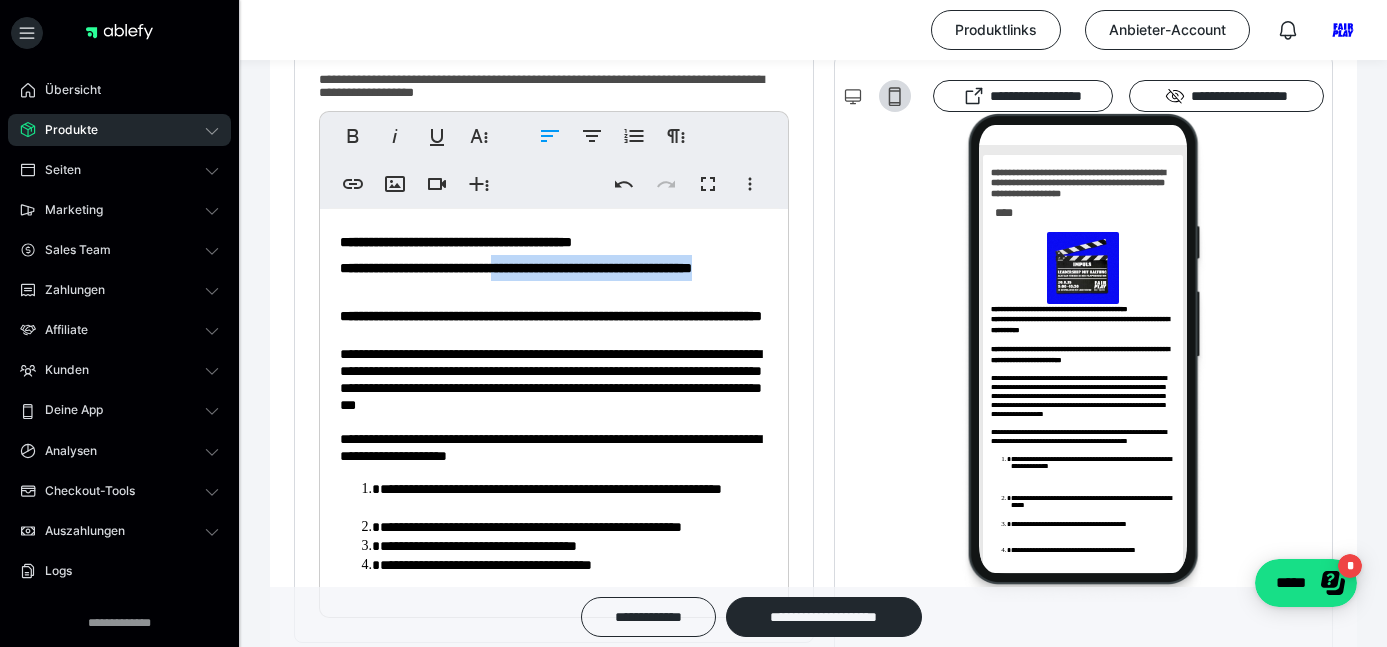 click on "**********" at bounding box center [554, 268] 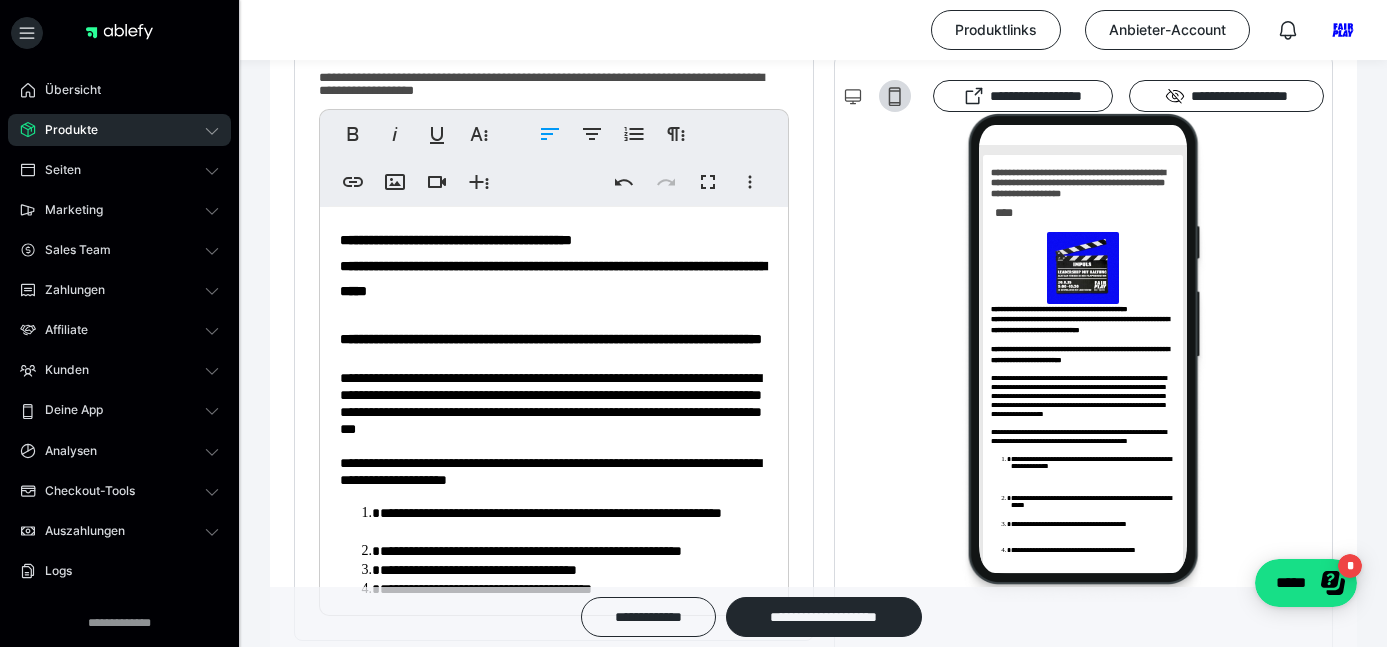 scroll, scrollTop: 516, scrollLeft: 0, axis: vertical 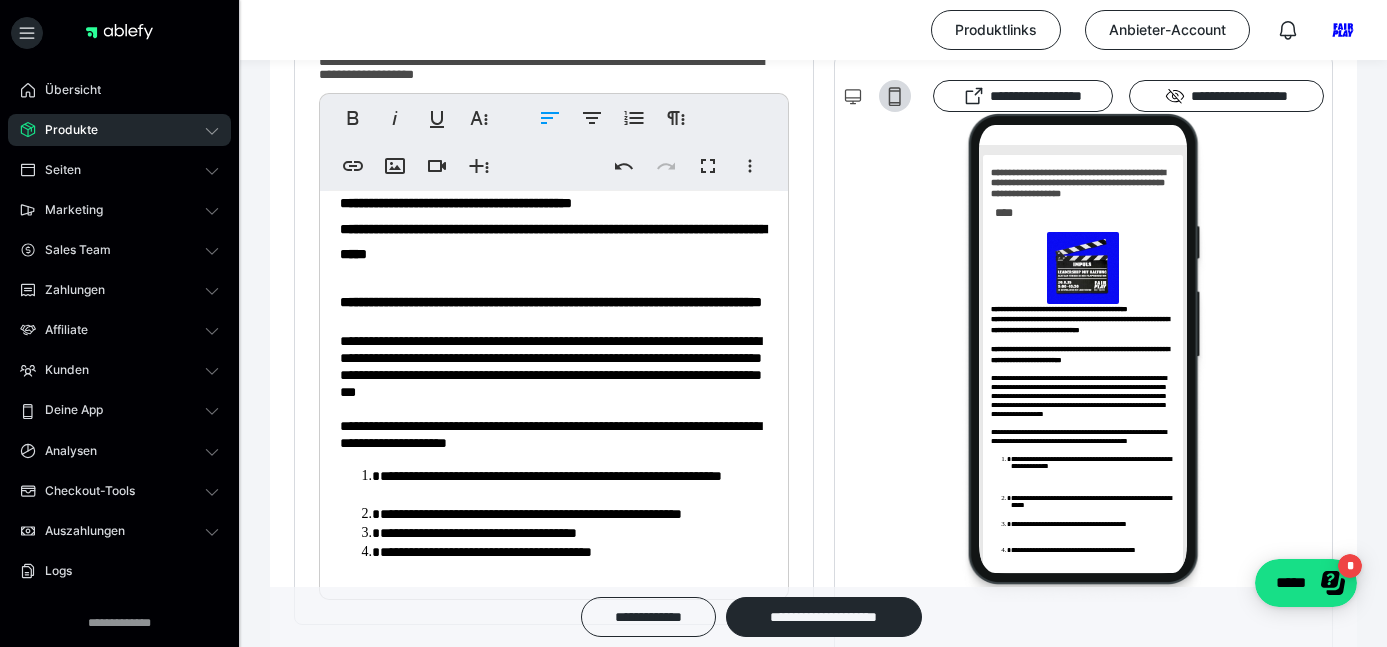 click on "**********" at bounding box center (553, 242) 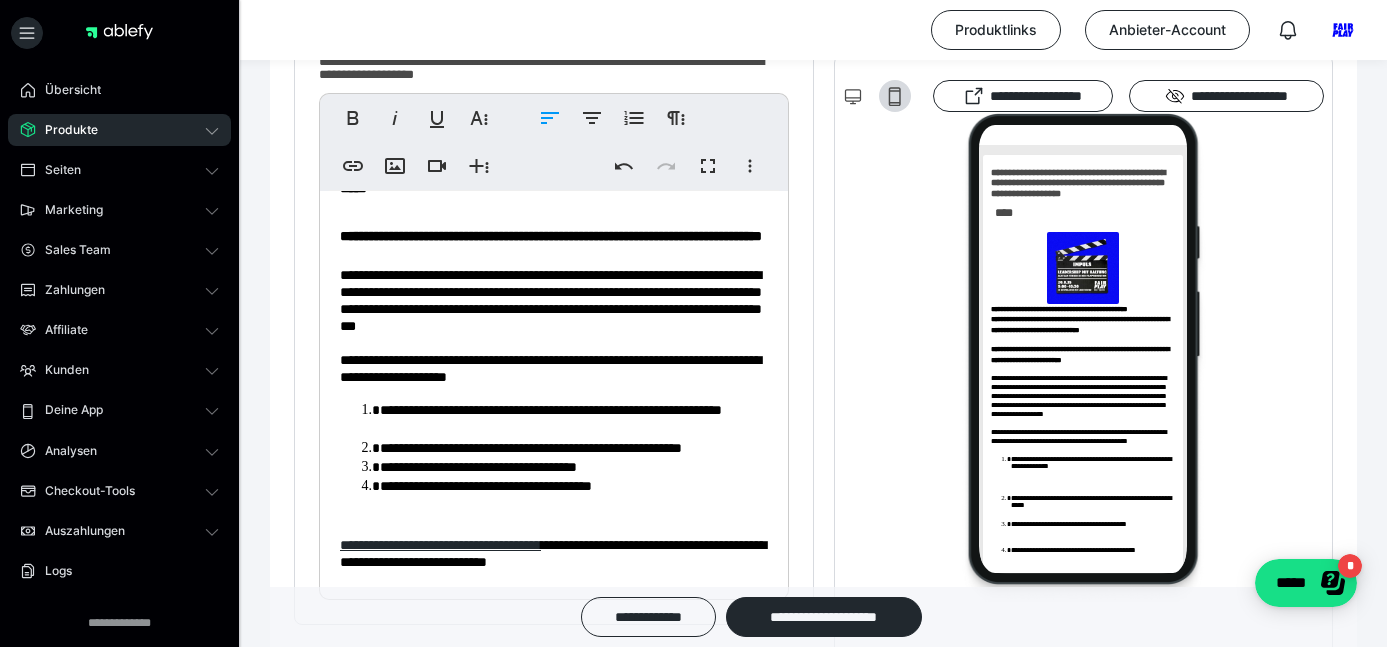 scroll, scrollTop: 131, scrollLeft: 0, axis: vertical 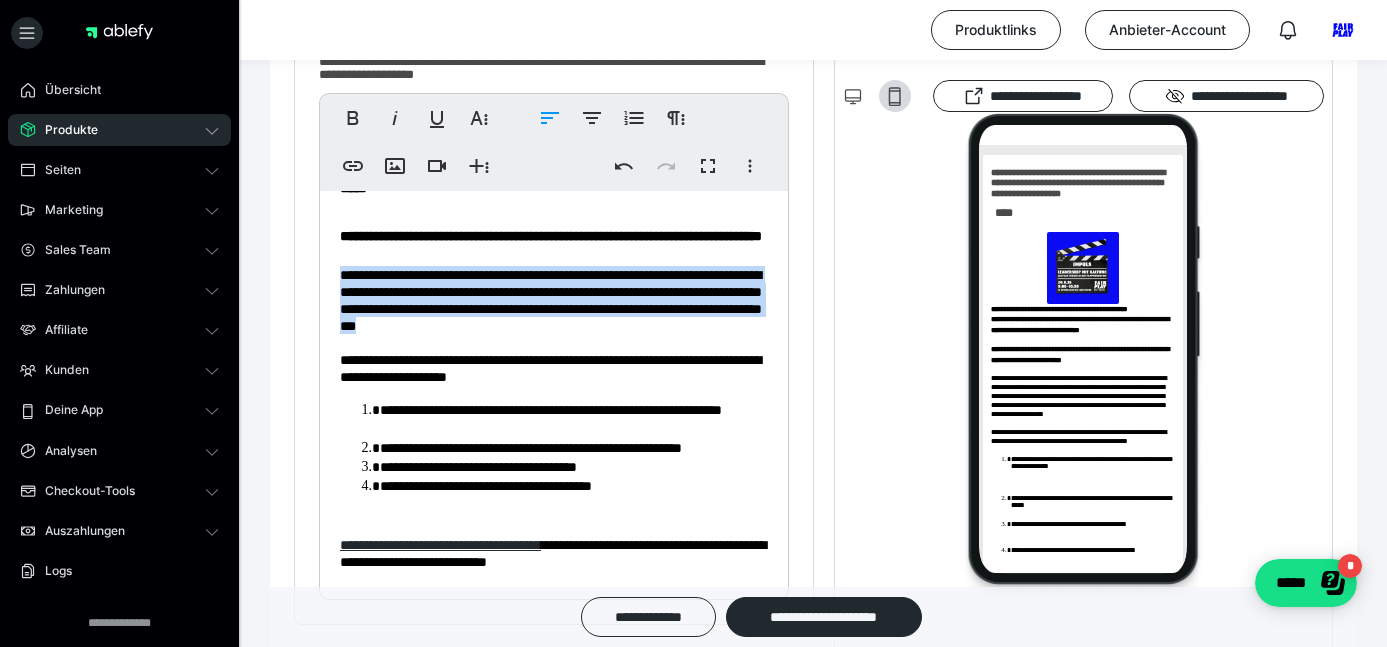 drag, startPoint x: 344, startPoint y: 257, endPoint x: 533, endPoint y: 331, distance: 202.97044 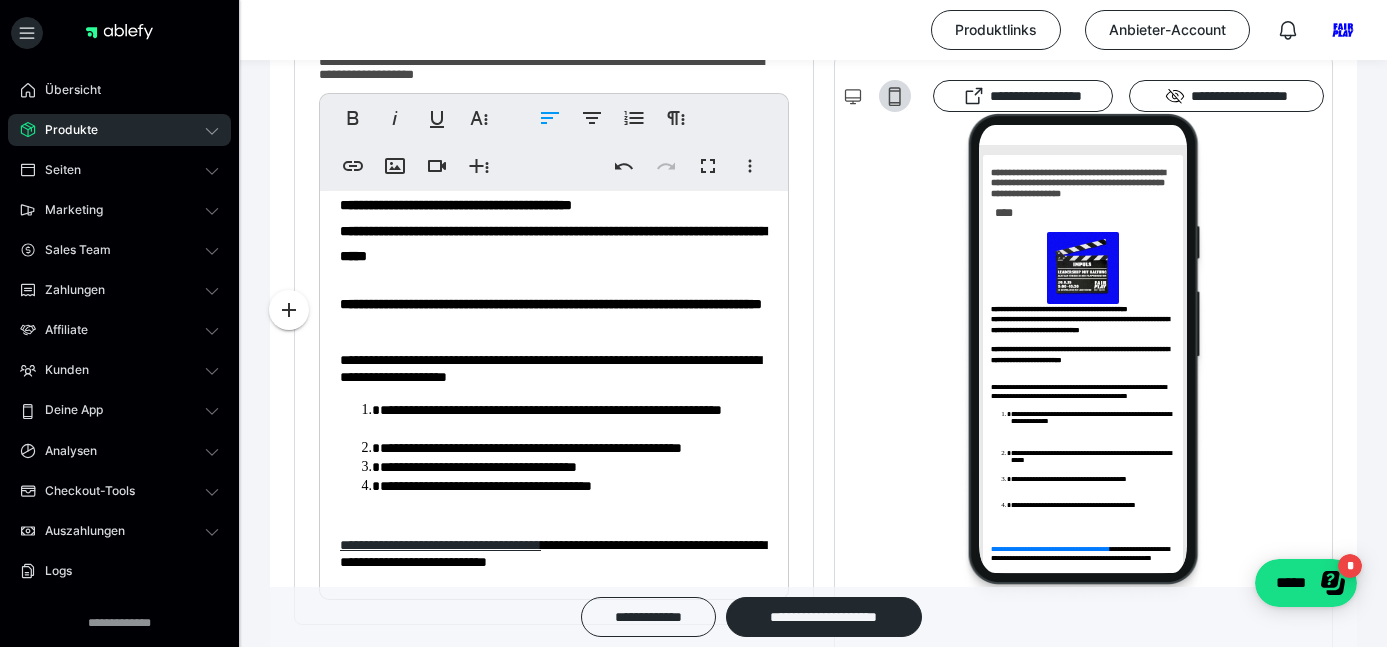 scroll, scrollTop: 38, scrollLeft: 0, axis: vertical 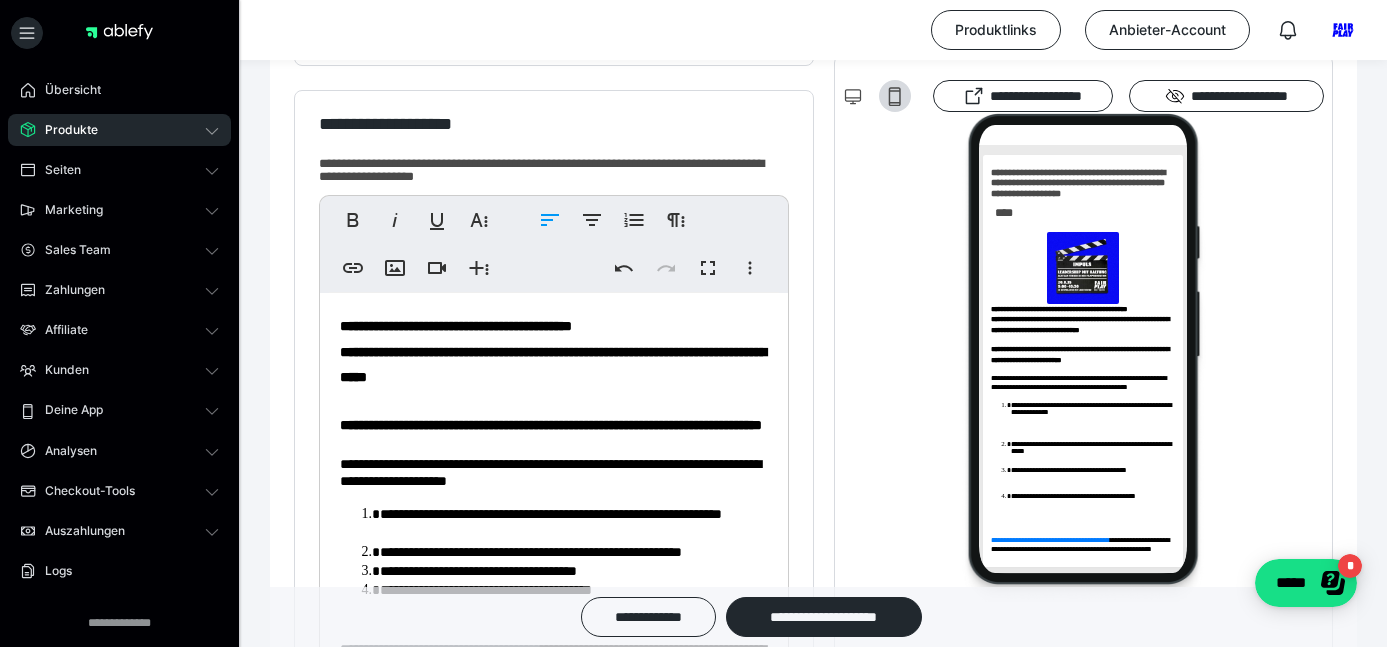 click on "**********" at bounding box center [456, 326] 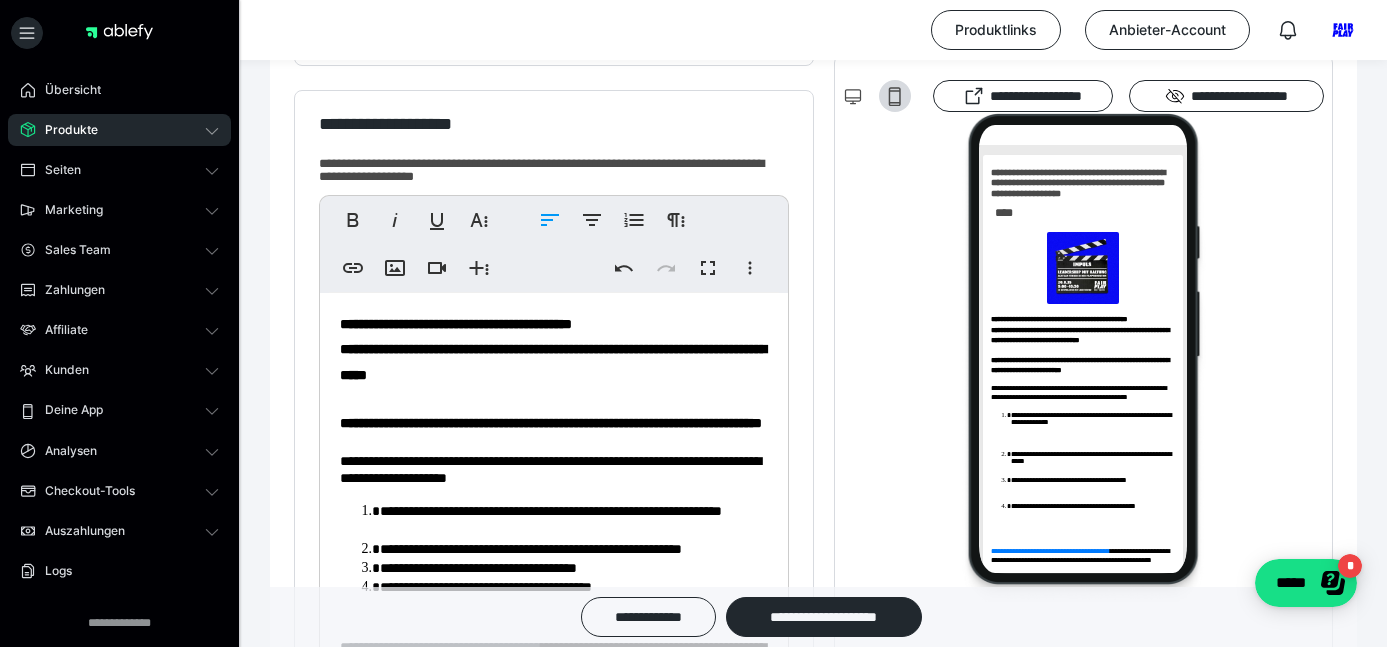 scroll, scrollTop: 63, scrollLeft: 0, axis: vertical 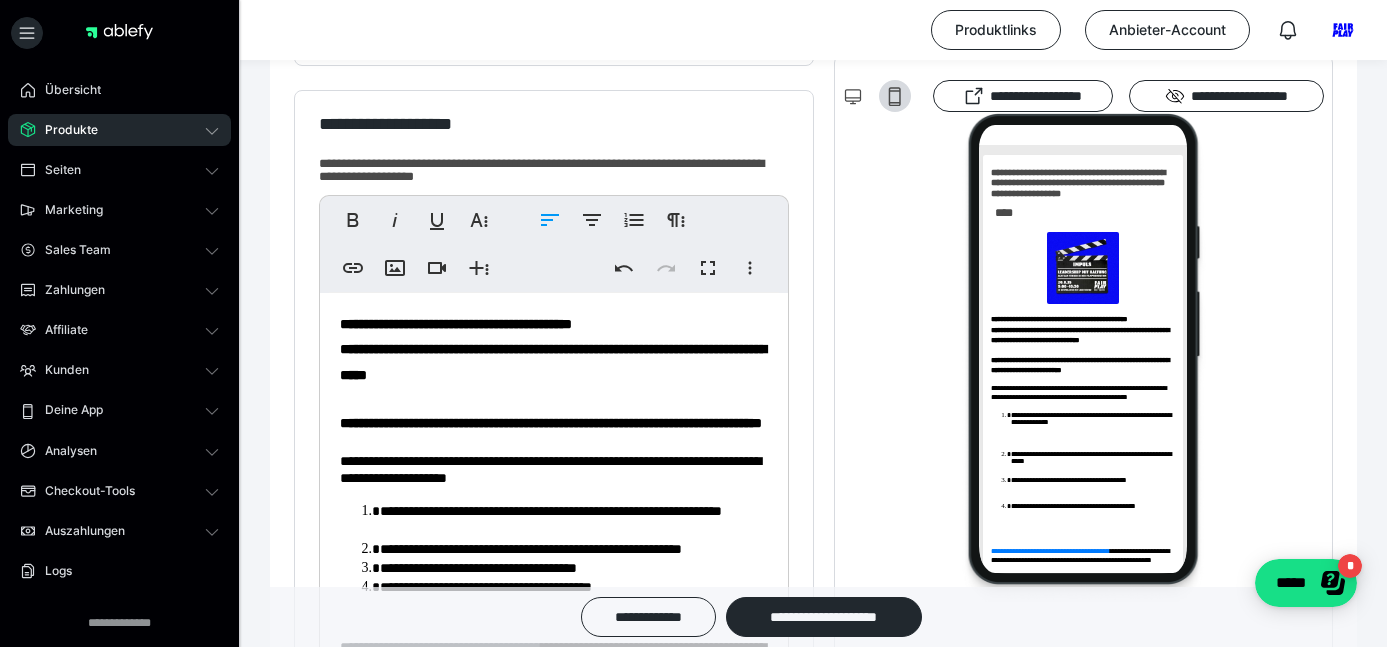 click on "**********" at bounding box center [554, 423] 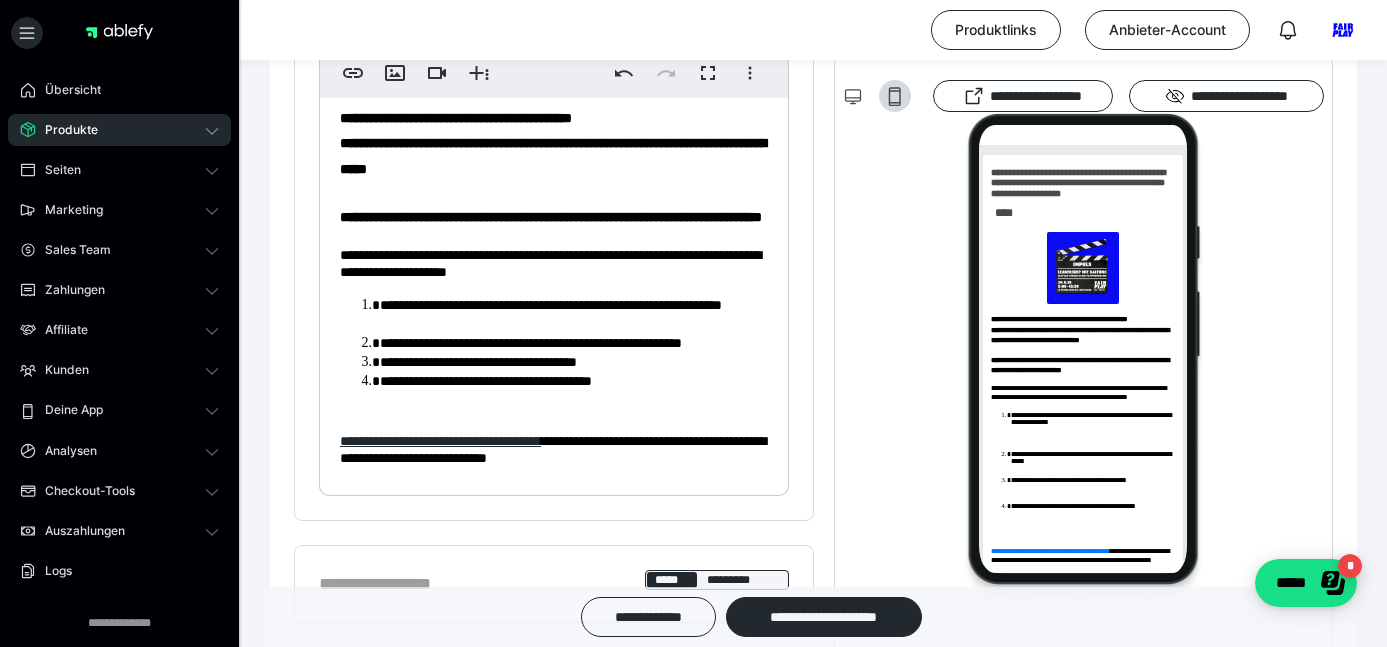 scroll, scrollTop: 626, scrollLeft: 0, axis: vertical 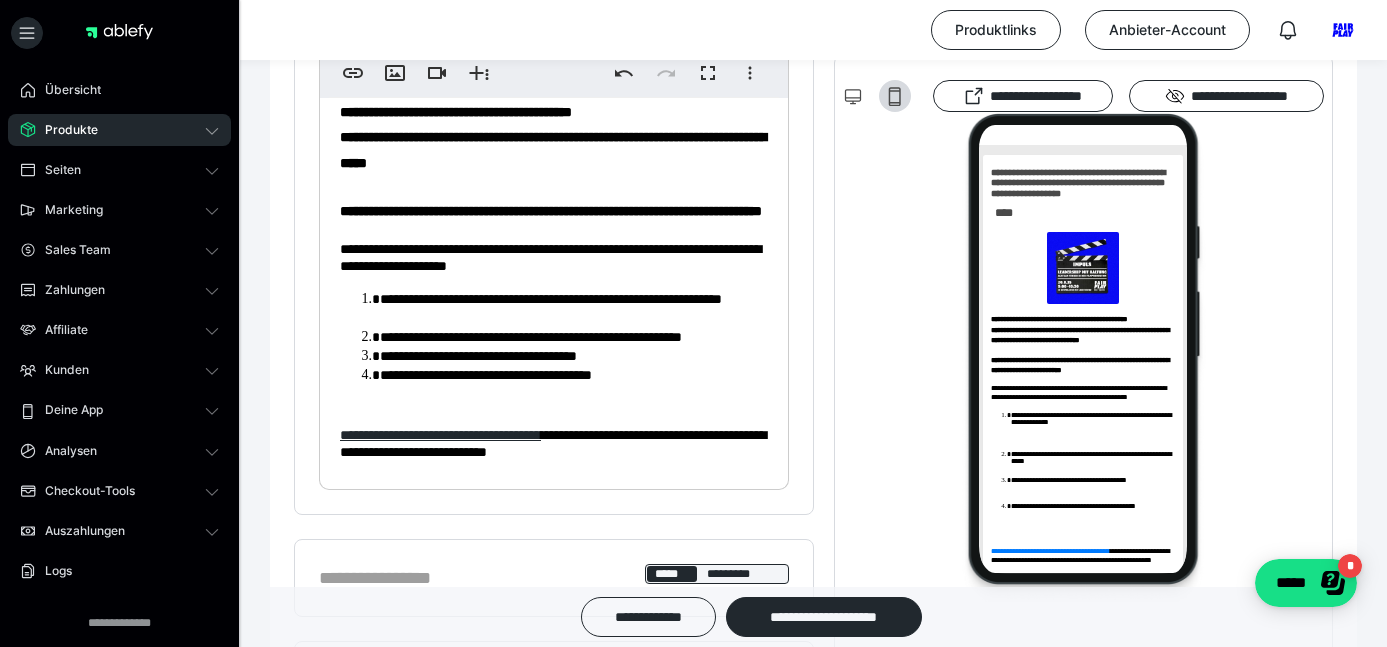 click on "**********" at bounding box center (554, 266) 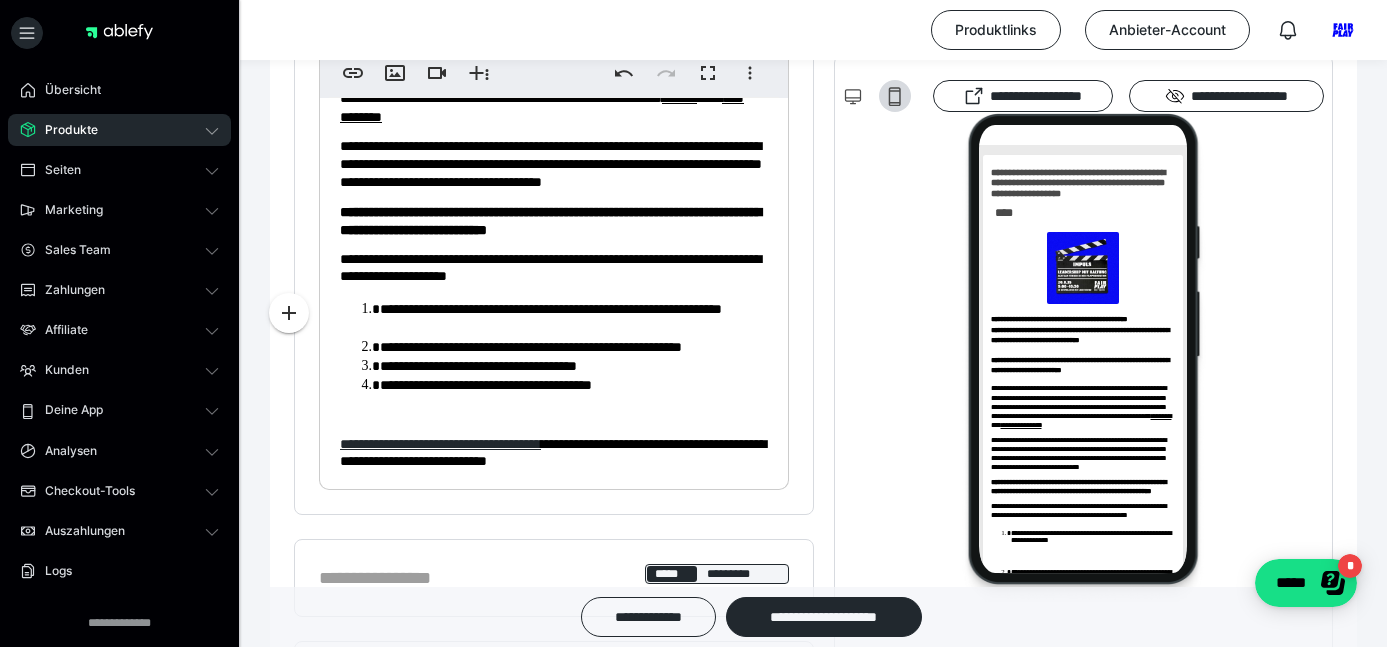 scroll, scrollTop: 217, scrollLeft: 0, axis: vertical 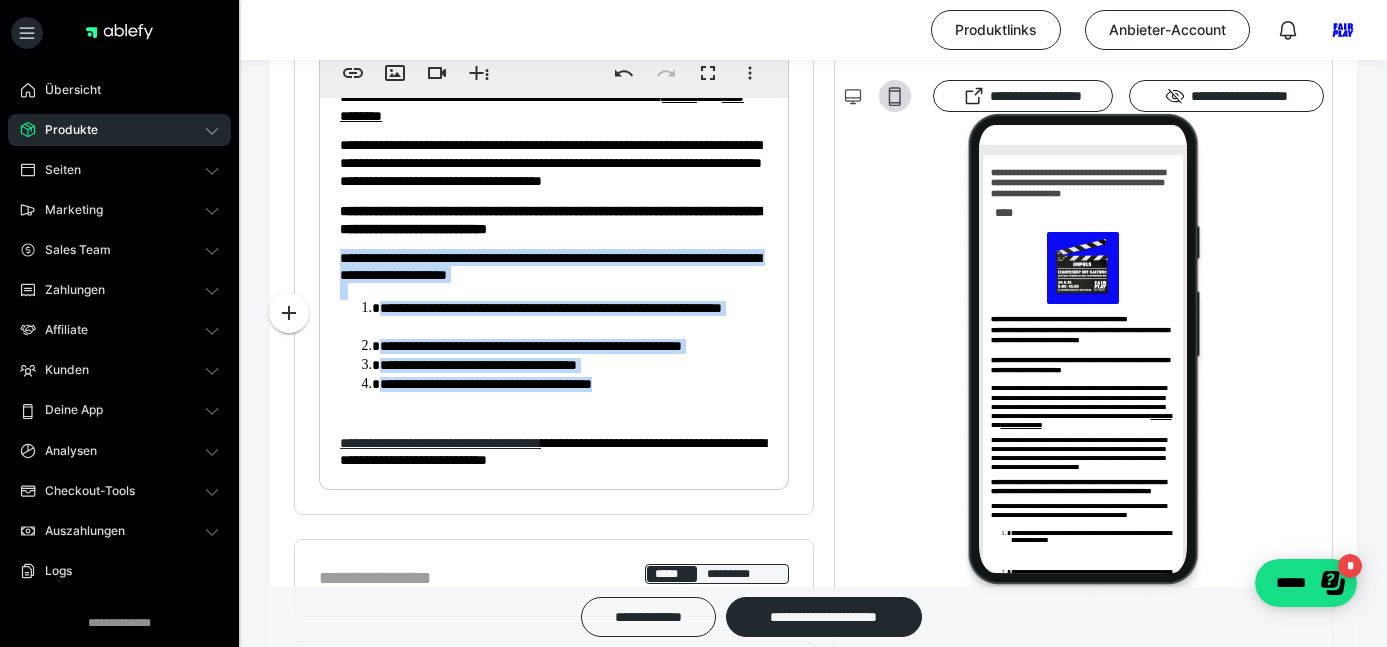 drag, startPoint x: 340, startPoint y: 313, endPoint x: 702, endPoint y: 446, distance: 385.65918 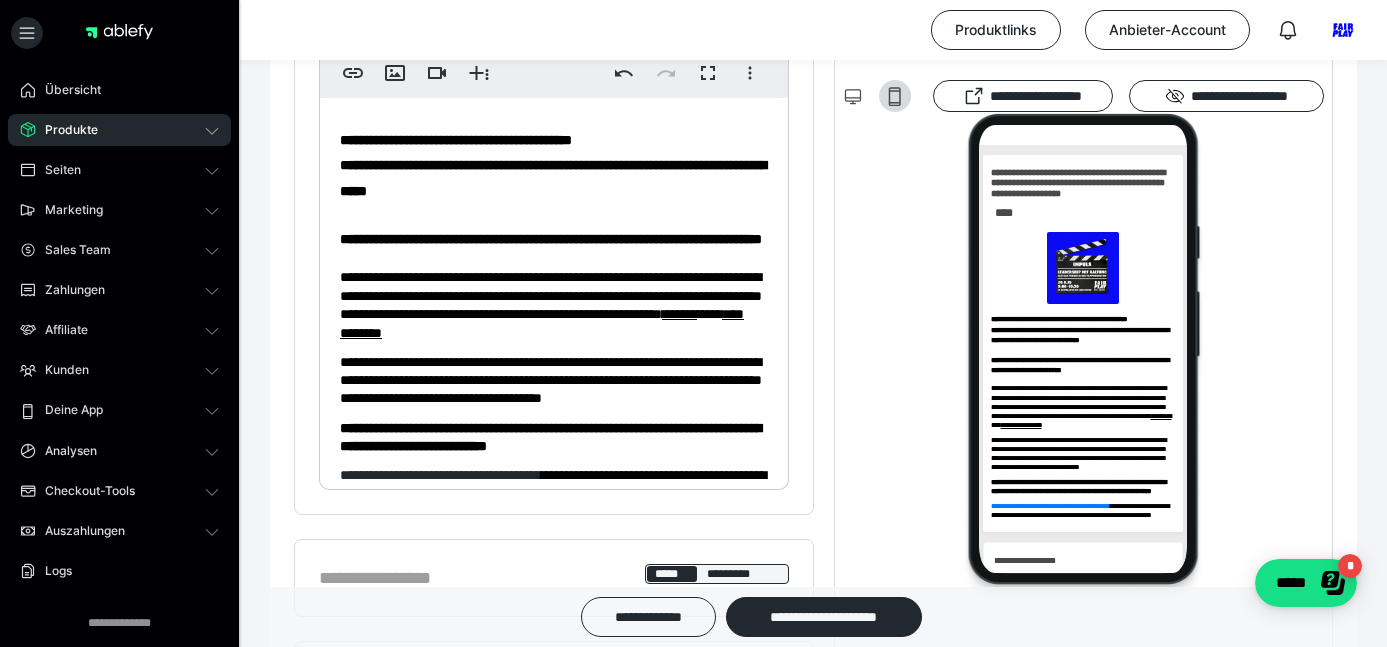 scroll, scrollTop: 0, scrollLeft: 0, axis: both 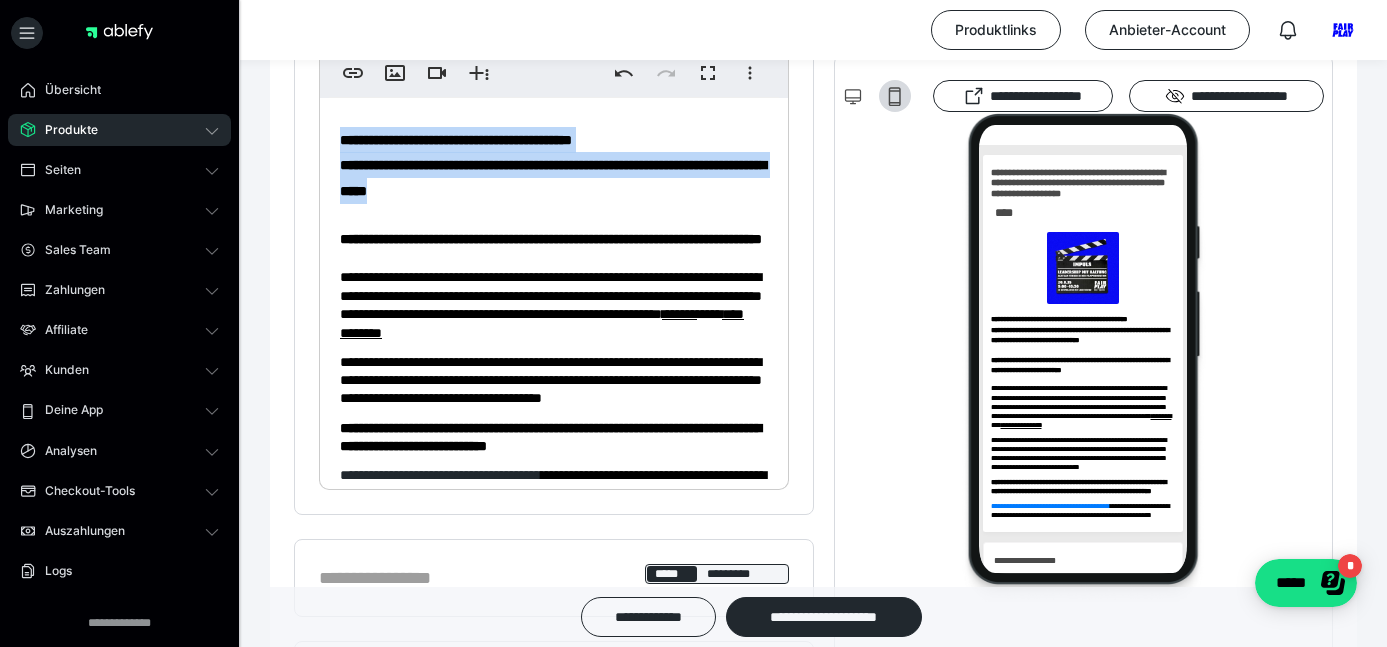 drag, startPoint x: 615, startPoint y: 192, endPoint x: 340, endPoint y: 133, distance: 281.25787 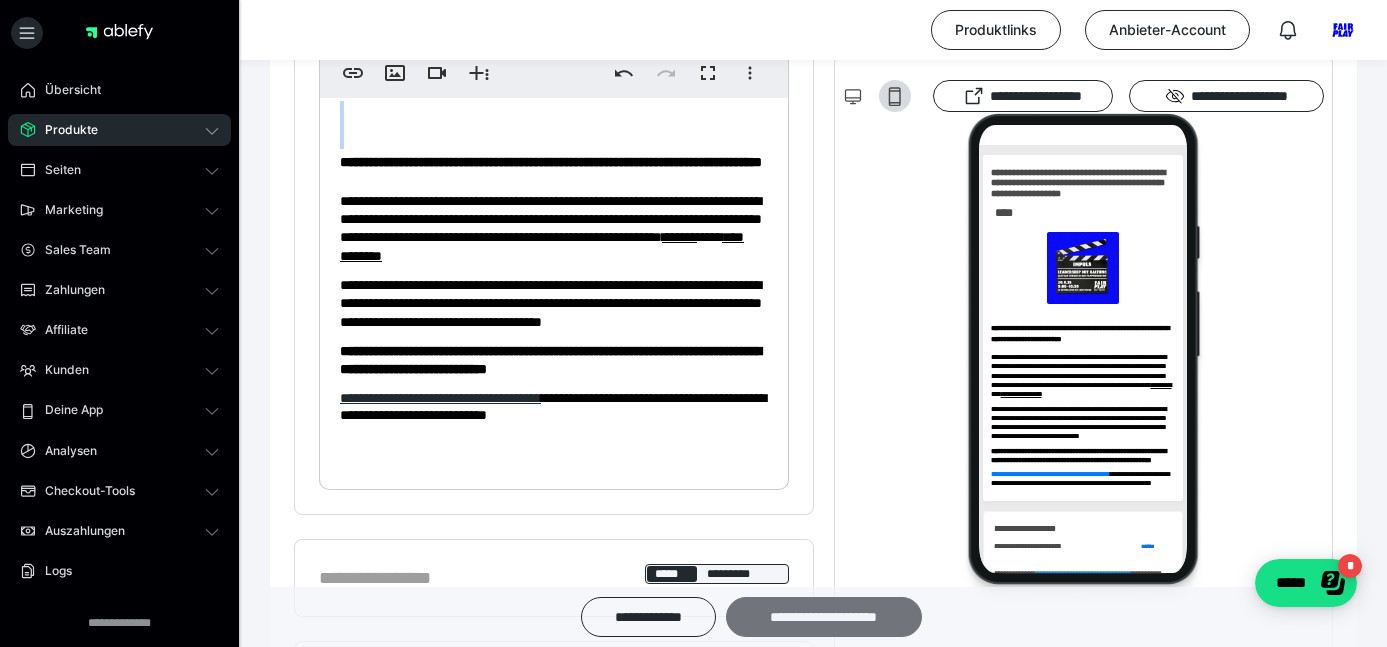 scroll, scrollTop: 625, scrollLeft: 0, axis: vertical 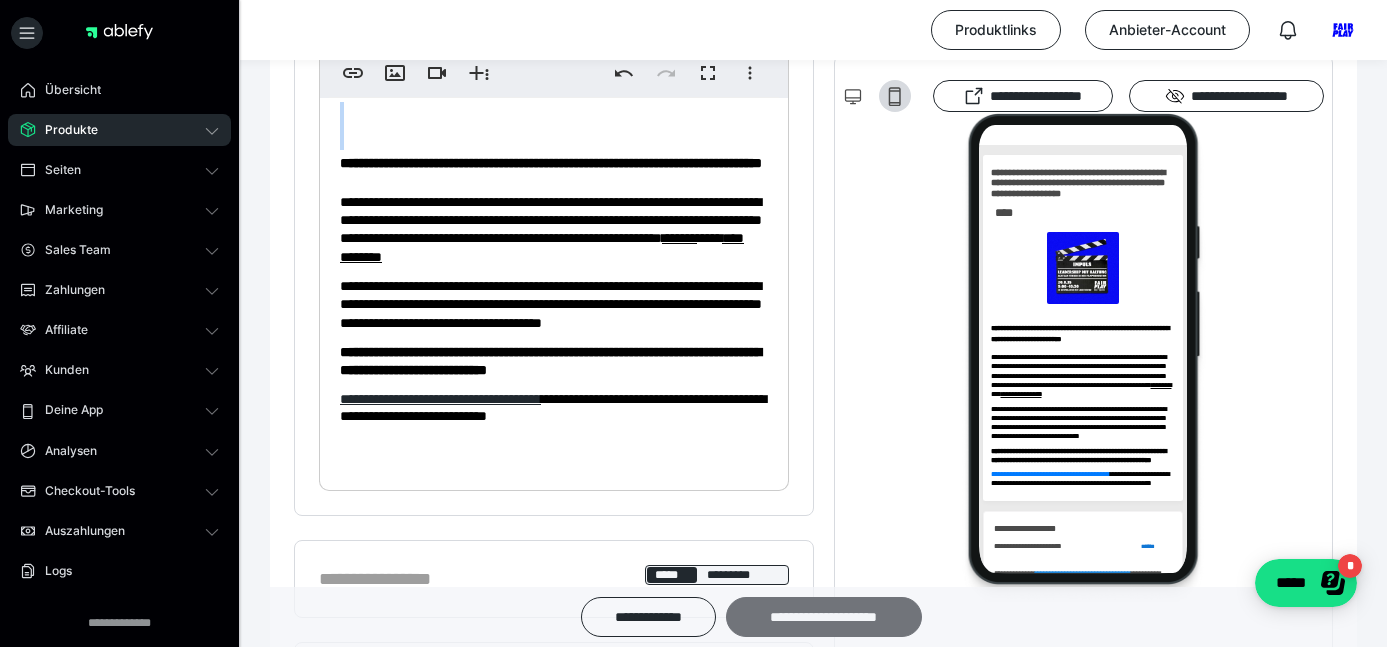 click on "**********" at bounding box center [824, 617] 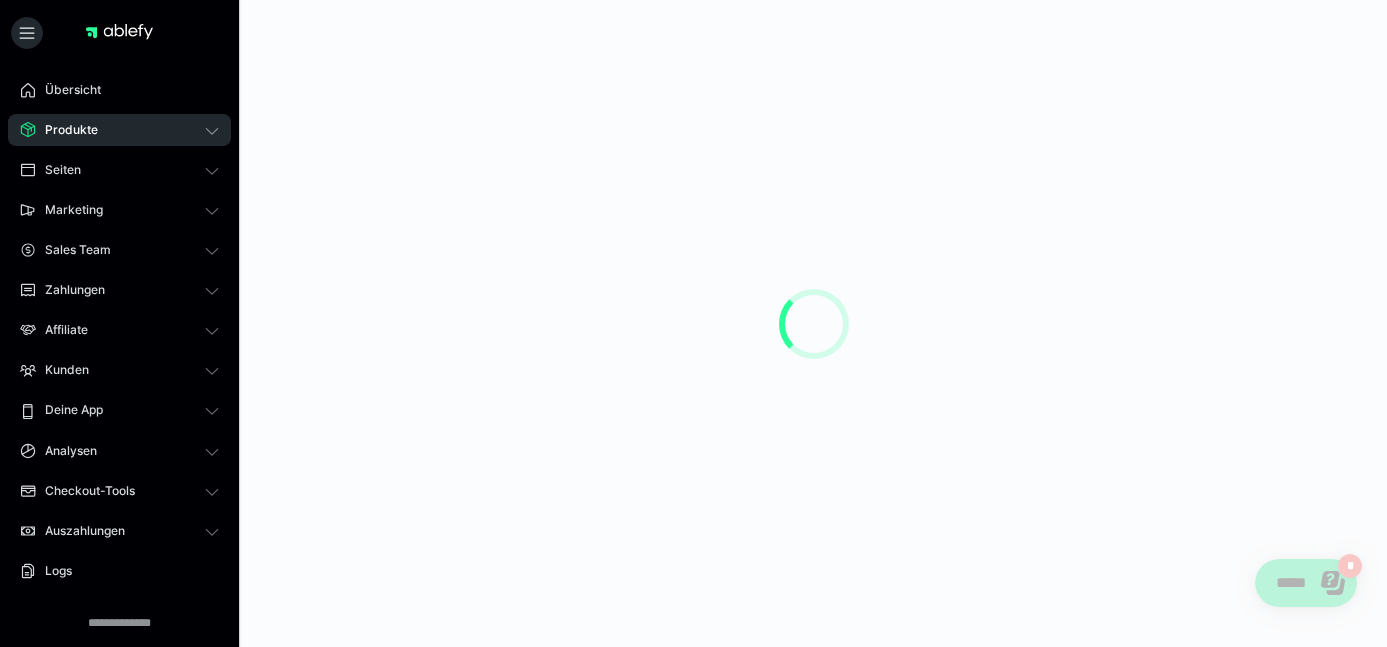 scroll, scrollTop: 0, scrollLeft: 0, axis: both 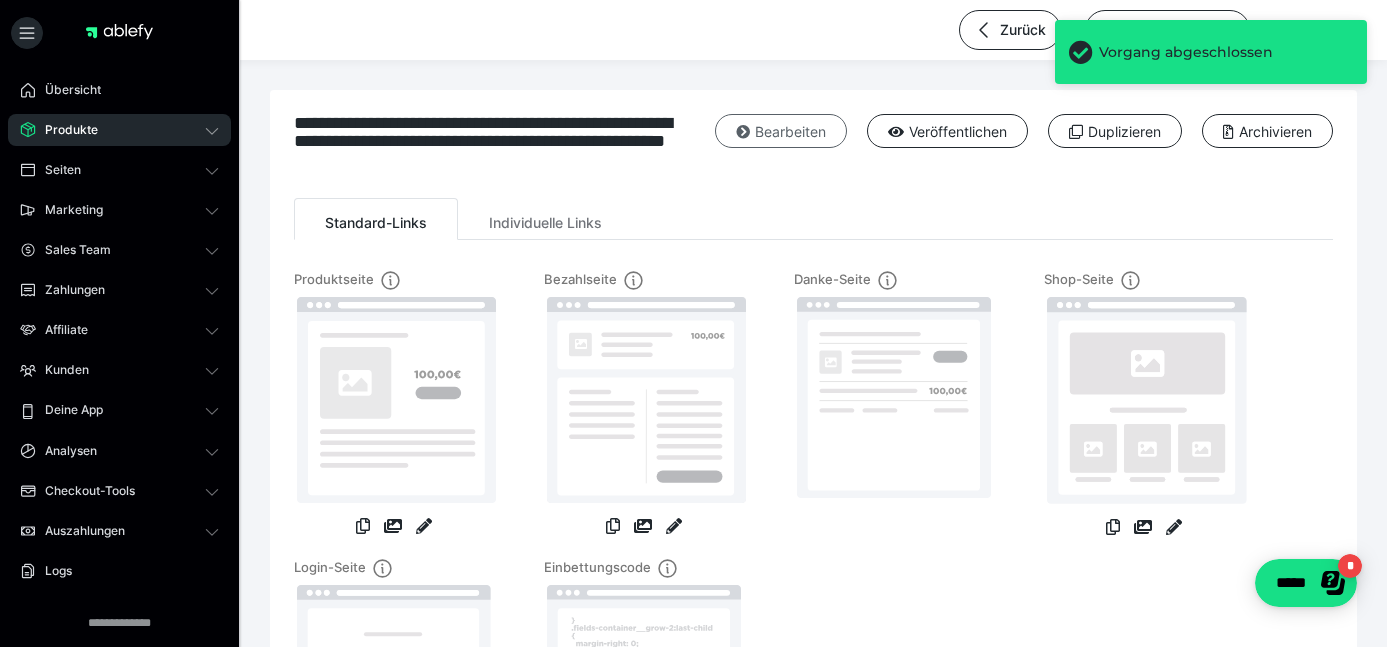 click on "Bearbeiten" at bounding box center [781, 131] 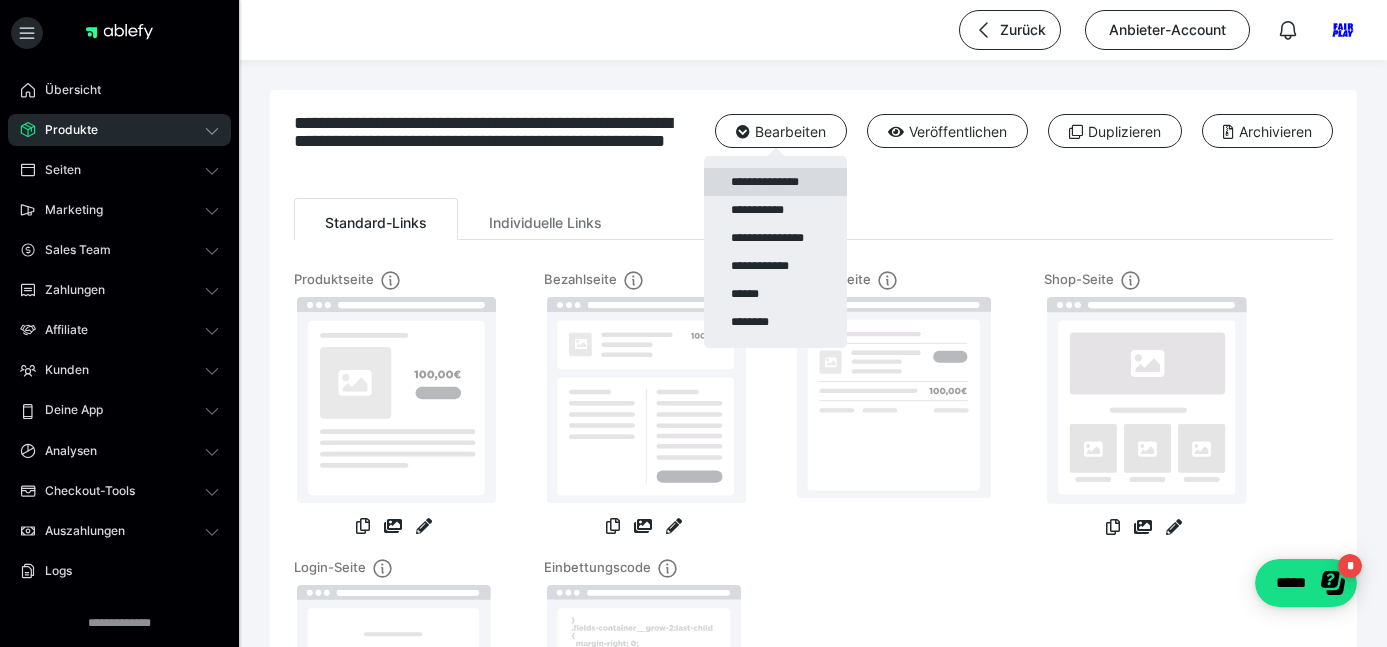 click on "**********" at bounding box center [775, 182] 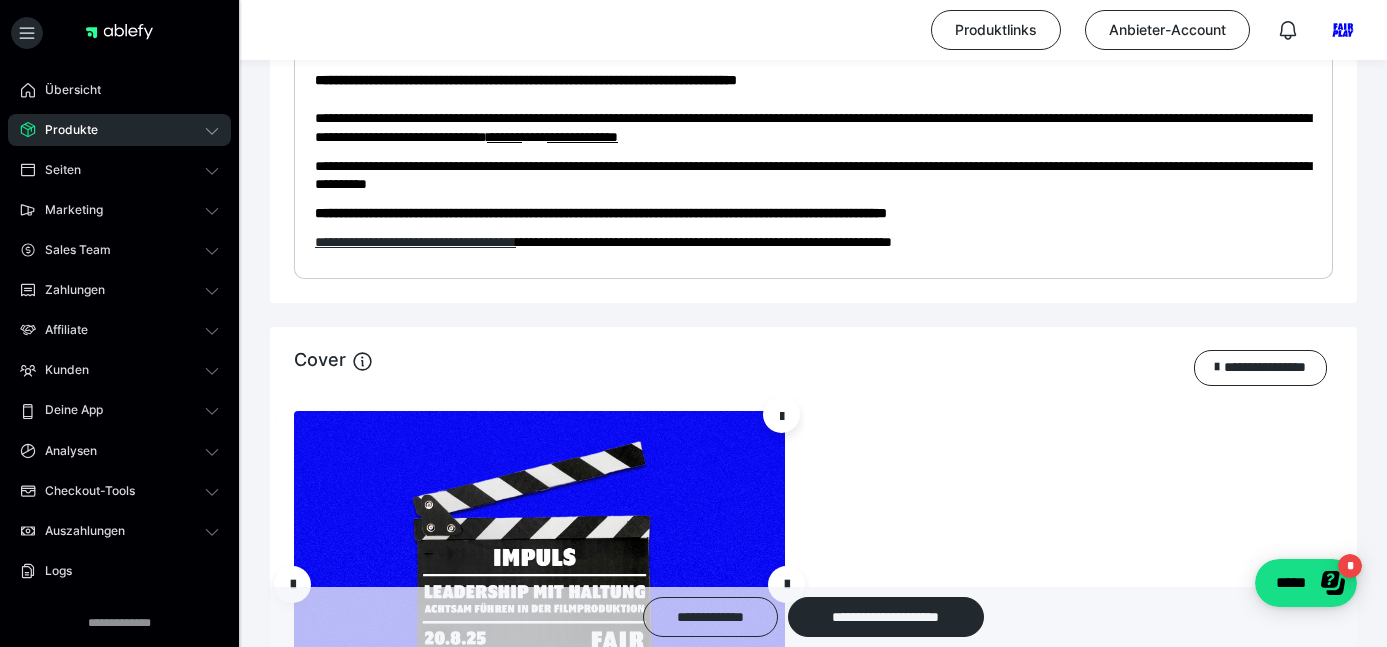 scroll, scrollTop: 1178, scrollLeft: 0, axis: vertical 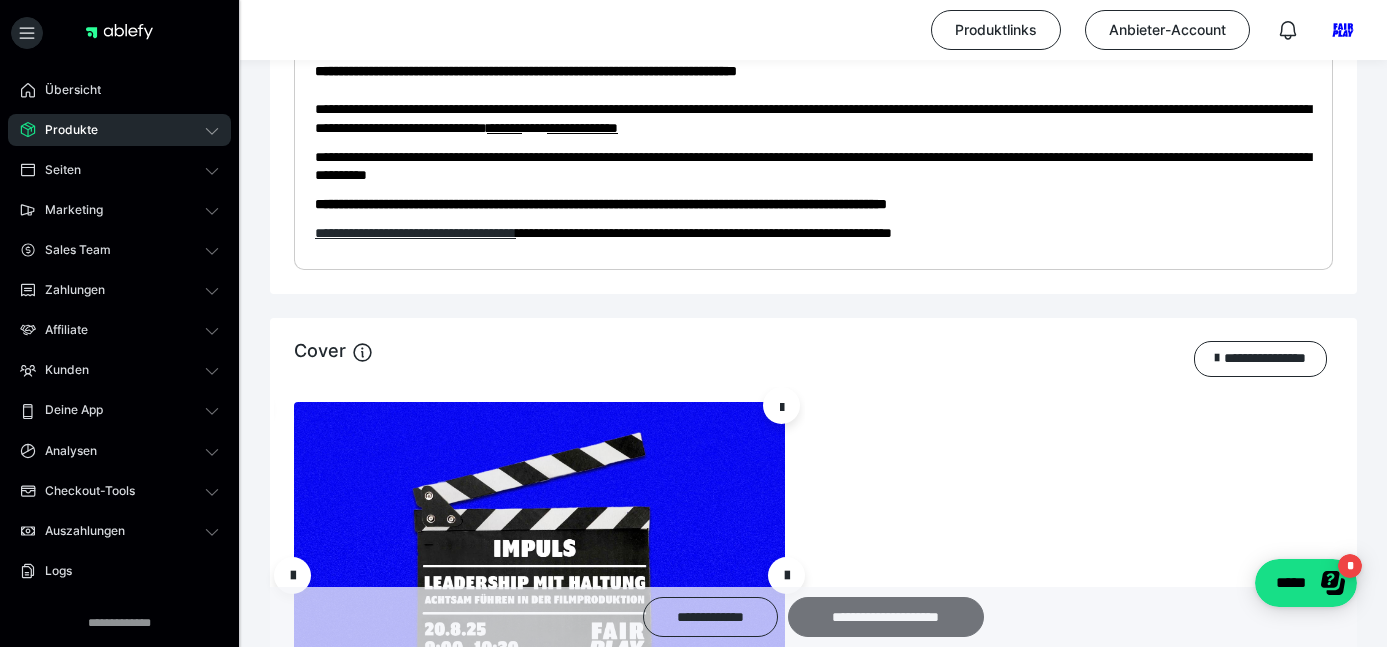 click on "**********" at bounding box center [886, 617] 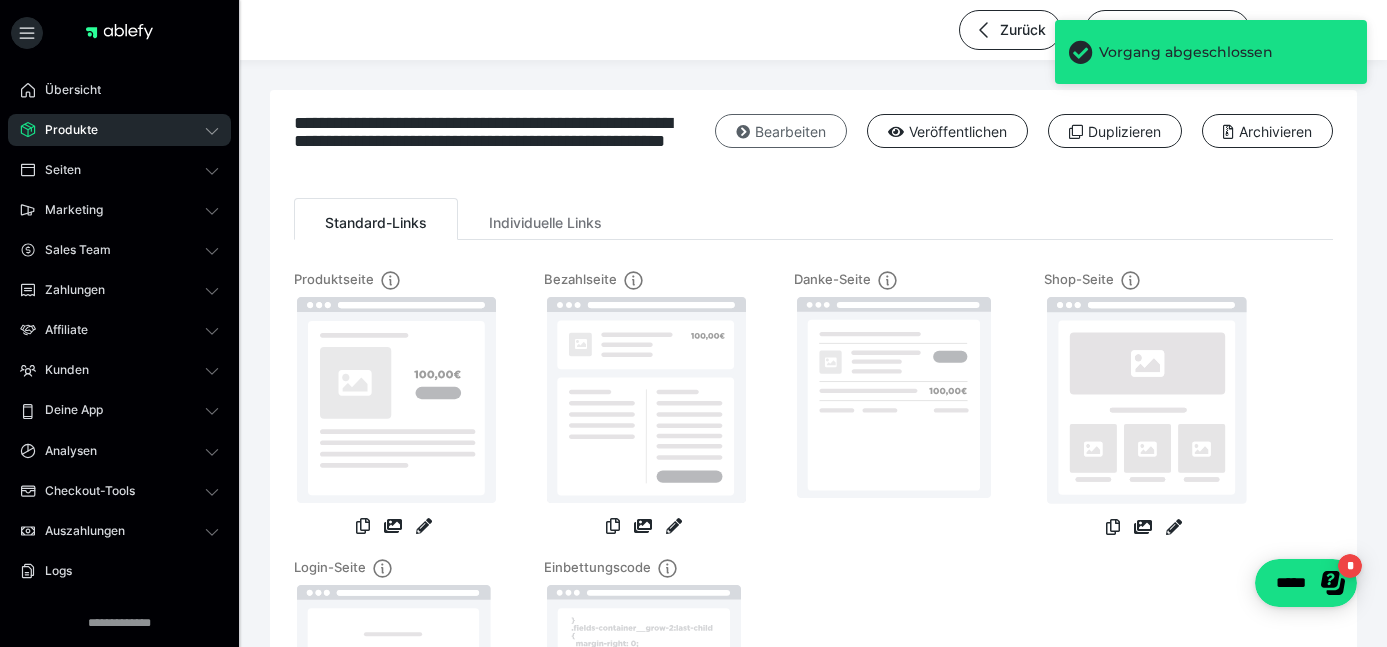 click on "Bearbeiten" at bounding box center (781, 131) 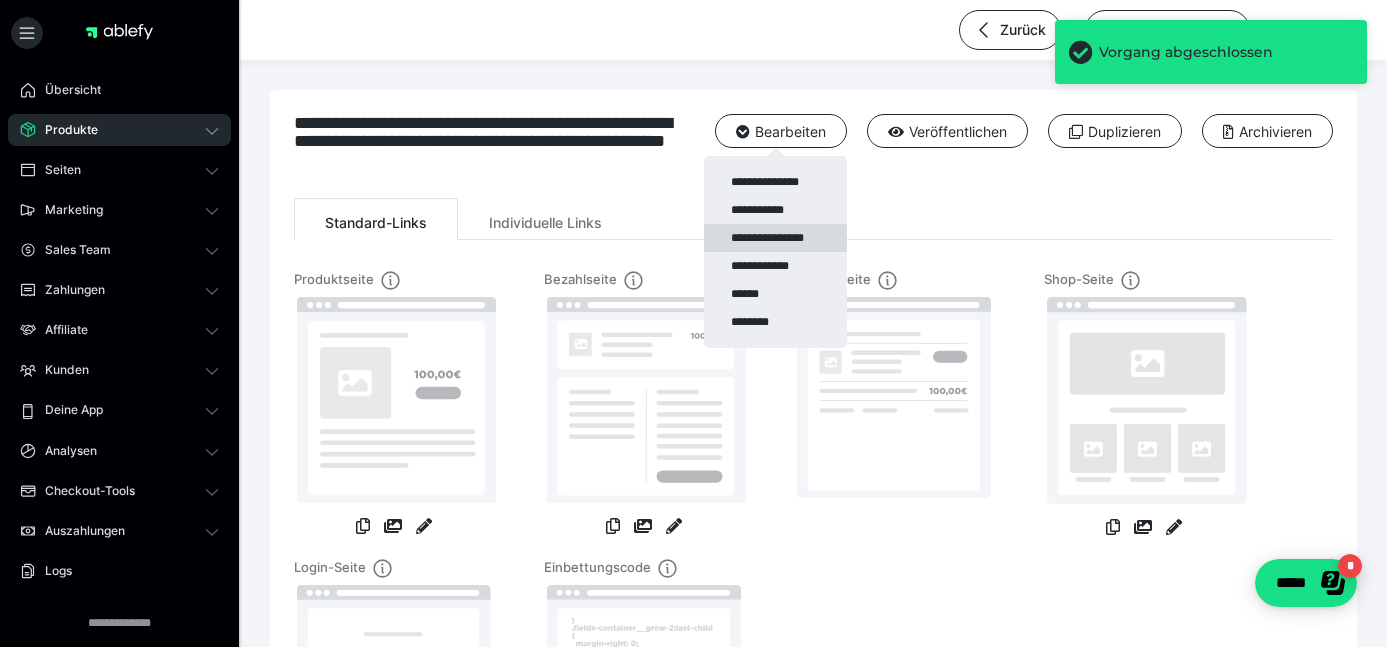 click on "**********" at bounding box center (775, 238) 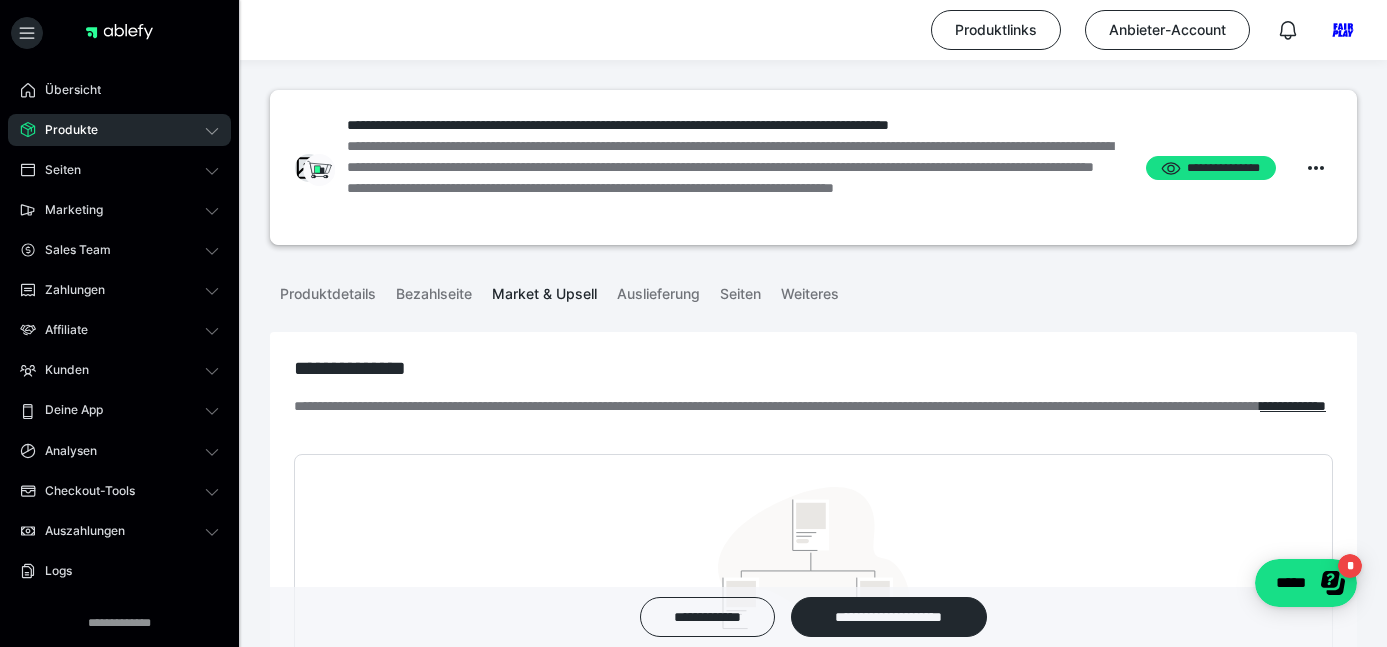 scroll, scrollTop: 0, scrollLeft: 0, axis: both 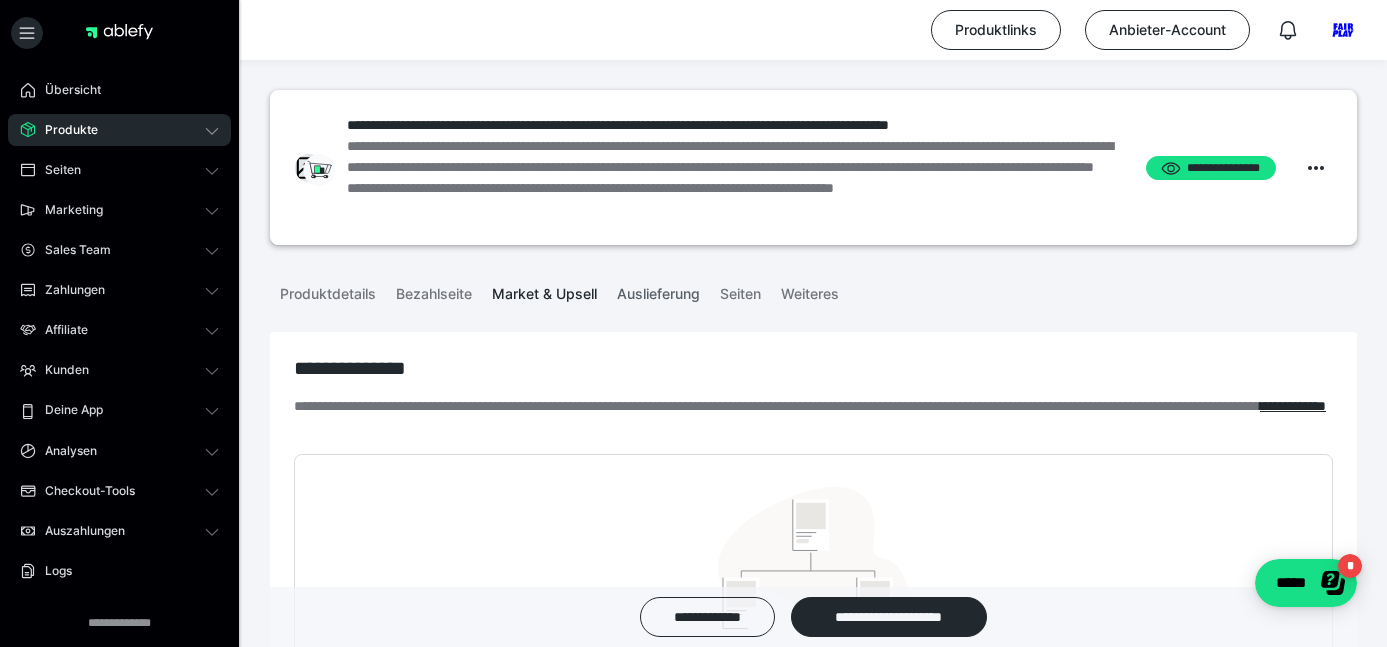 click on "Auslieferung" at bounding box center (658, 290) 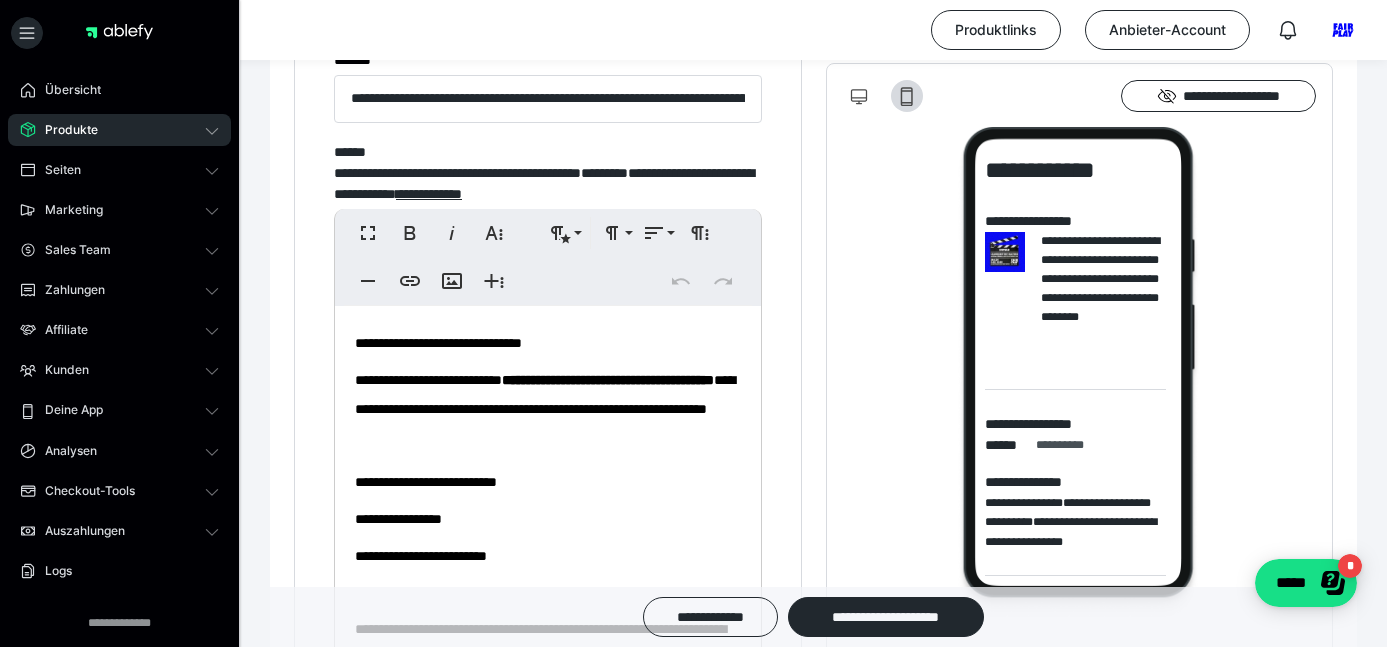 scroll, scrollTop: 2262, scrollLeft: 0, axis: vertical 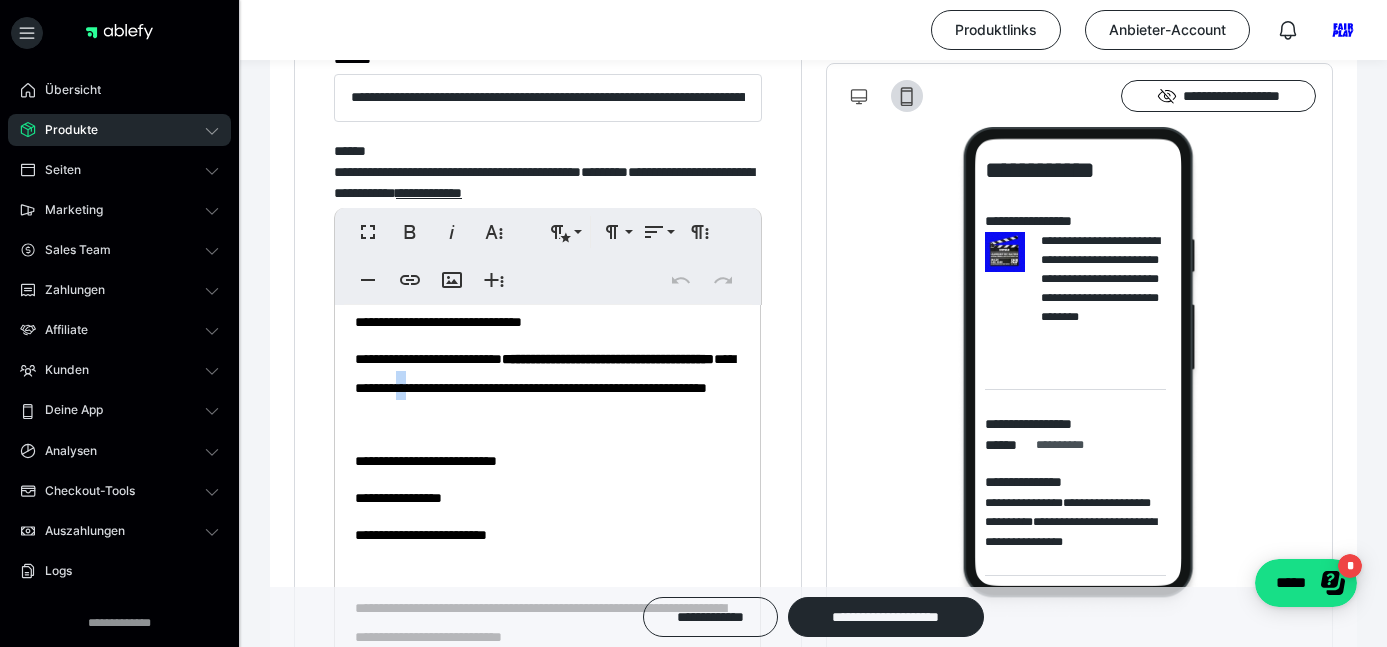 drag, startPoint x: 672, startPoint y: 401, endPoint x: 653, endPoint y: 401, distance: 19 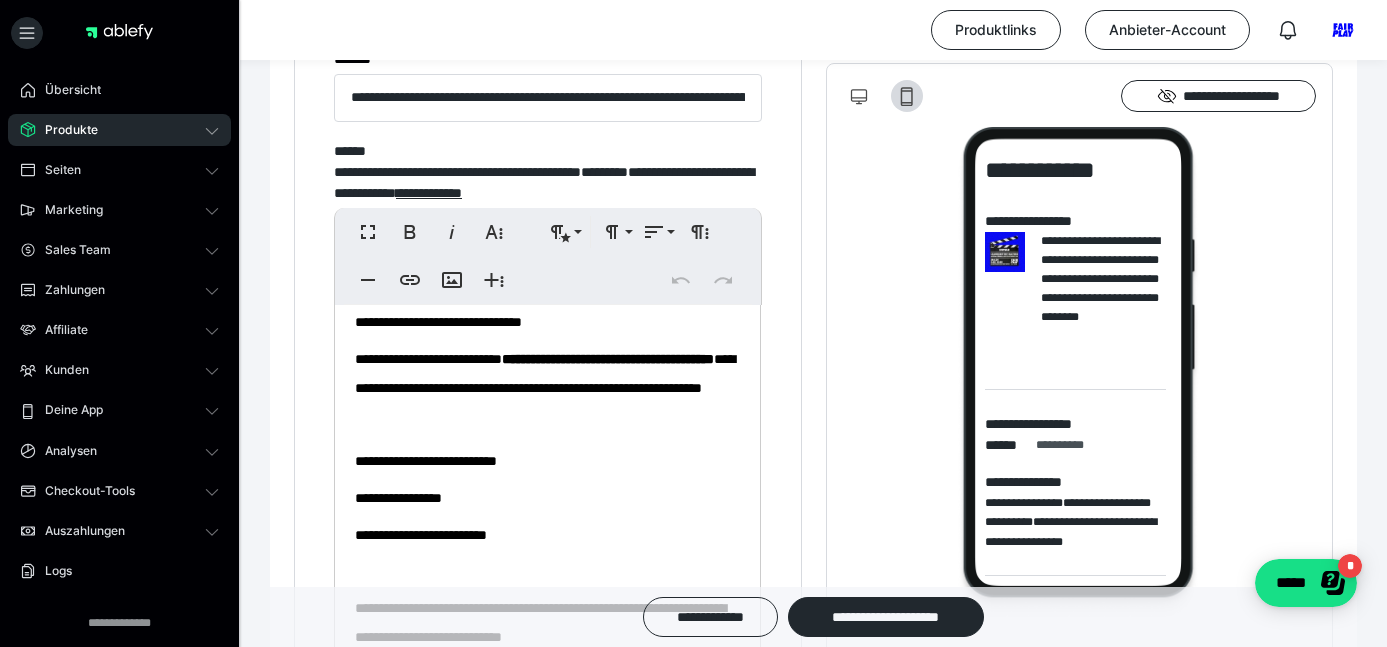 type 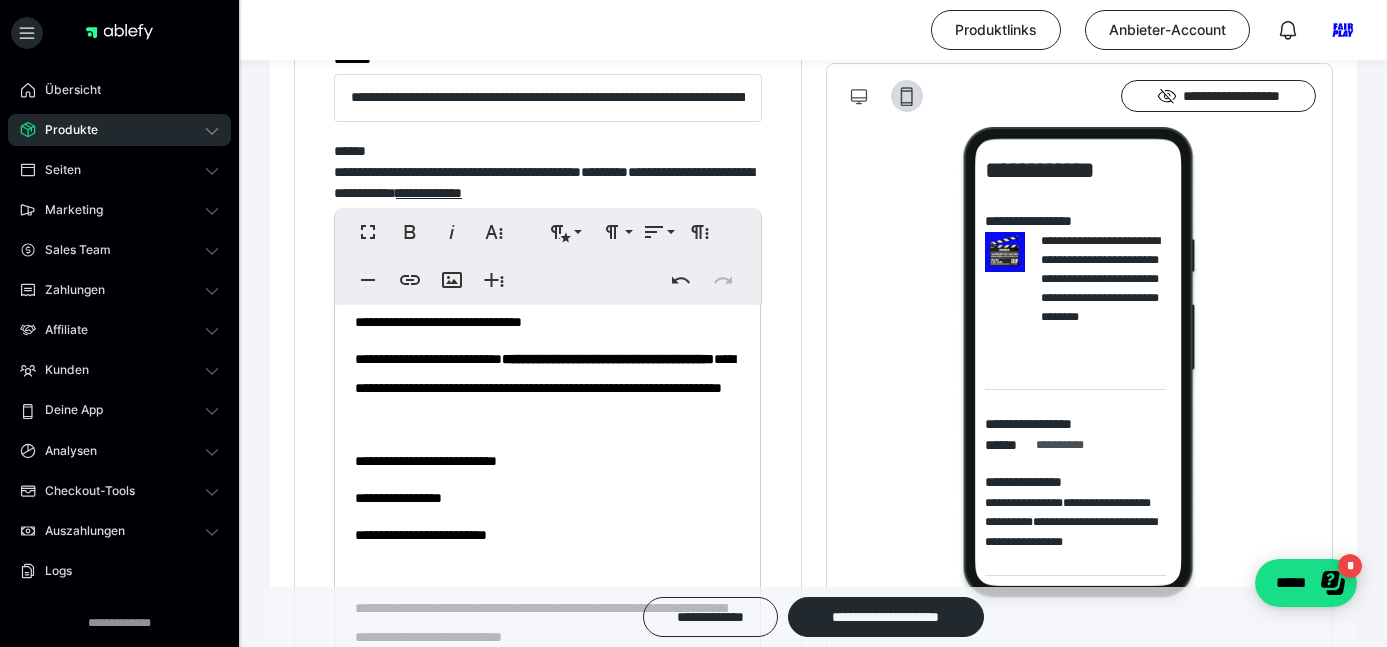 click on "**********" at bounding box center [545, 373] 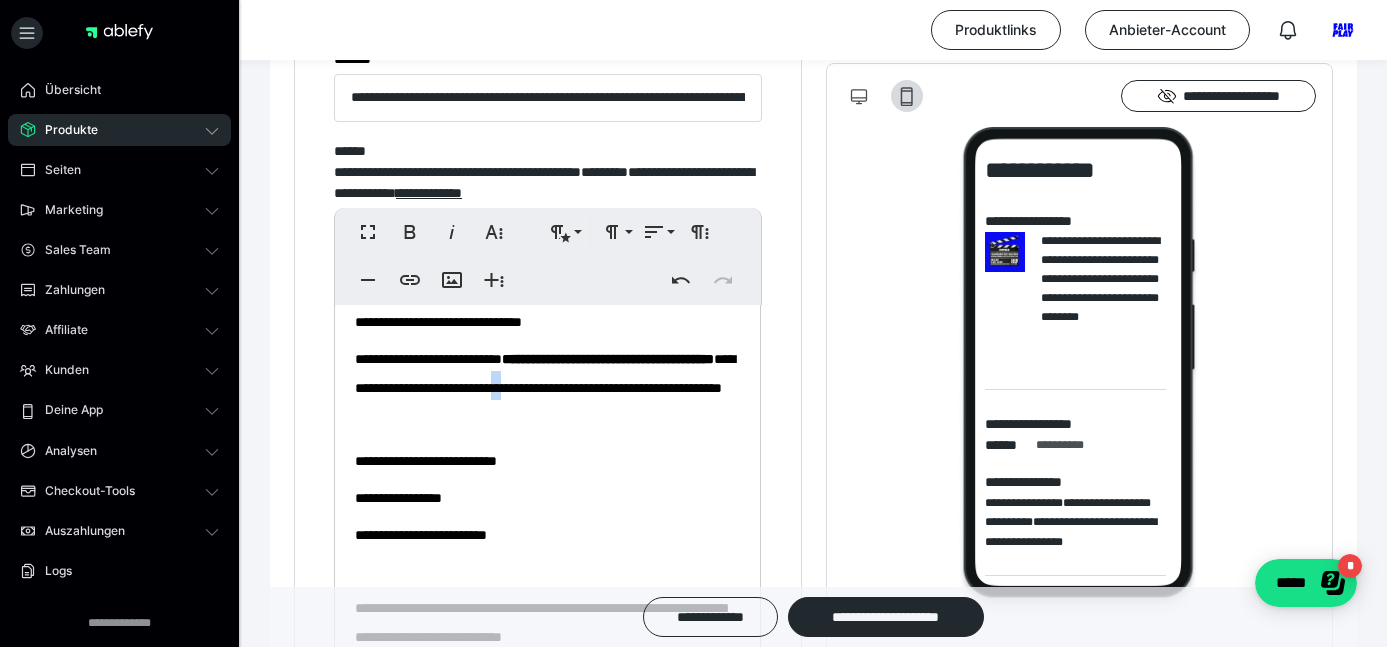 click on "**********" at bounding box center (545, 373) 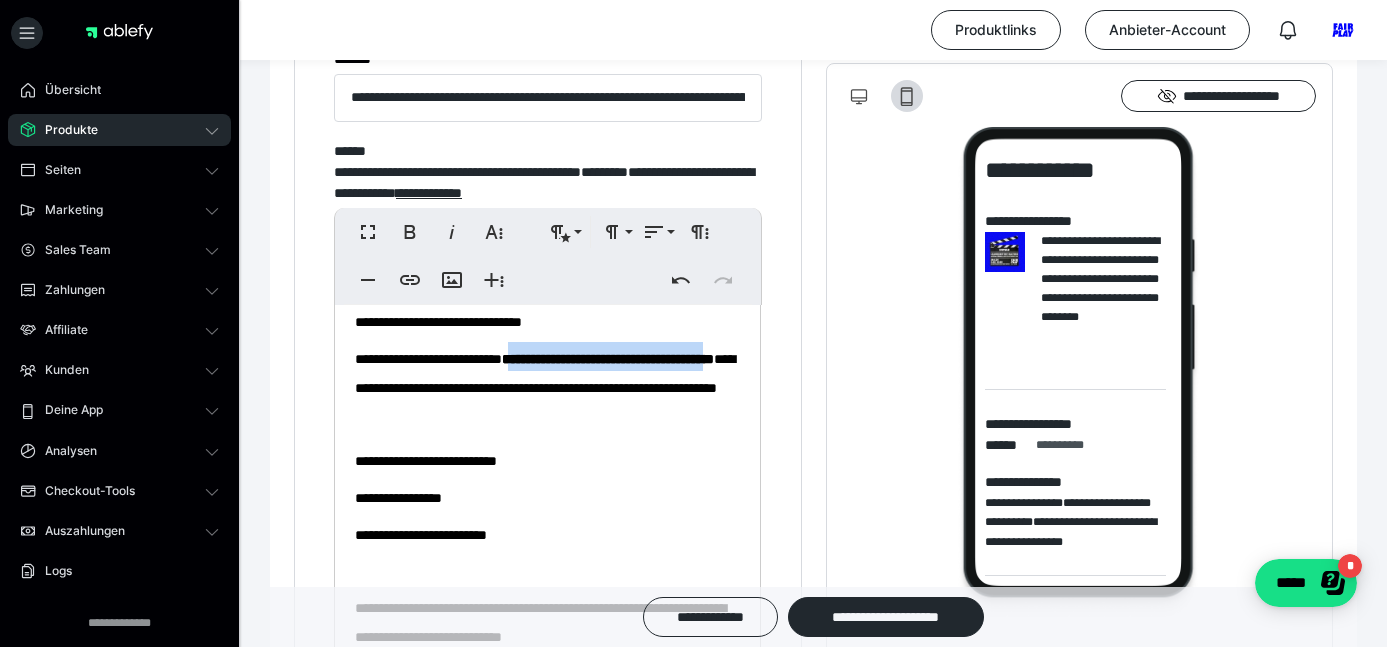 drag, startPoint x: 579, startPoint y: 372, endPoint x: 543, endPoint y: 397, distance: 43.829212 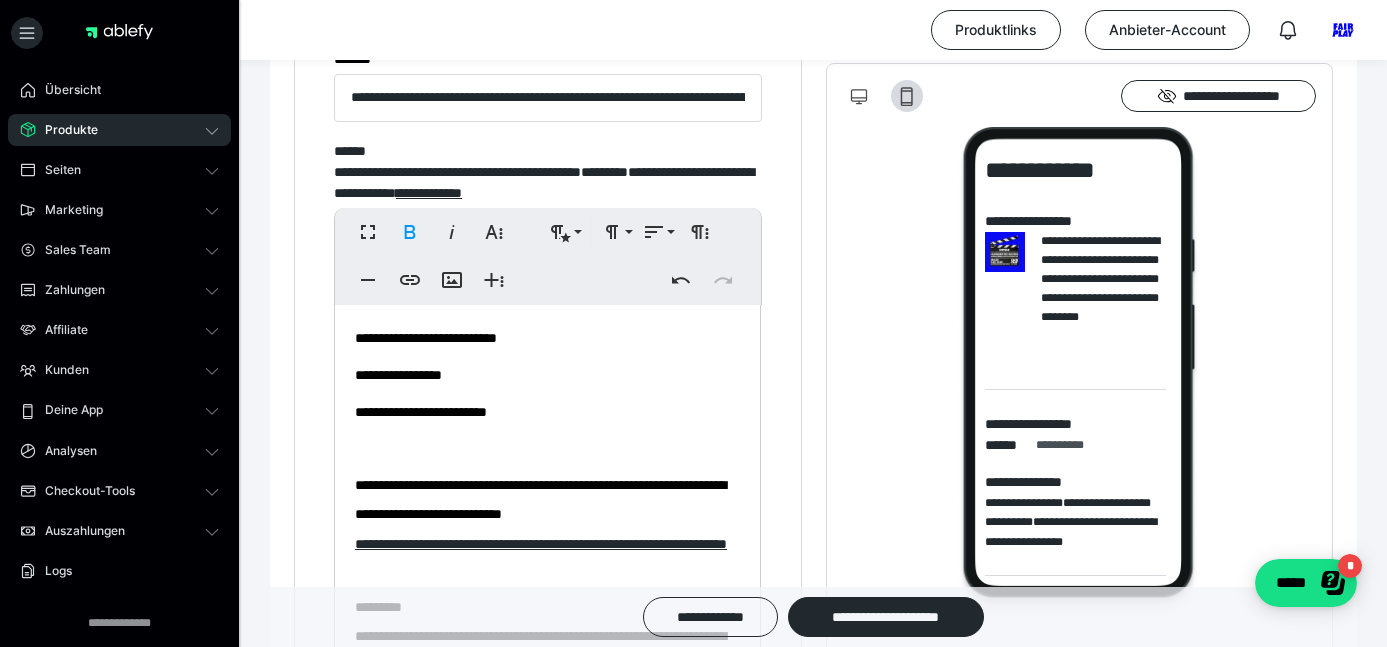 scroll, scrollTop: 238, scrollLeft: 0, axis: vertical 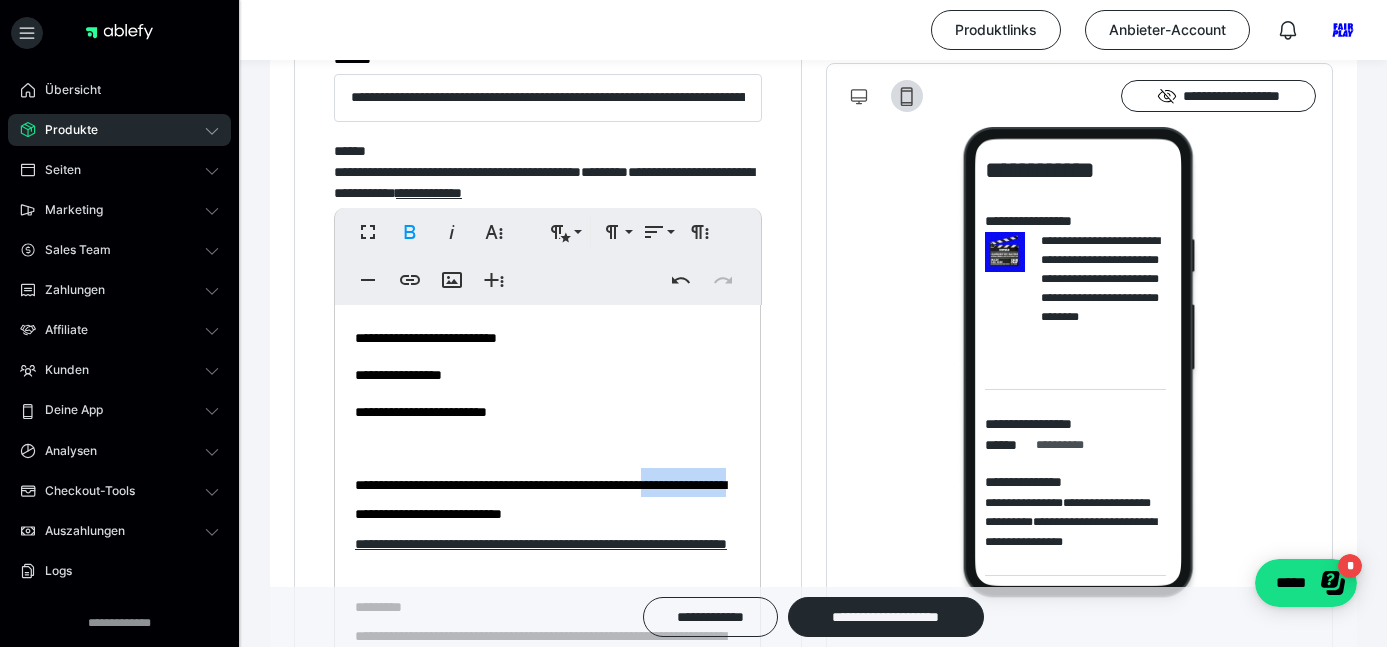 drag, startPoint x: 415, startPoint y: 485, endPoint x: 537, endPoint y: 485, distance: 122 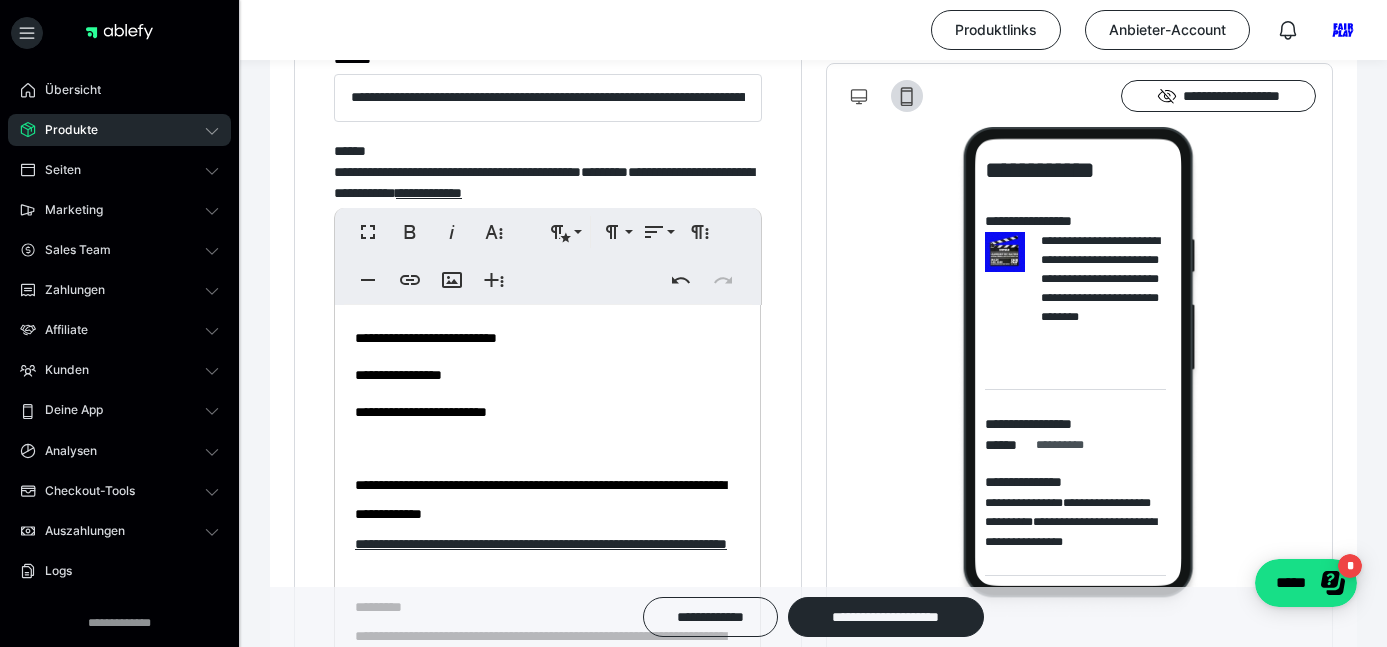 scroll, scrollTop: 210, scrollLeft: 0, axis: vertical 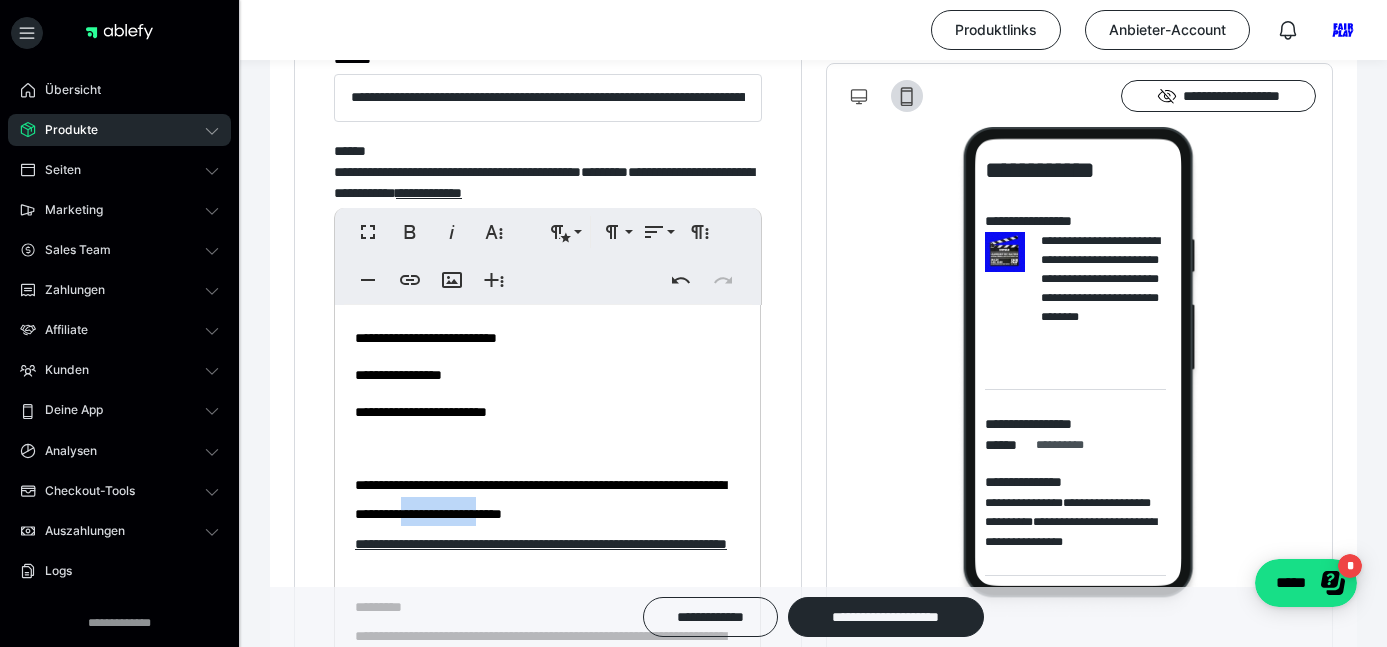 drag, startPoint x: 617, startPoint y: 511, endPoint x: 724, endPoint y: 513, distance: 107.01869 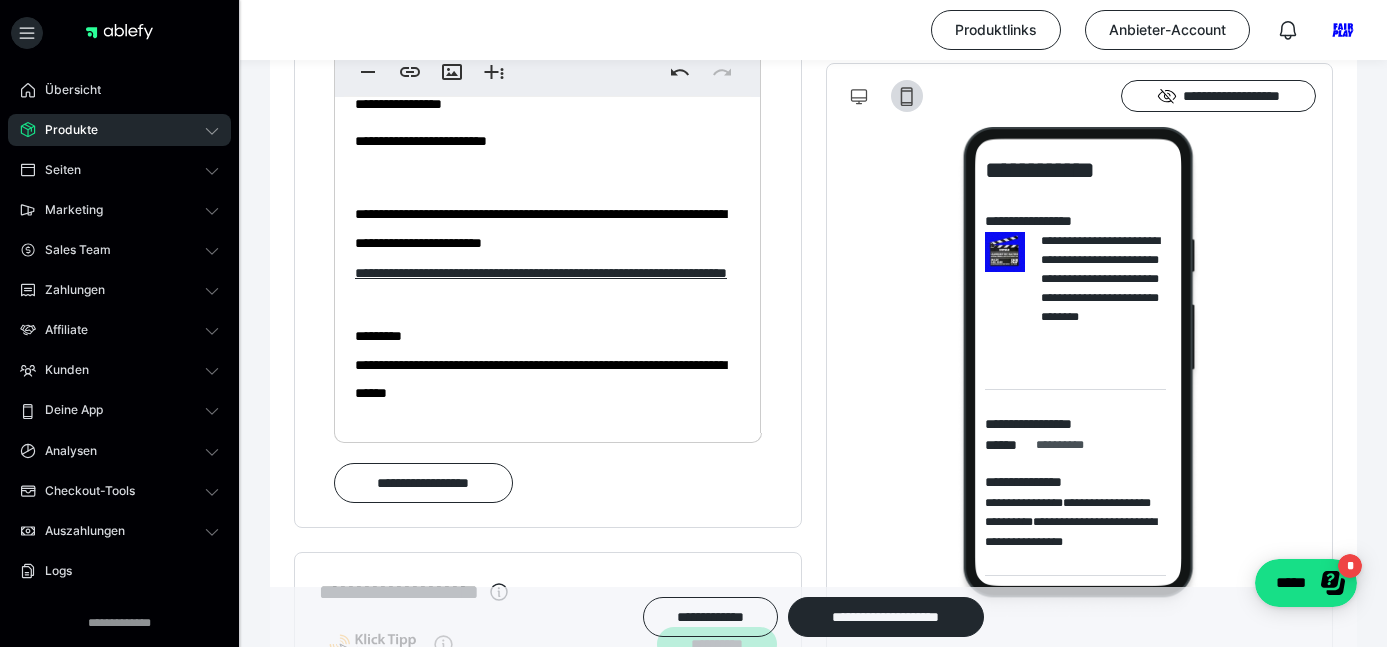 scroll, scrollTop: 2539, scrollLeft: 0, axis: vertical 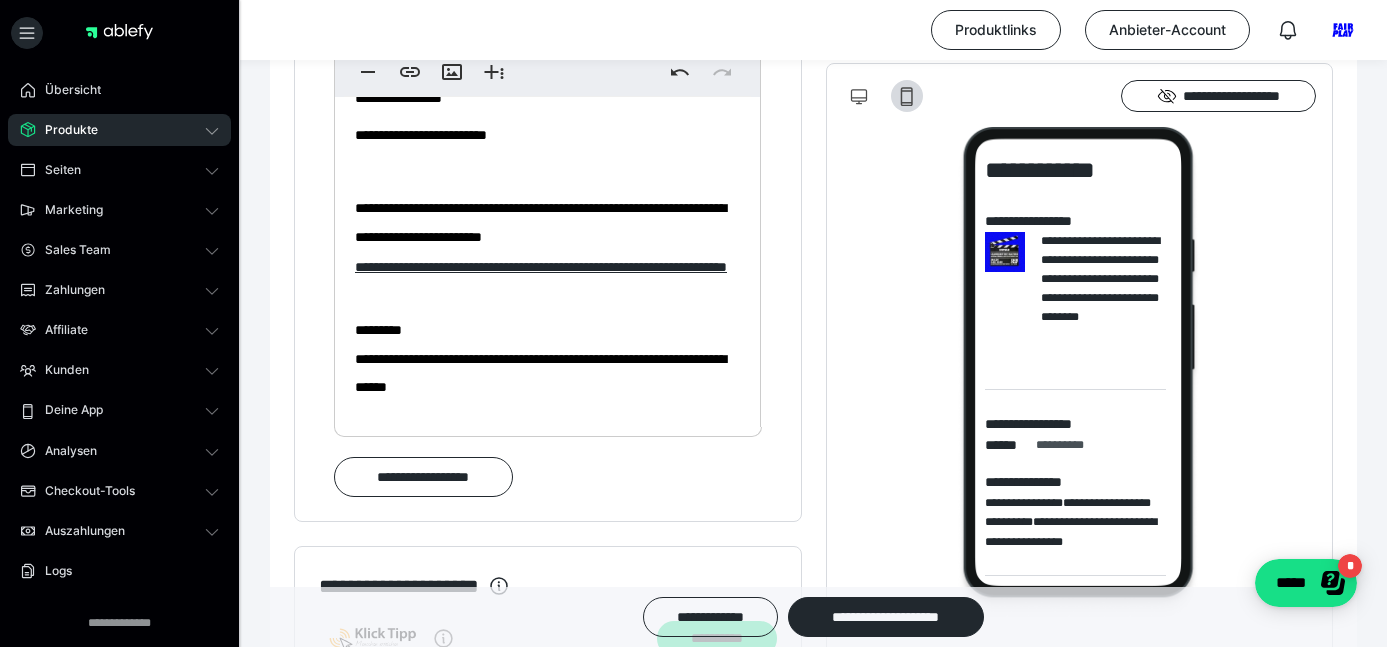 click on "**********" at bounding box center [540, 373] 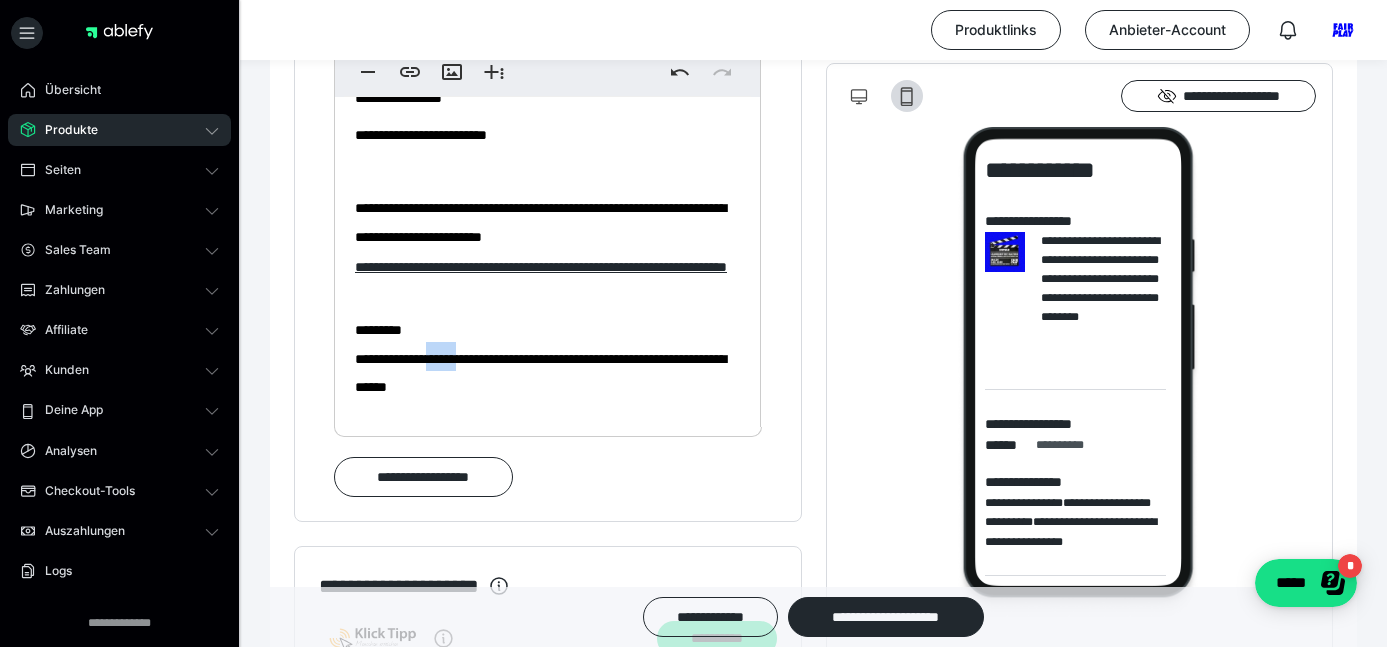 click on "**********" at bounding box center (540, 373) 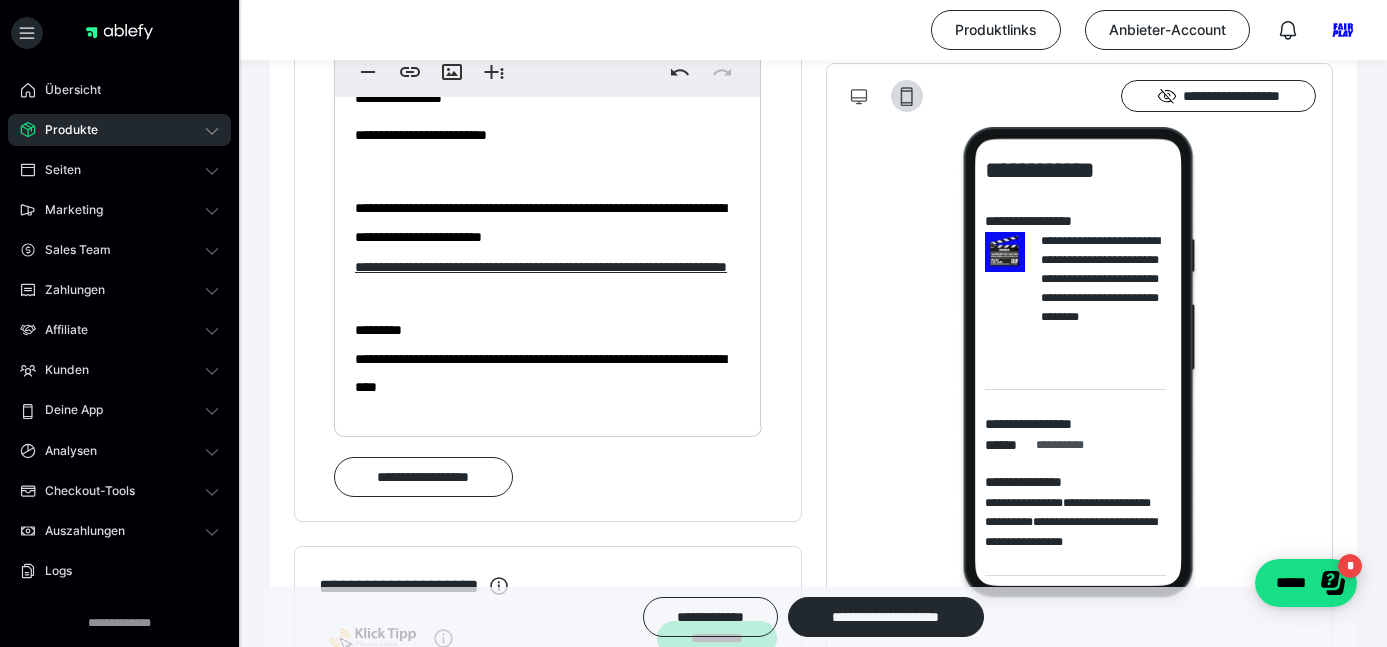 scroll, scrollTop: 190, scrollLeft: 0, axis: vertical 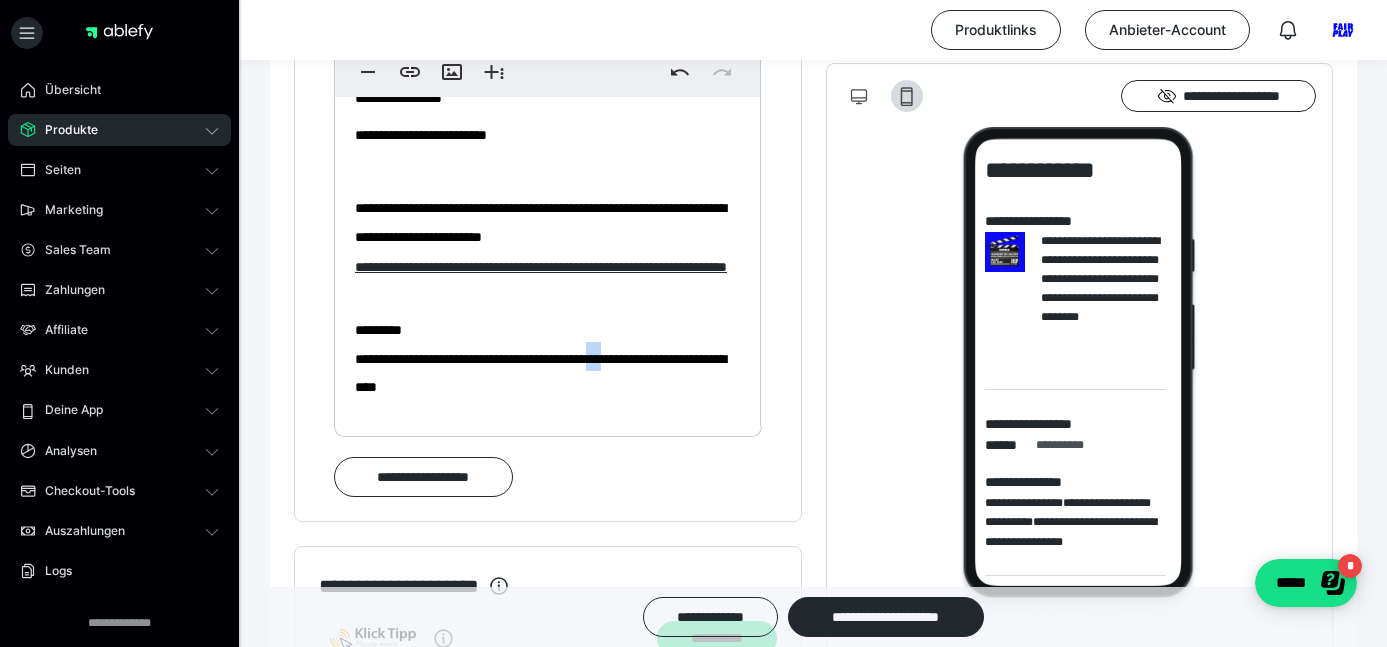 click on "**********" at bounding box center [540, 373] 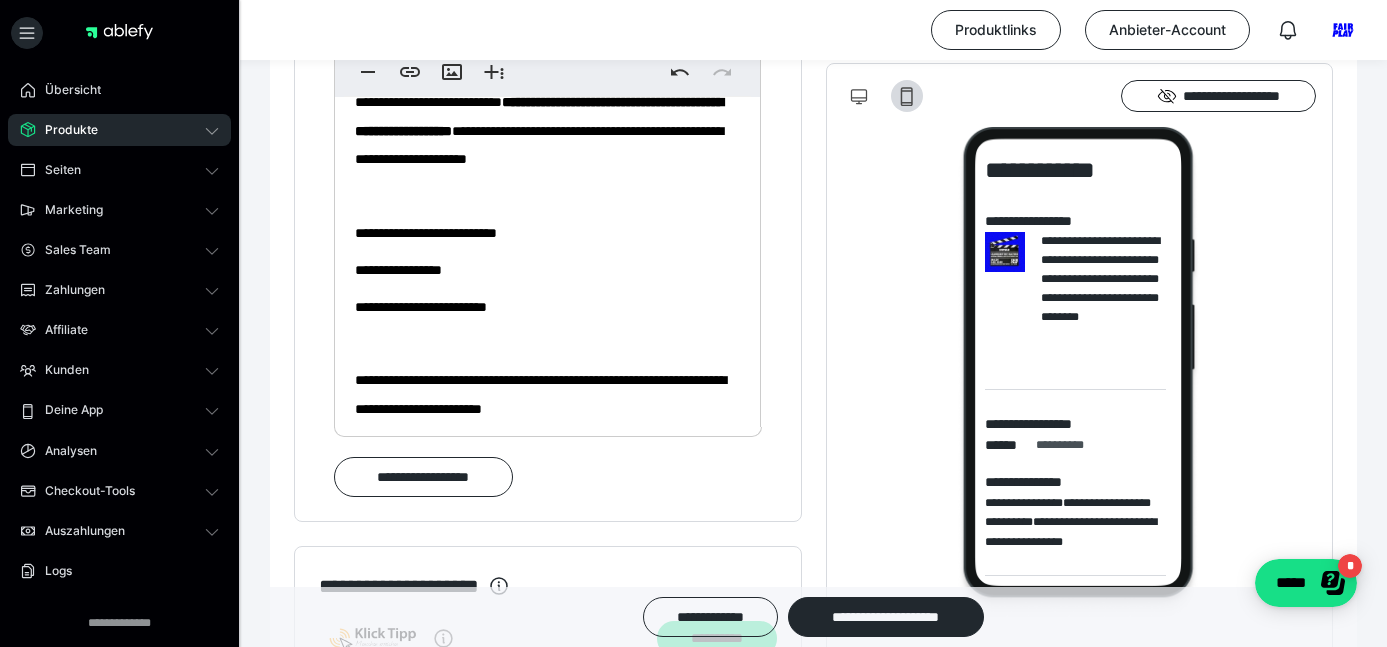 scroll, scrollTop: 0, scrollLeft: 0, axis: both 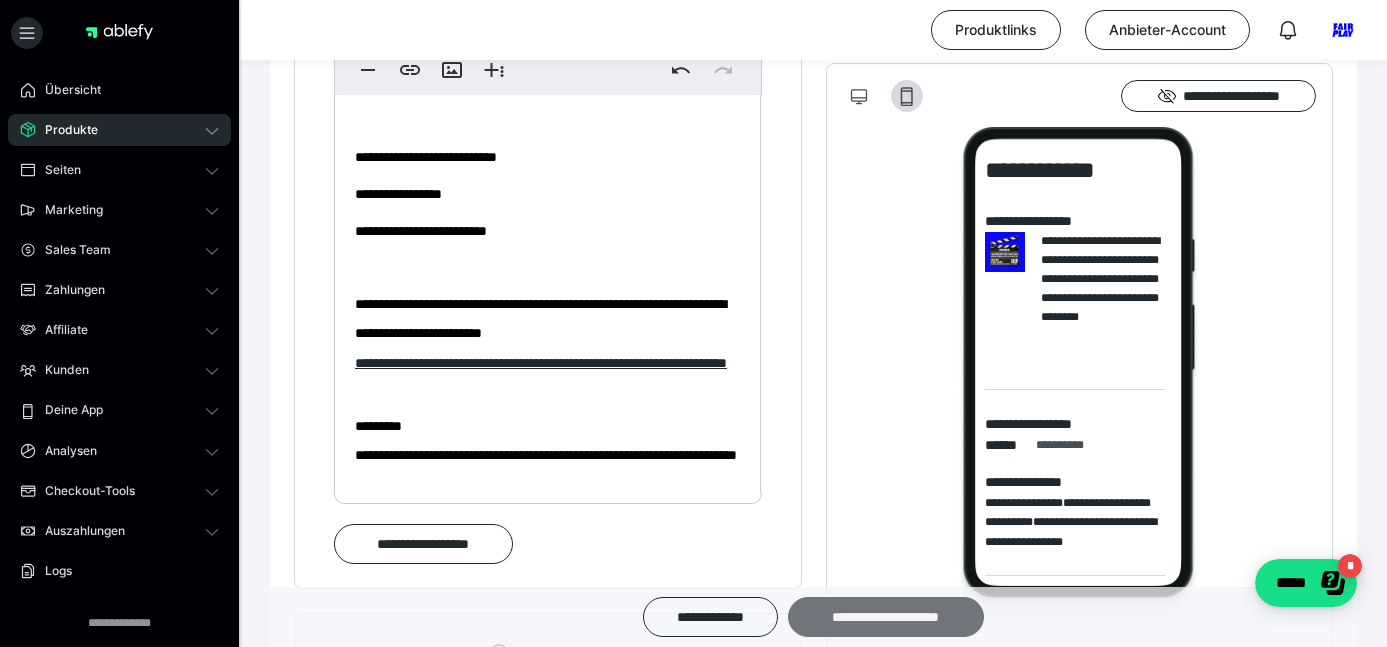 click on "**********" at bounding box center [886, 617] 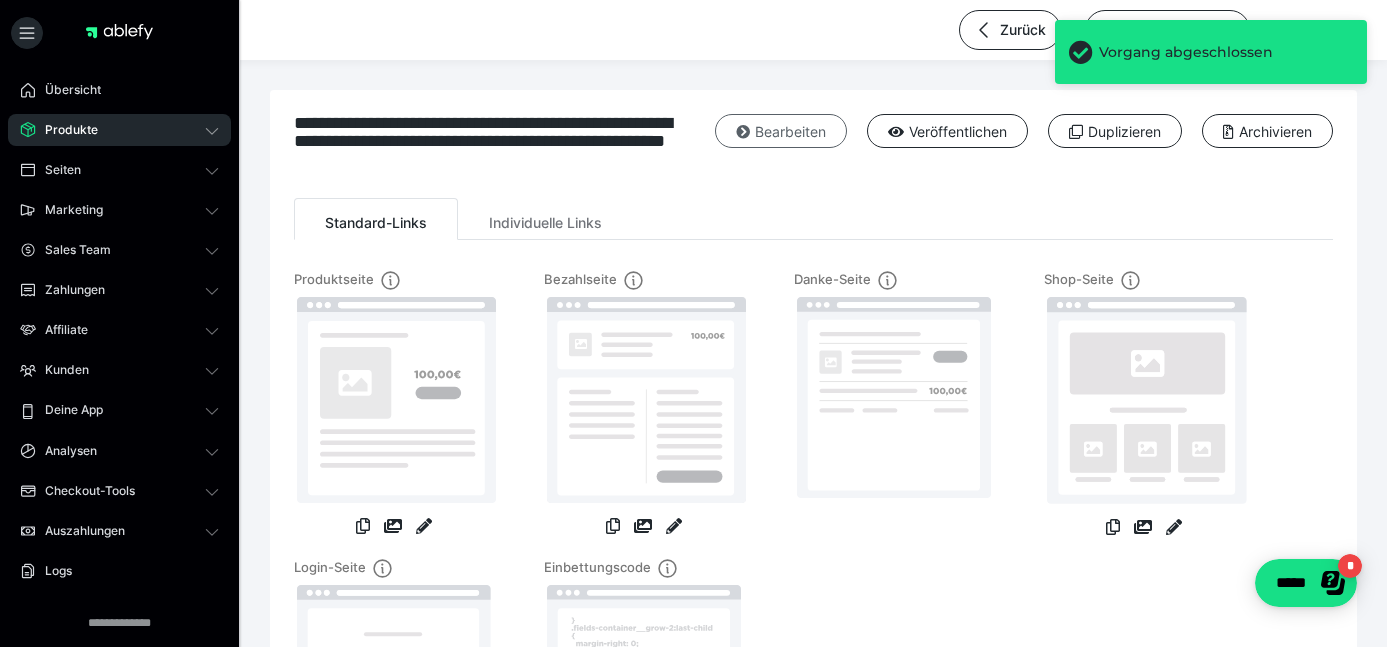 click on "Bearbeiten" at bounding box center (781, 131) 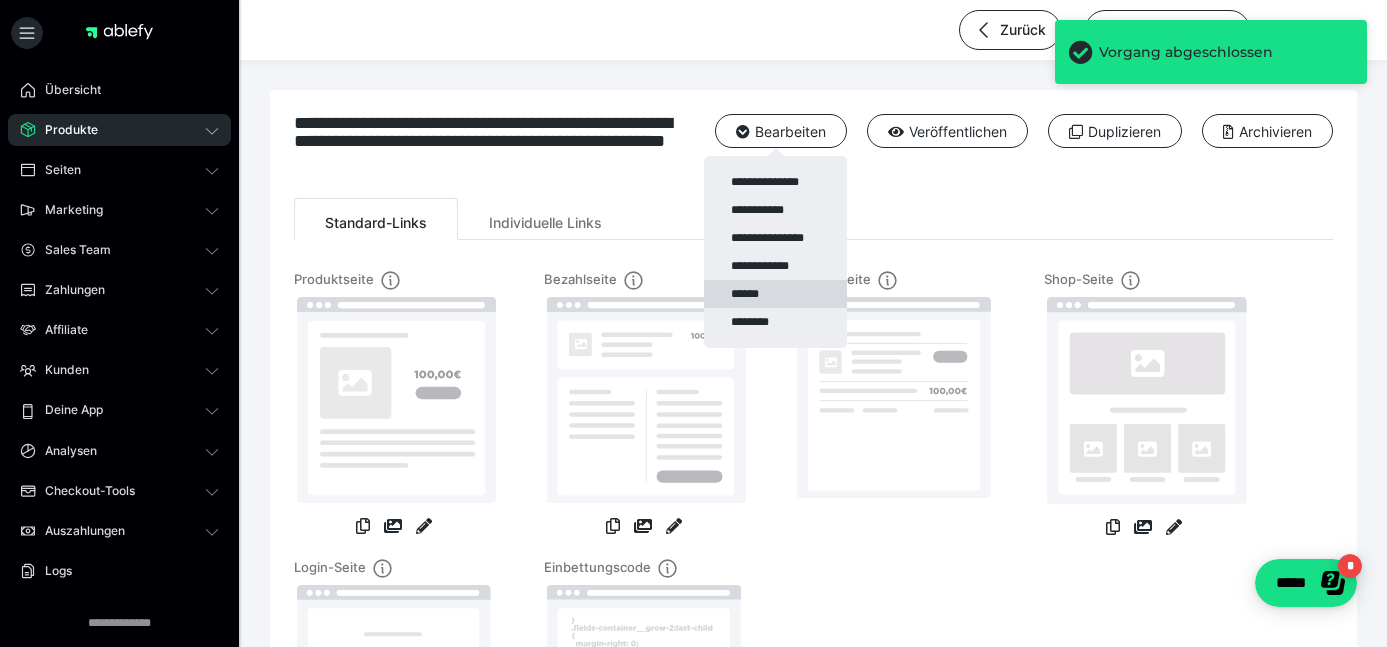 click on "******" at bounding box center (775, 294) 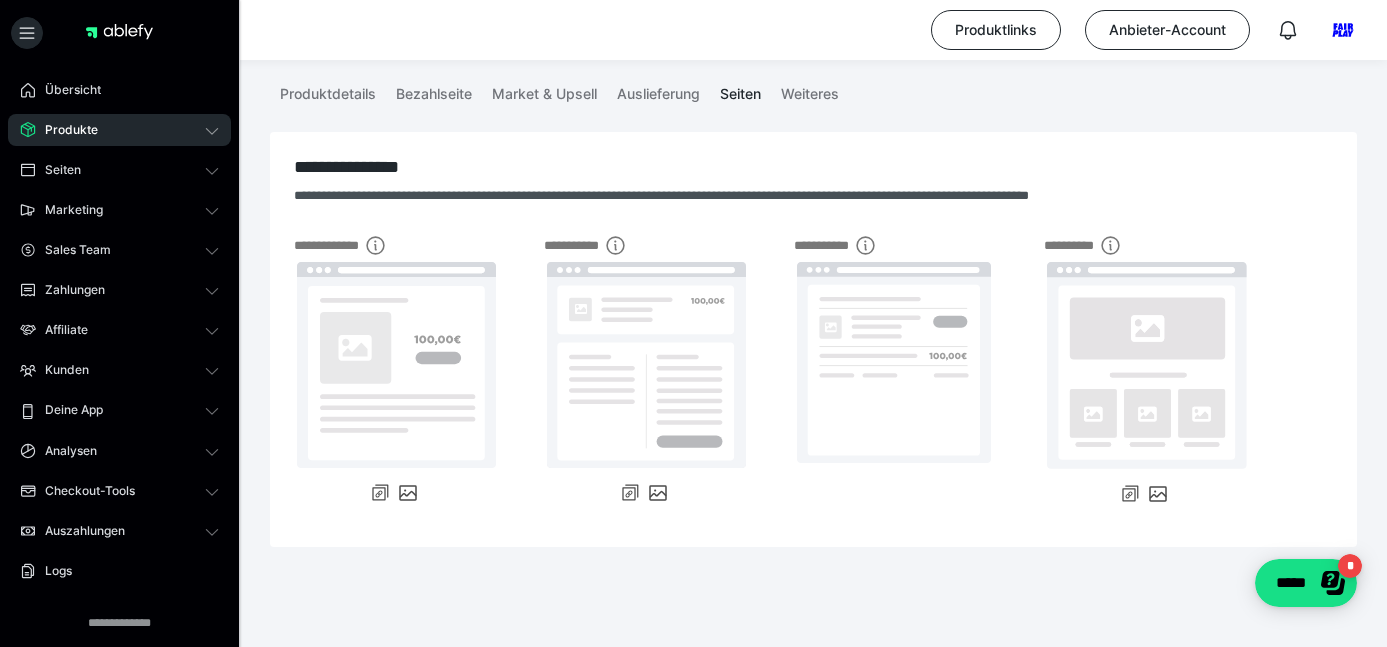 scroll, scrollTop: 200, scrollLeft: 0, axis: vertical 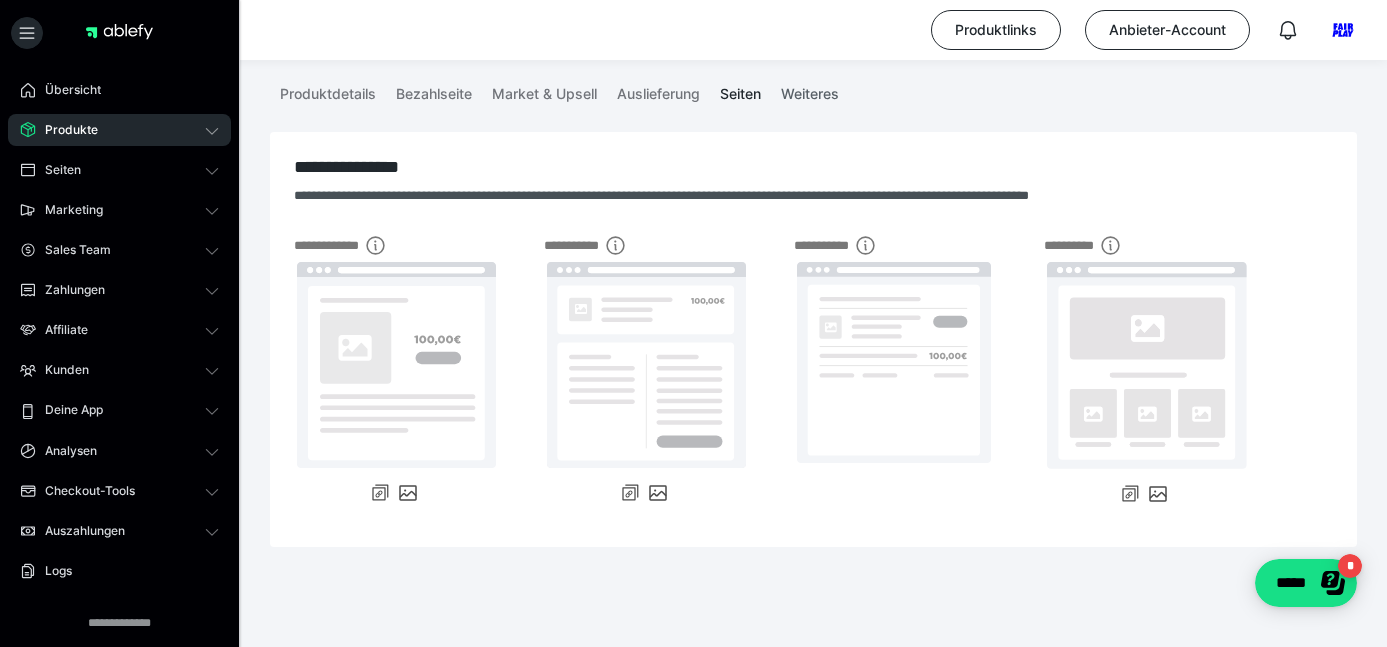 click on "Weiteres" at bounding box center [810, 90] 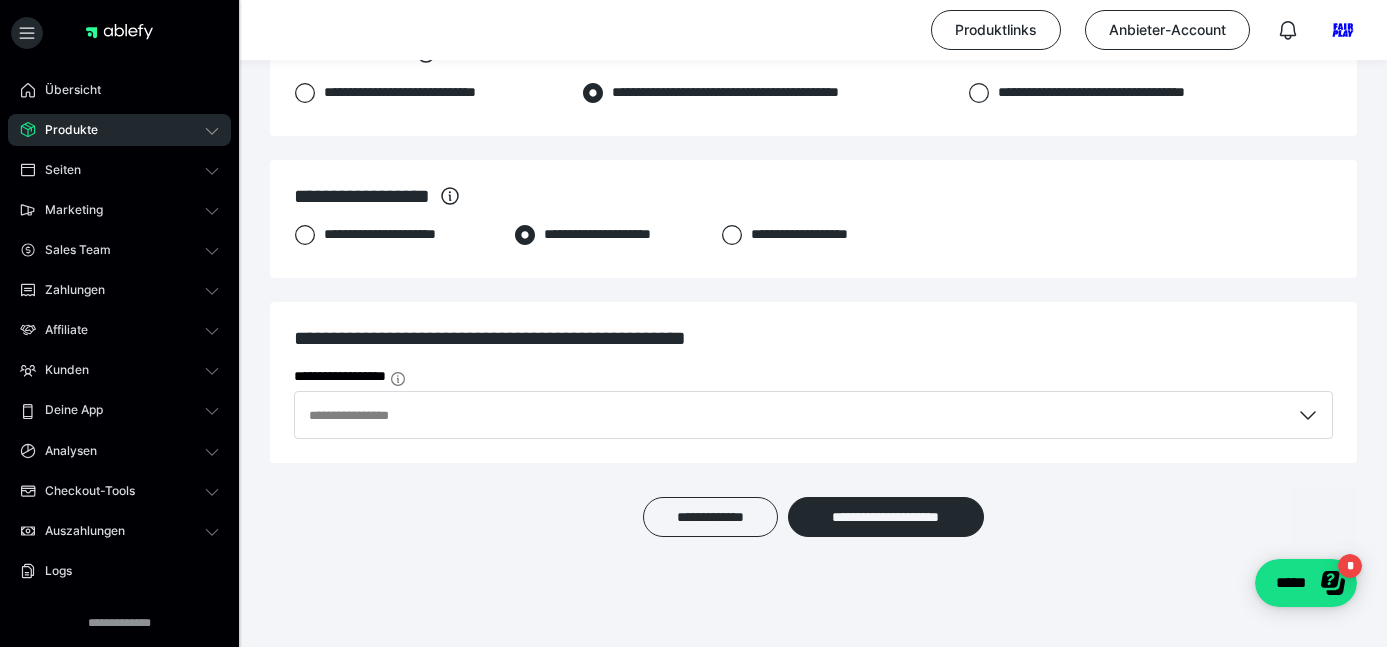 scroll, scrollTop: 1703, scrollLeft: 0, axis: vertical 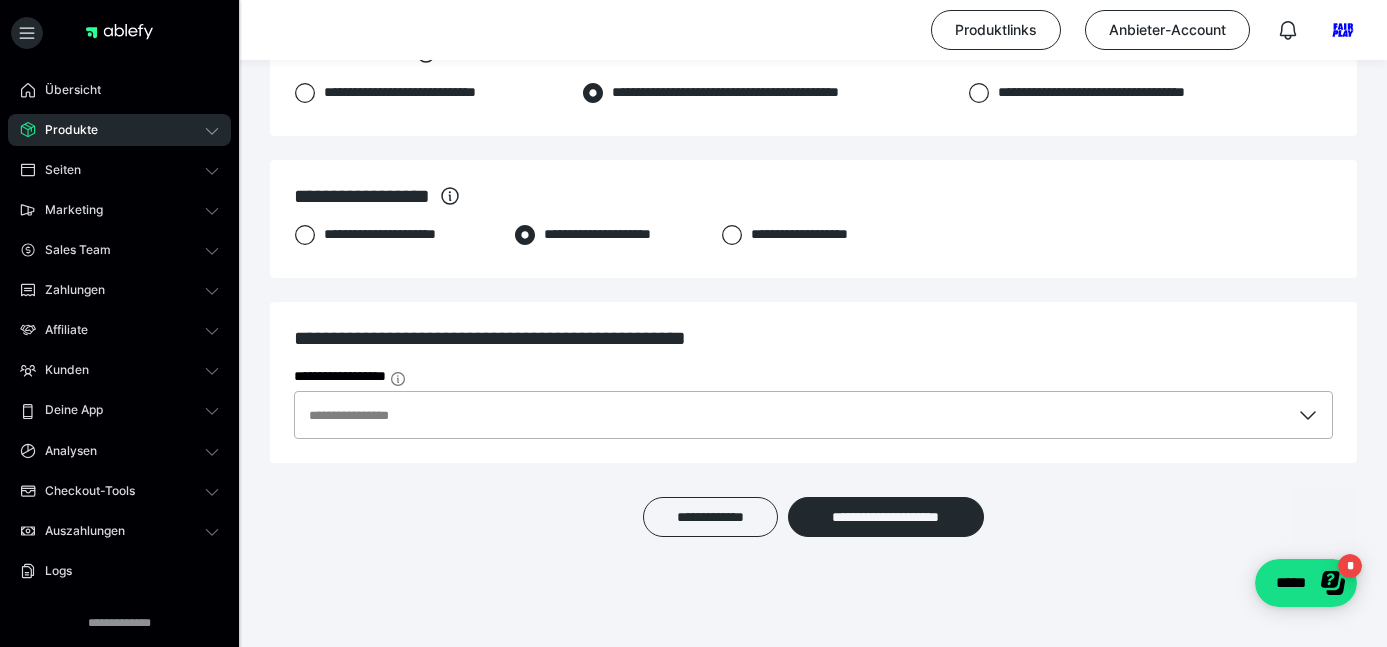 click on "**********" at bounding box center (813, 382) 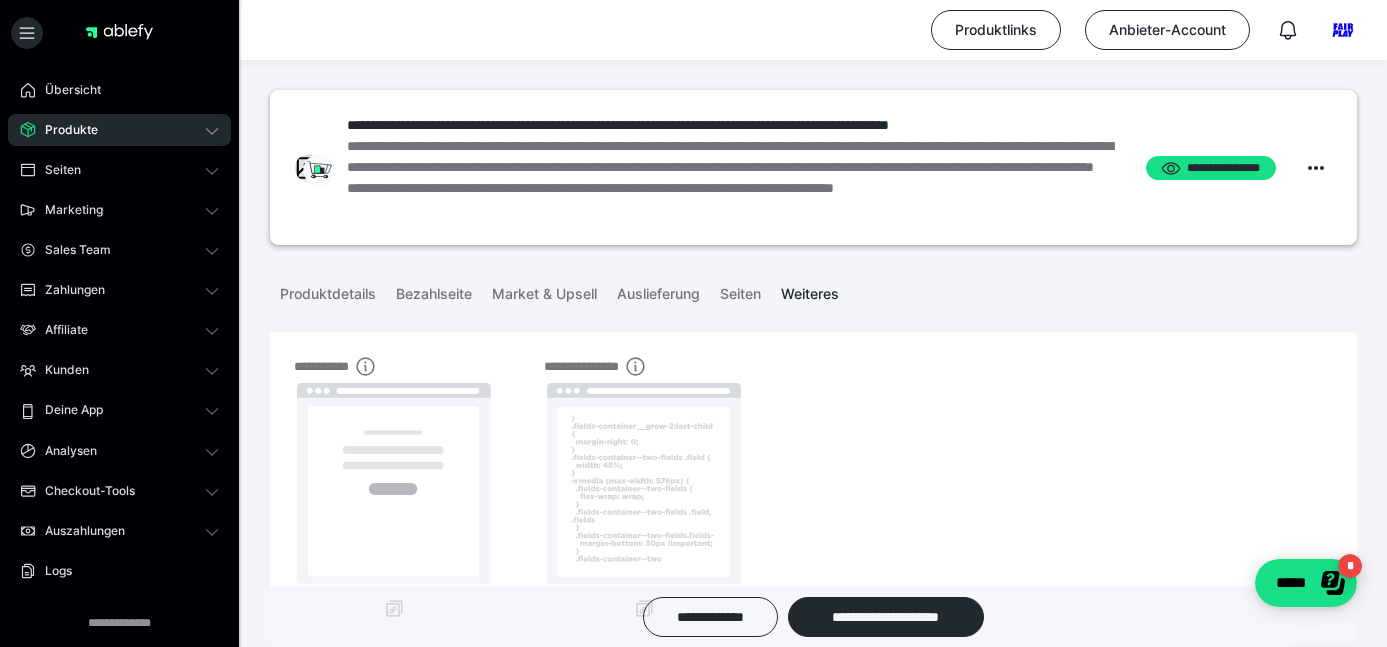 scroll, scrollTop: 0, scrollLeft: 0, axis: both 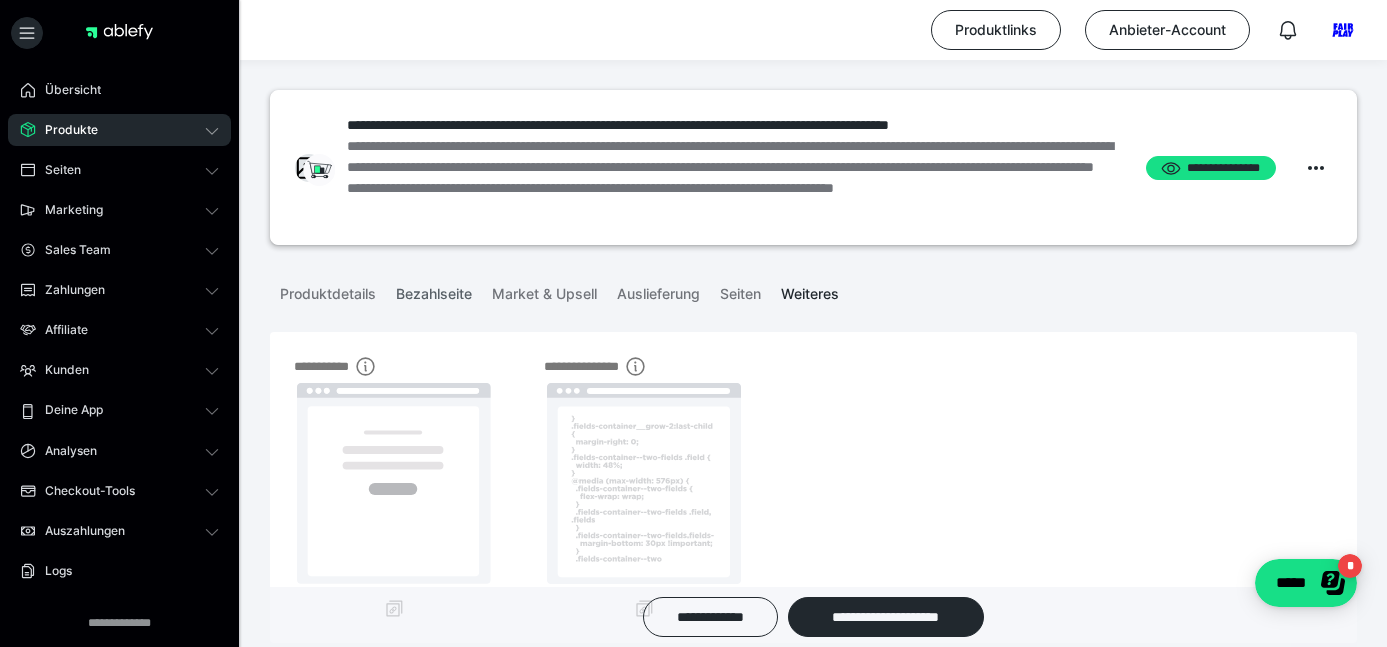 click on "Bezahlseite" at bounding box center [434, 290] 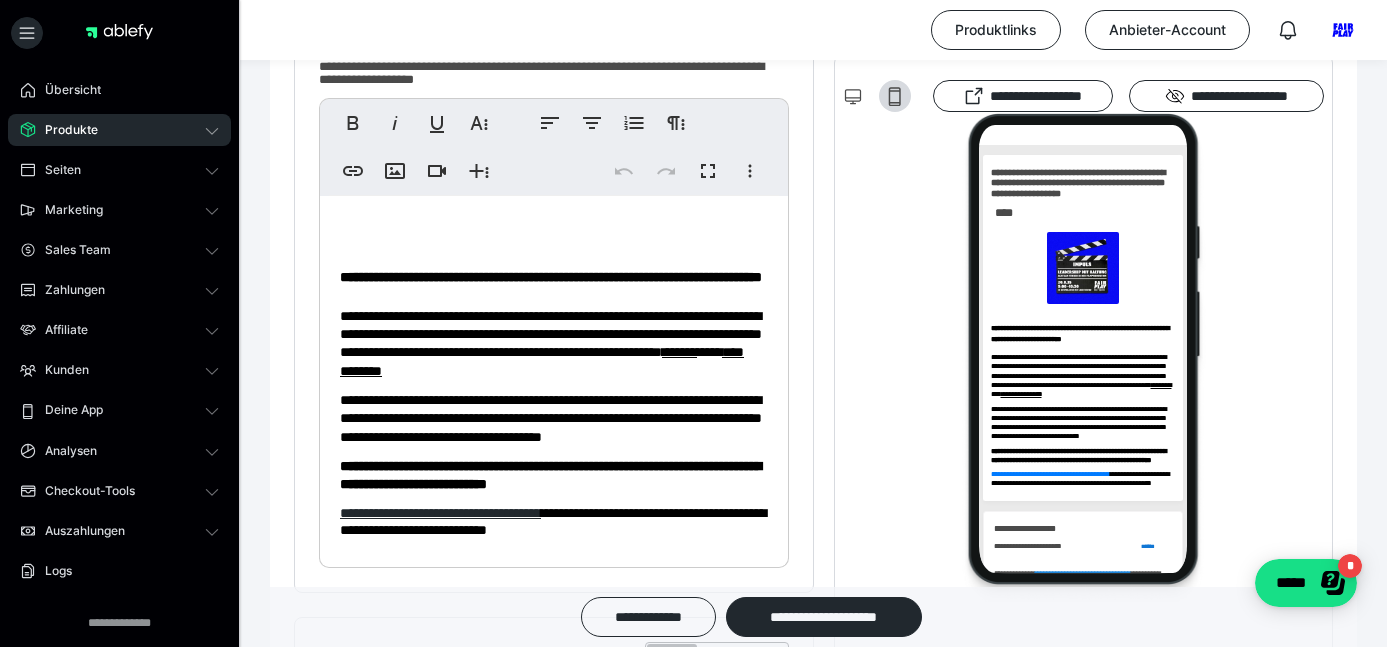 scroll, scrollTop: 512, scrollLeft: 0, axis: vertical 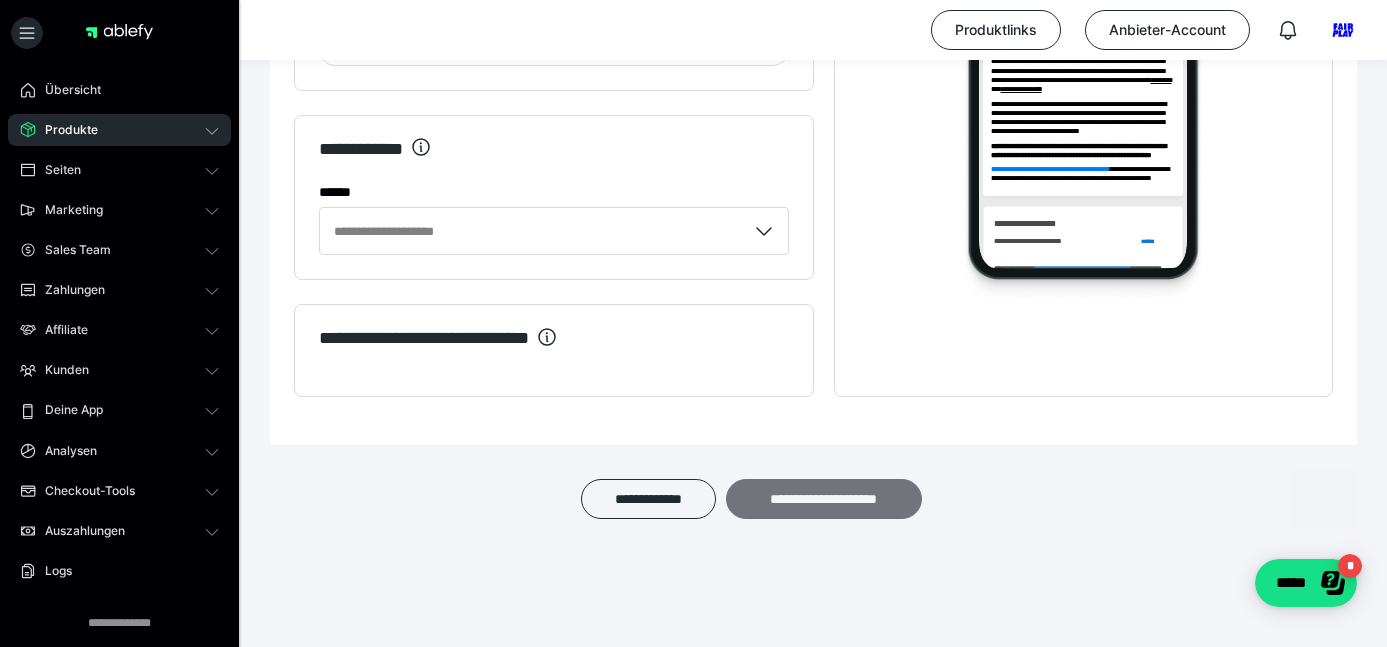 click on "**********" at bounding box center (824, 499) 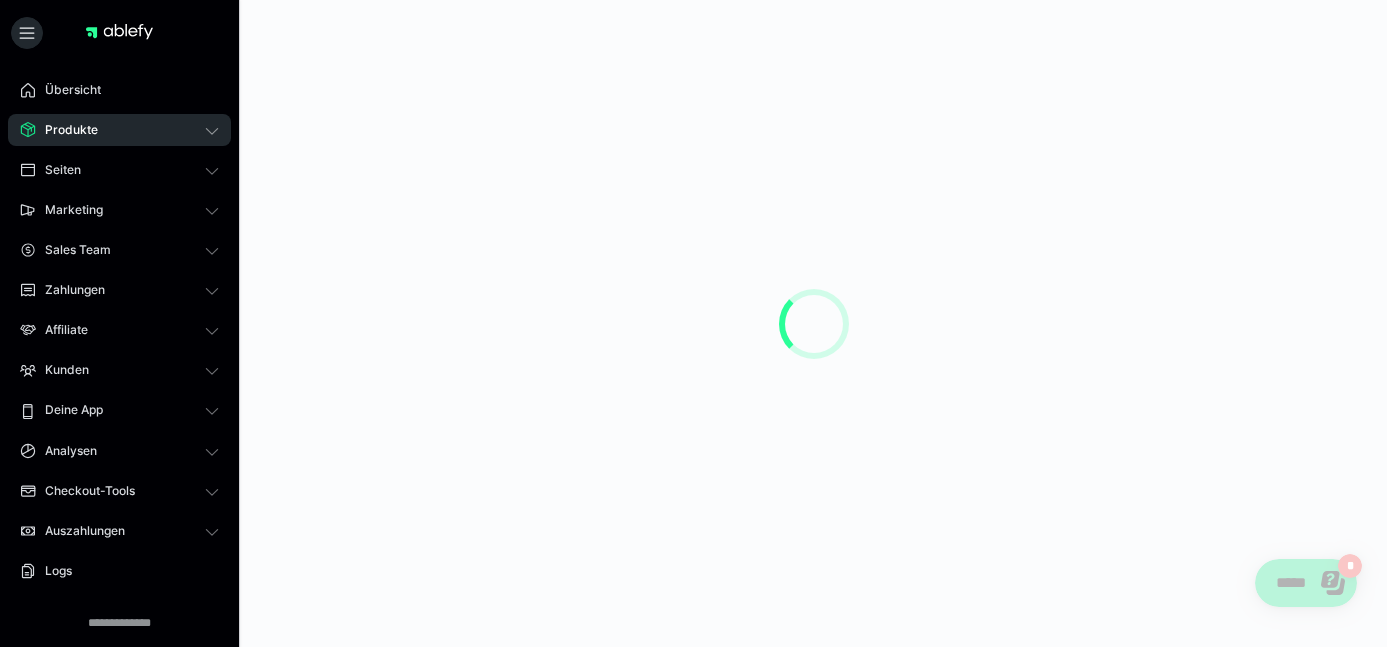scroll, scrollTop: 0, scrollLeft: 0, axis: both 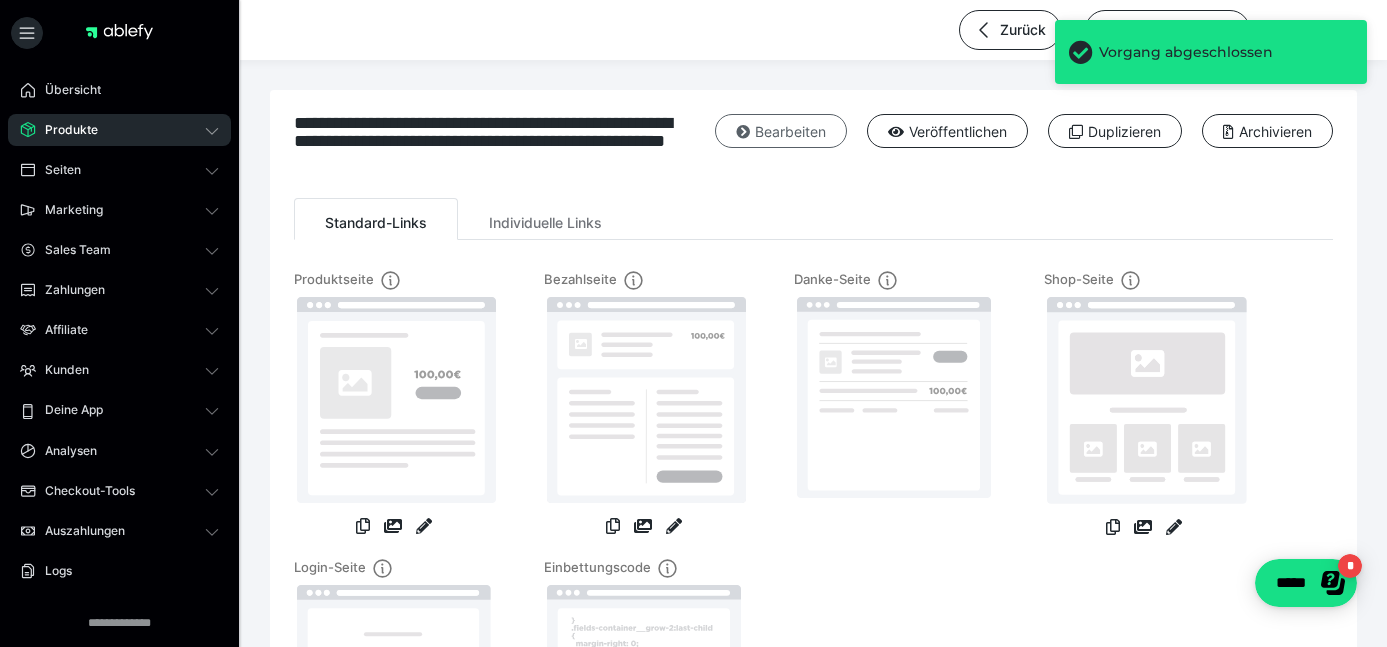 click on "Bearbeiten" at bounding box center [781, 131] 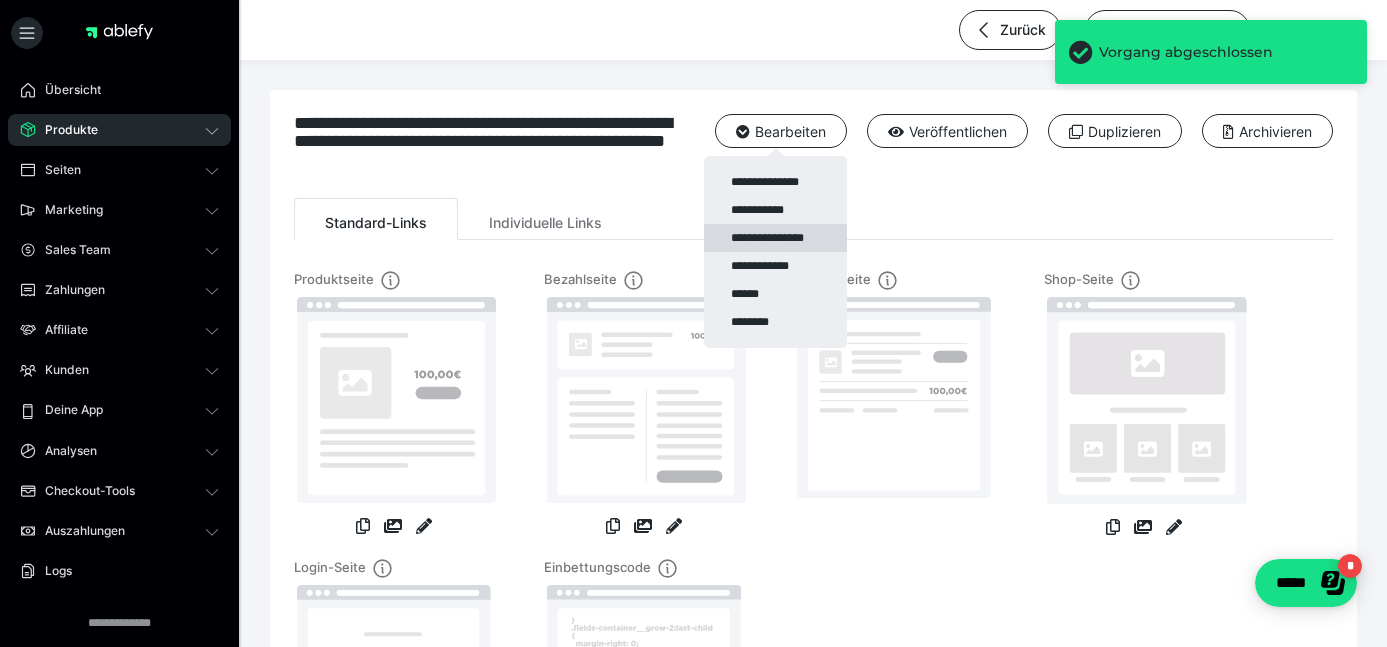 click on "**********" at bounding box center (775, 238) 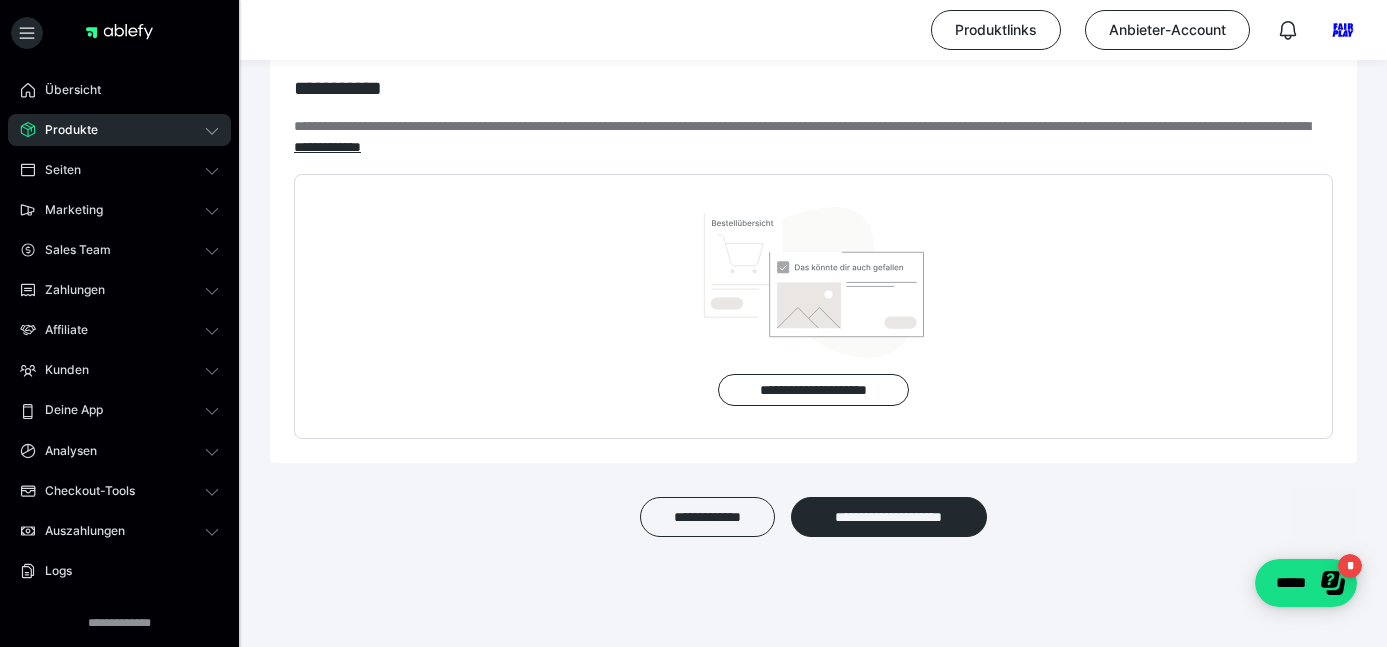 scroll, scrollTop: 805, scrollLeft: 0, axis: vertical 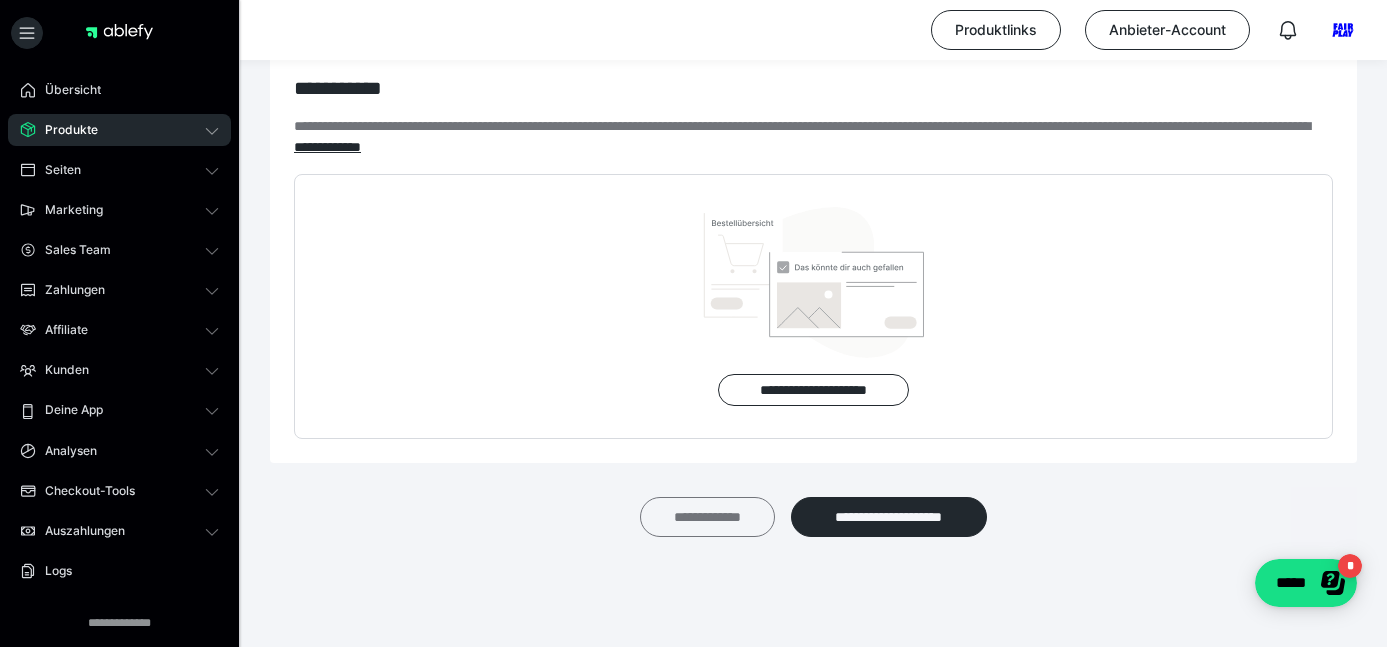 click on "**********" at bounding box center [707, 517] 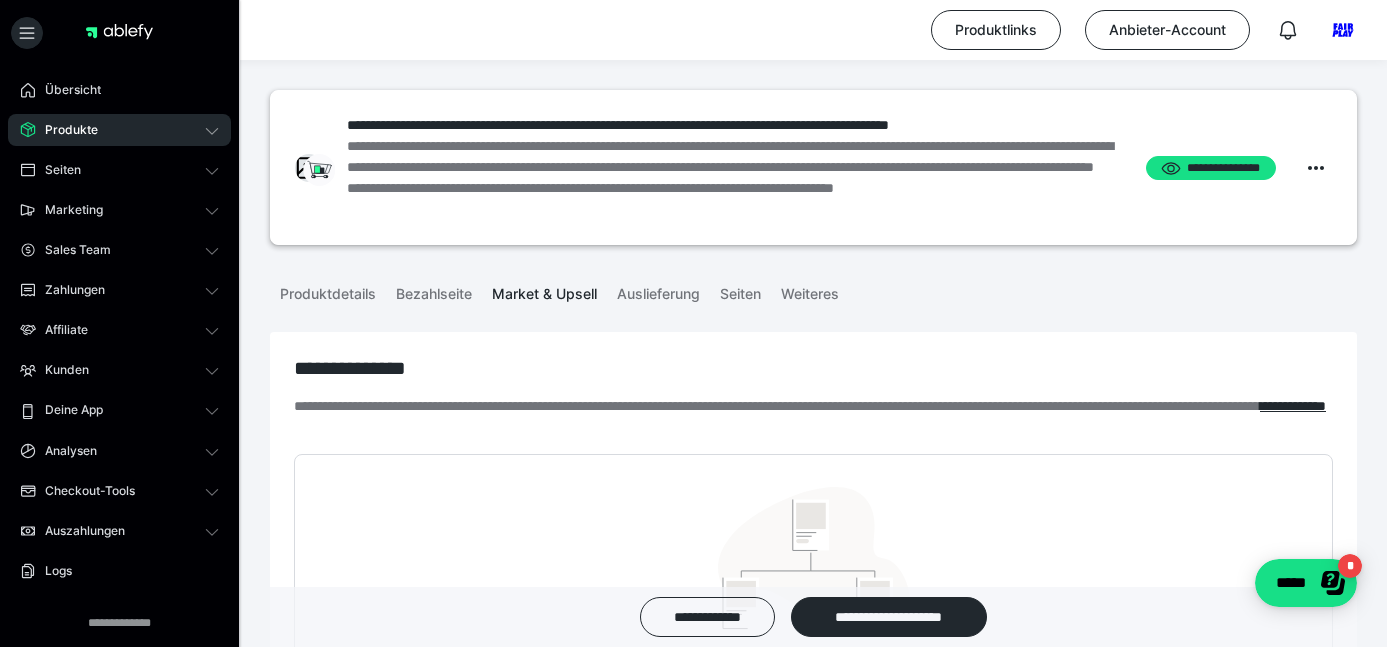 scroll, scrollTop: 0, scrollLeft: 0, axis: both 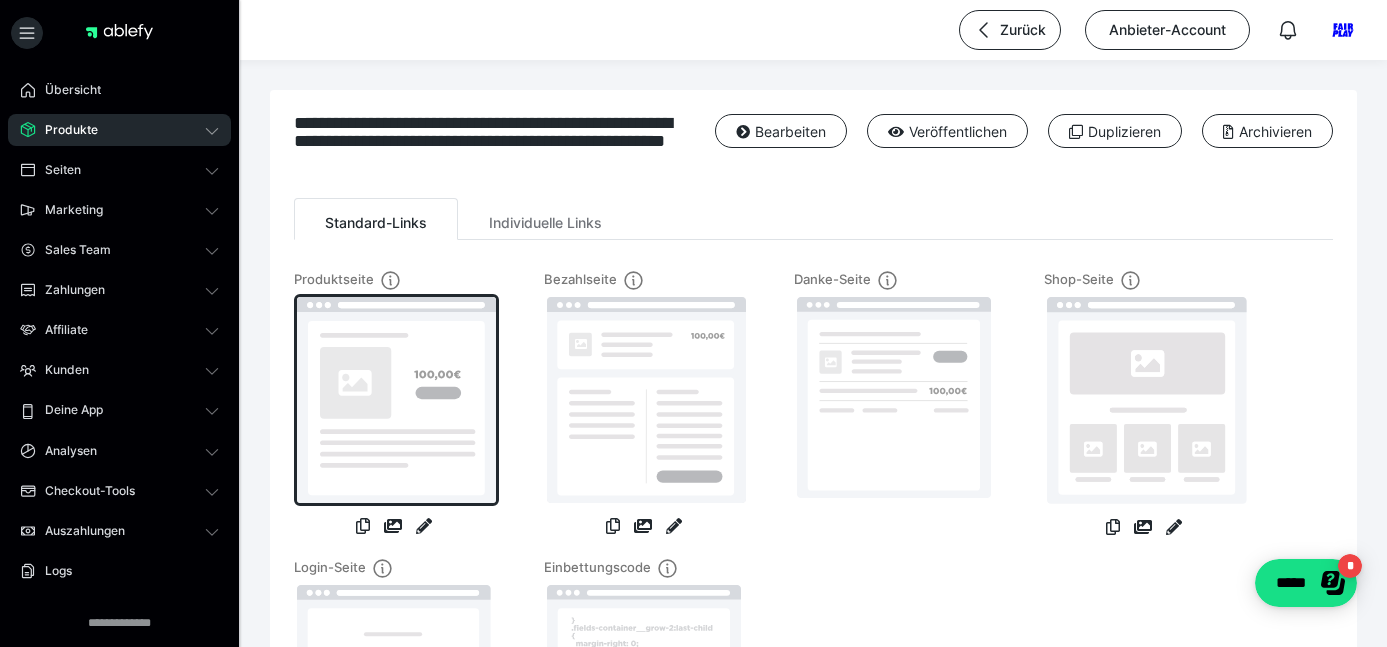 click at bounding box center [396, 400] 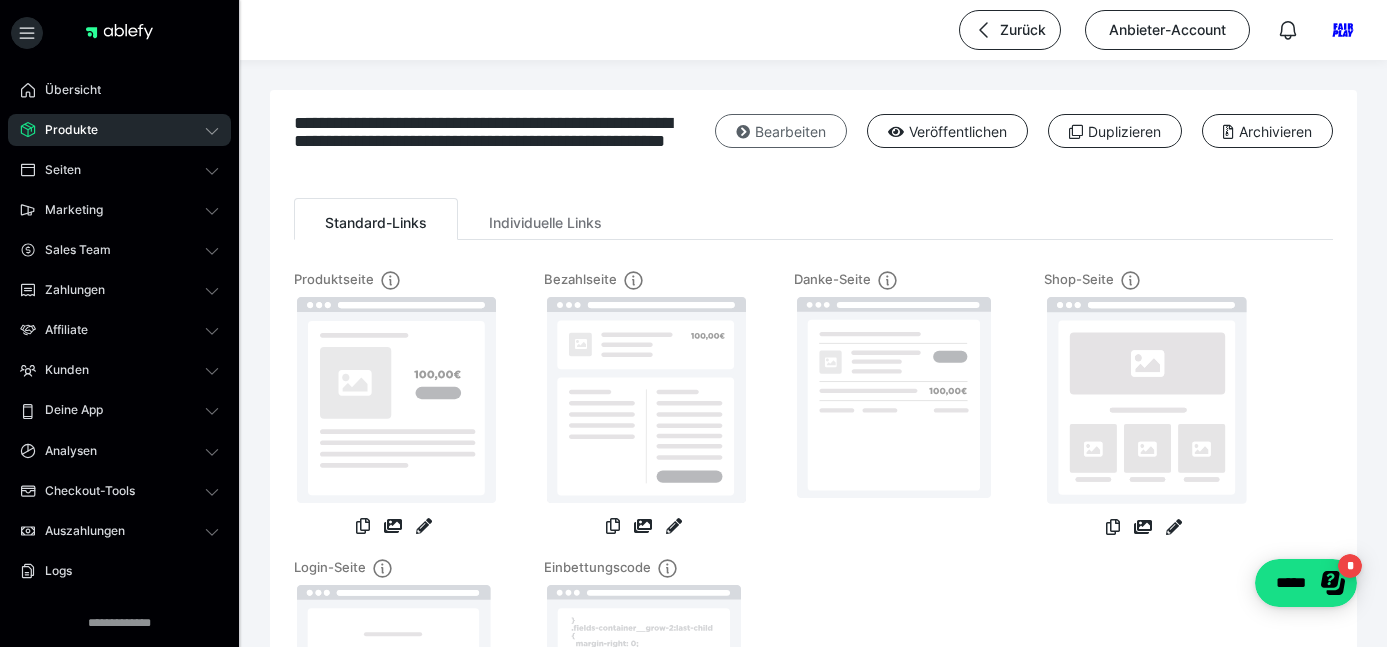 click on "Bearbeiten" at bounding box center [781, 131] 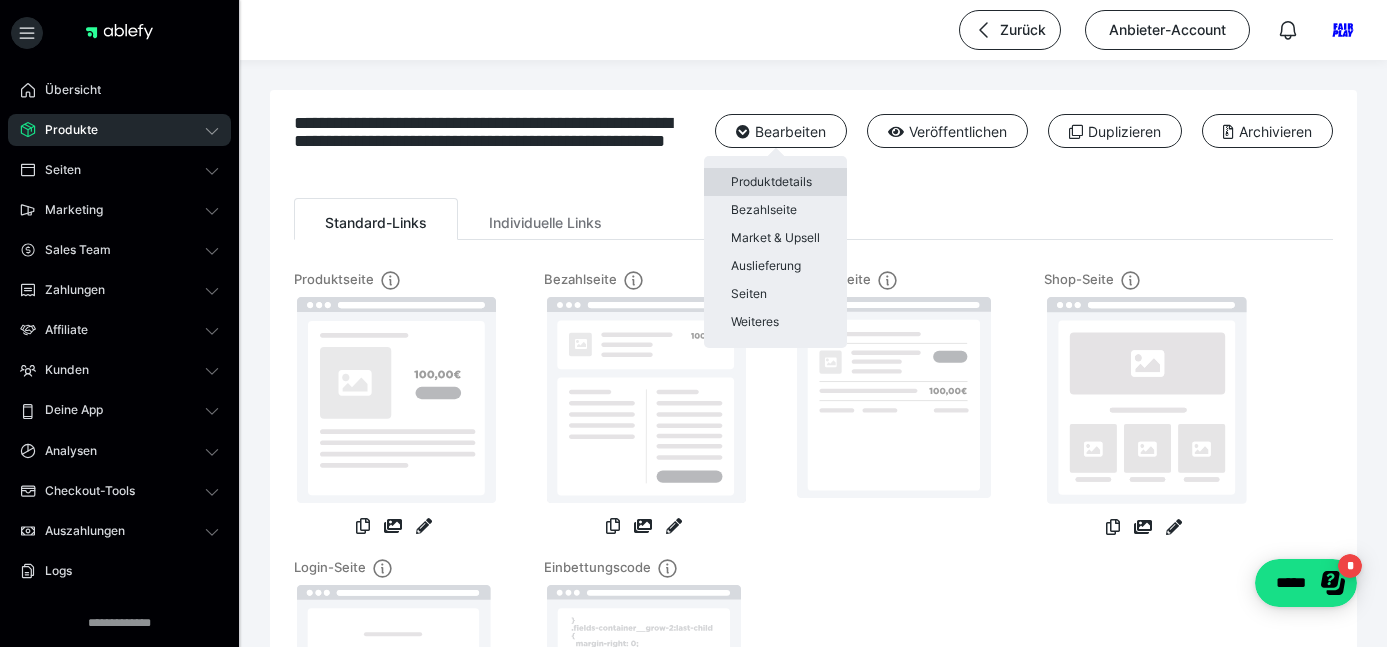 click on "Produktdetails" at bounding box center (775, 182) 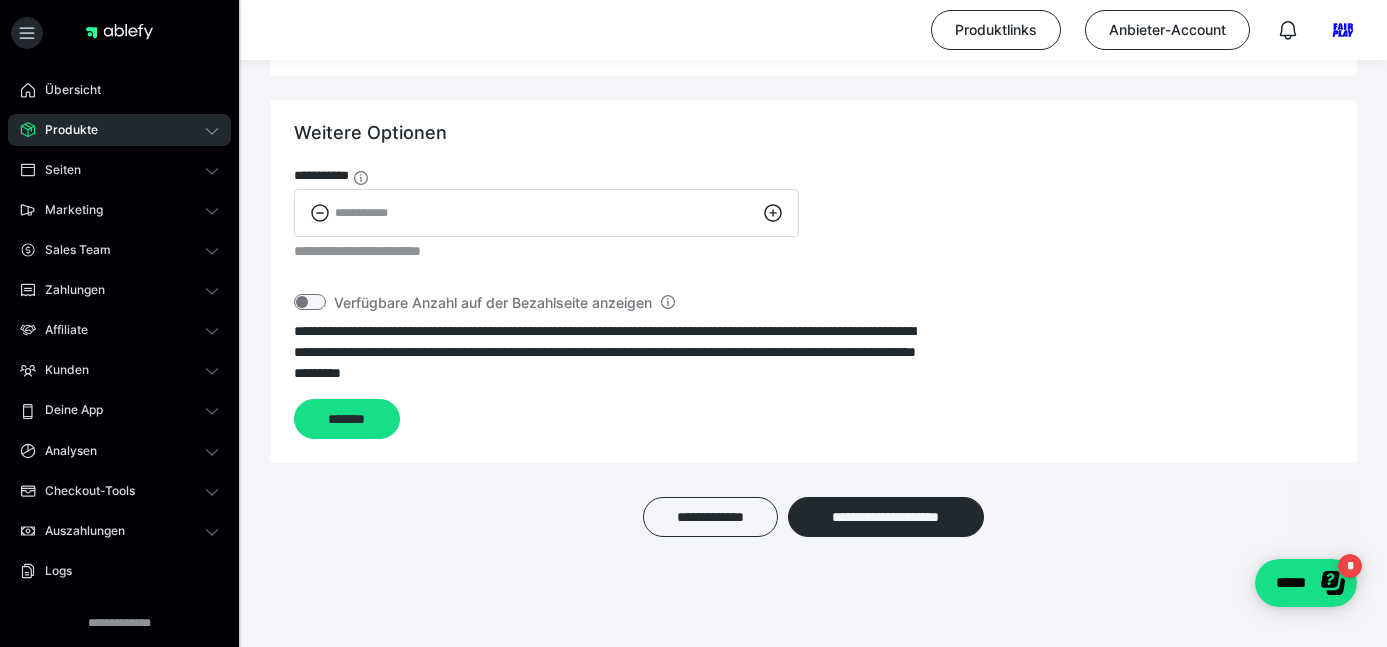 scroll, scrollTop: 2505, scrollLeft: 0, axis: vertical 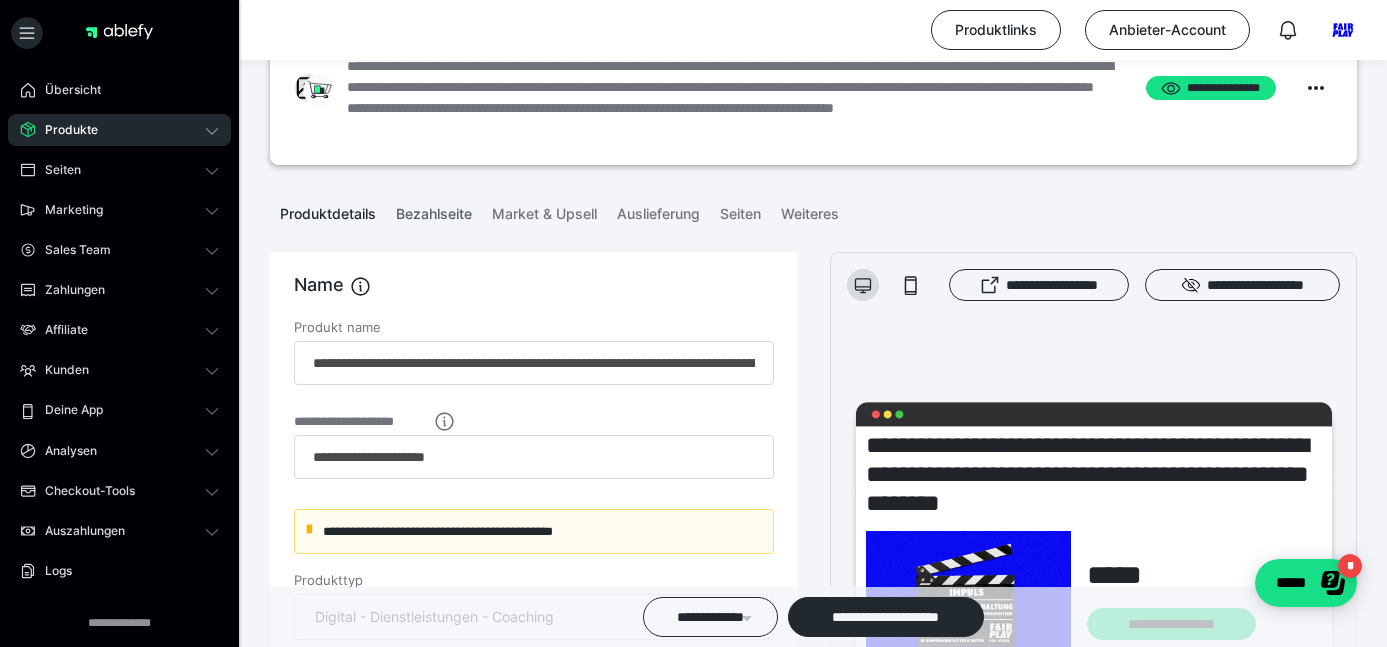 click on "Bezahlseite" at bounding box center [434, 210] 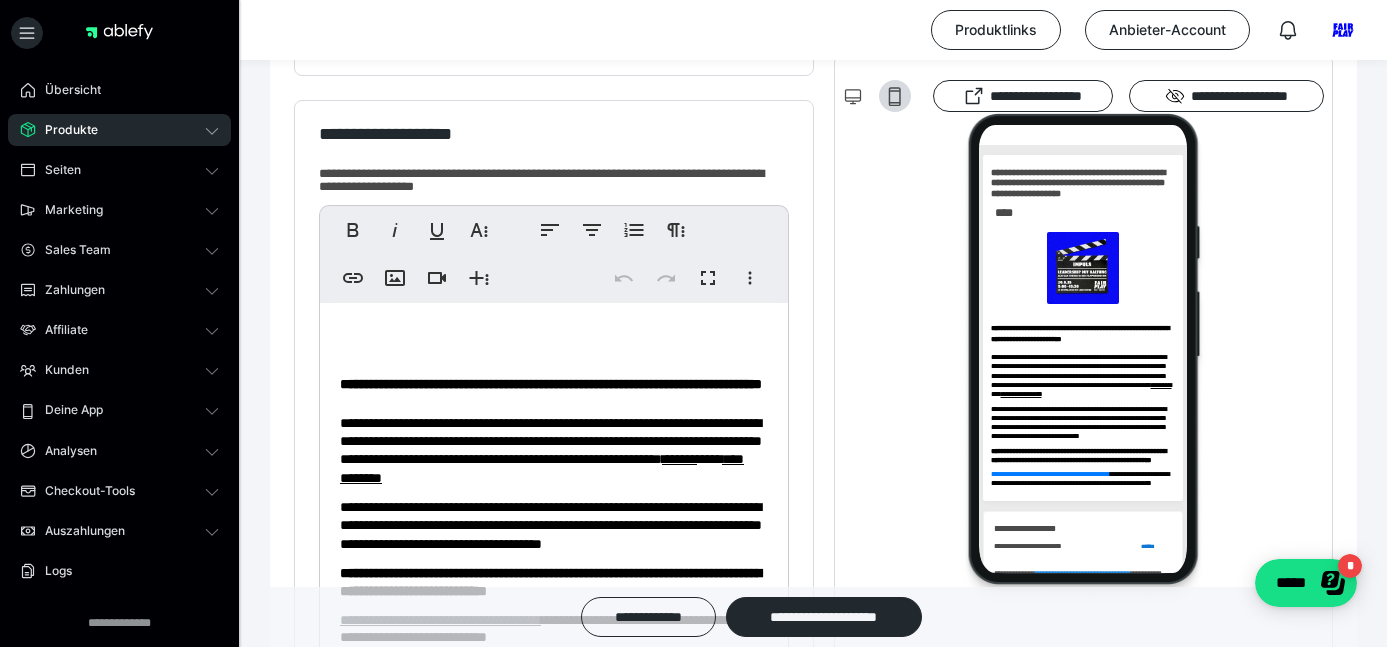 scroll, scrollTop: 442, scrollLeft: 0, axis: vertical 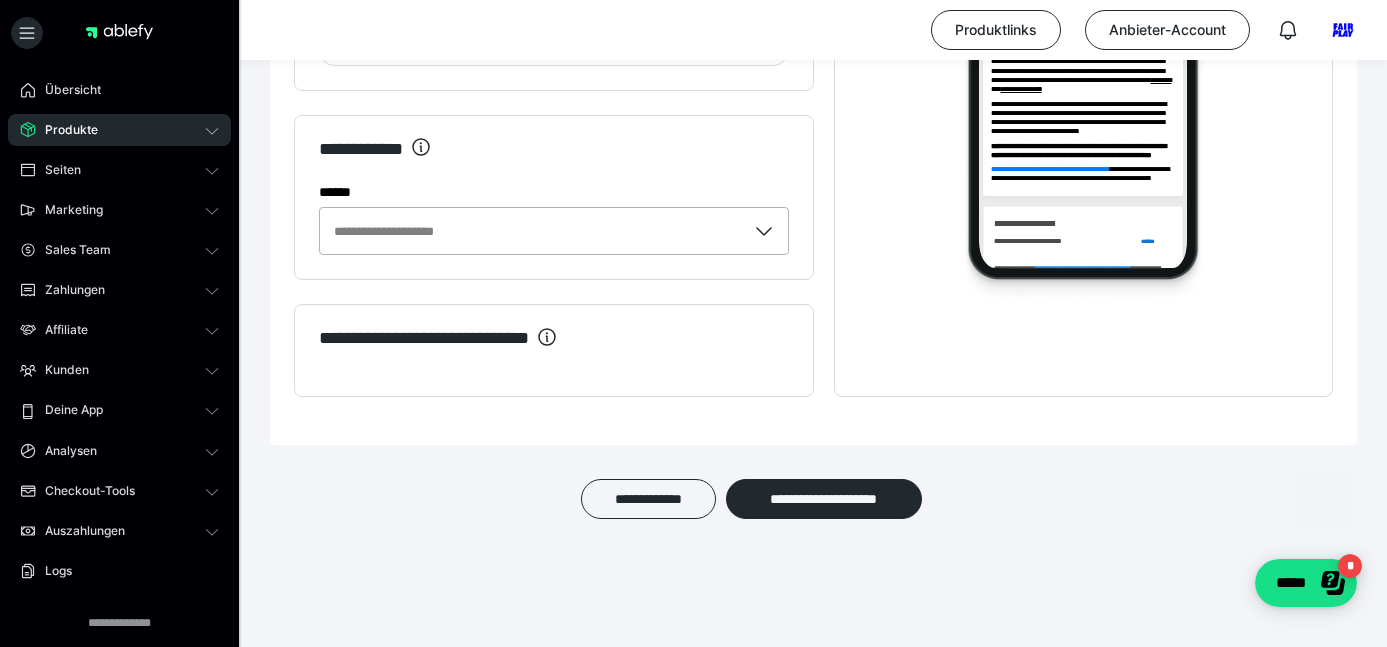 click on "**********" at bounding box center (533, 231) 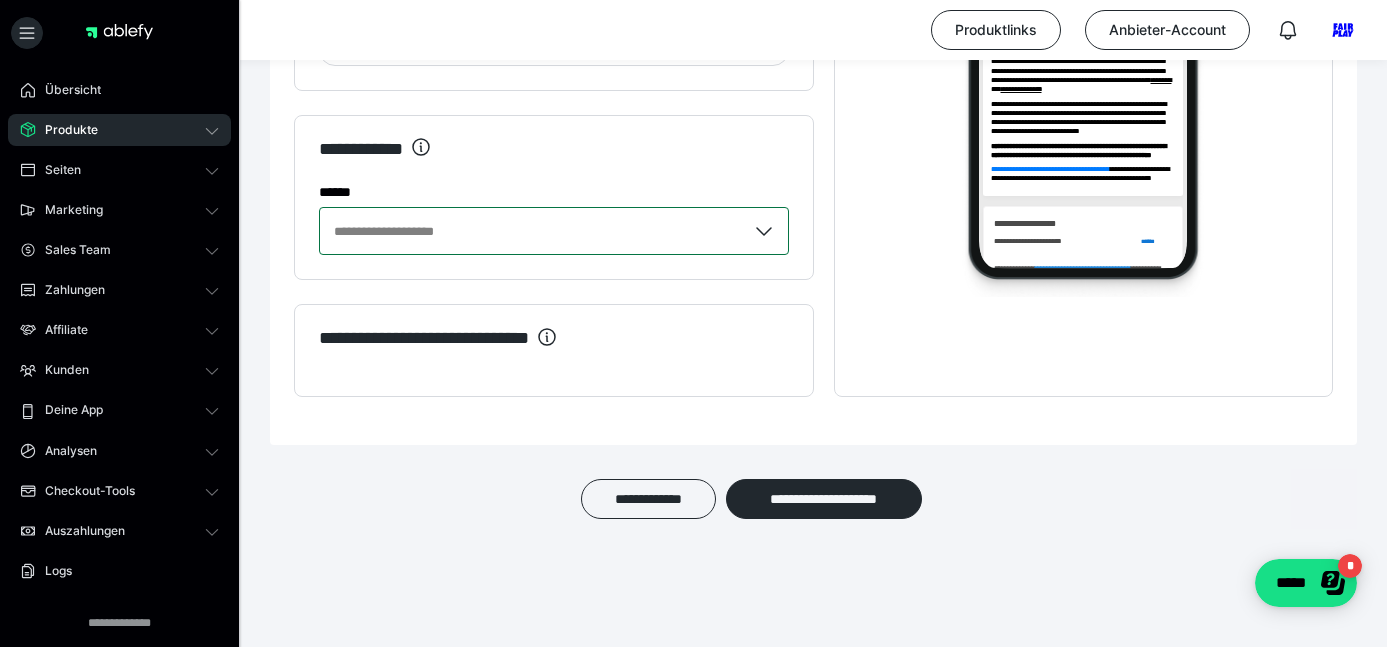click on "**********" at bounding box center (533, 231) 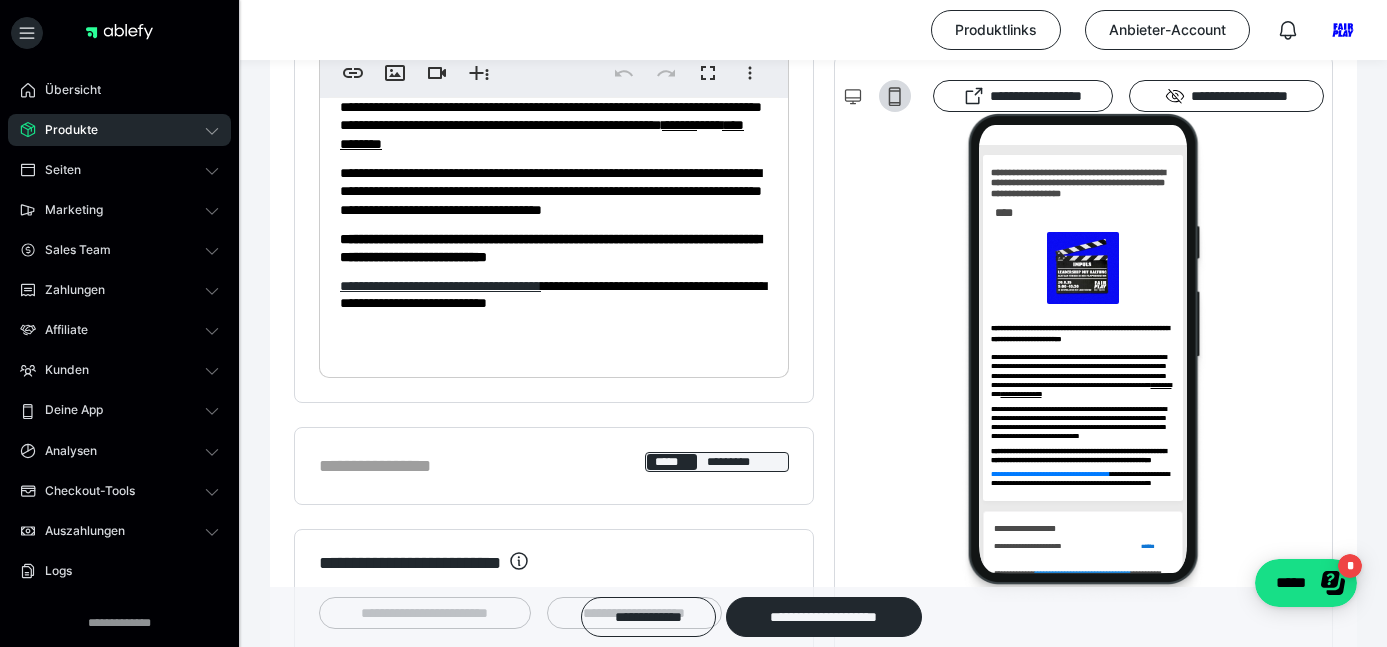 scroll, scrollTop: 734, scrollLeft: 0, axis: vertical 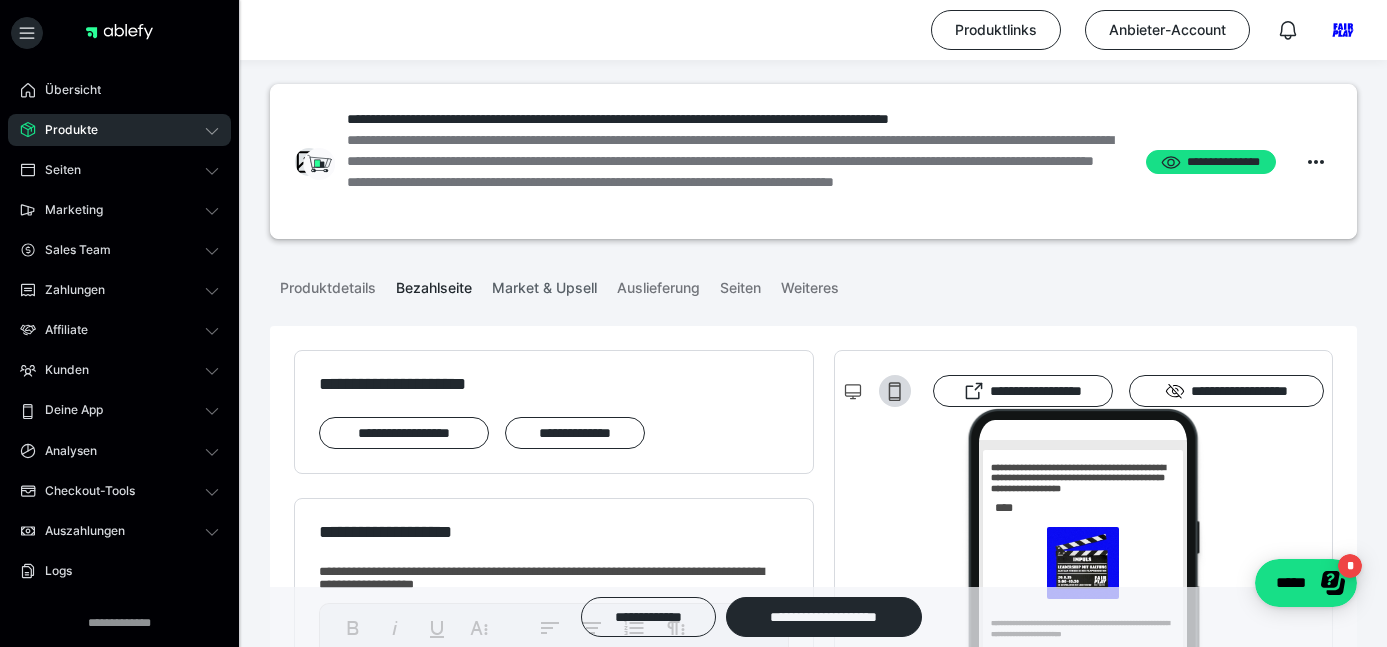 click on "Market & Upsell" at bounding box center [544, 284] 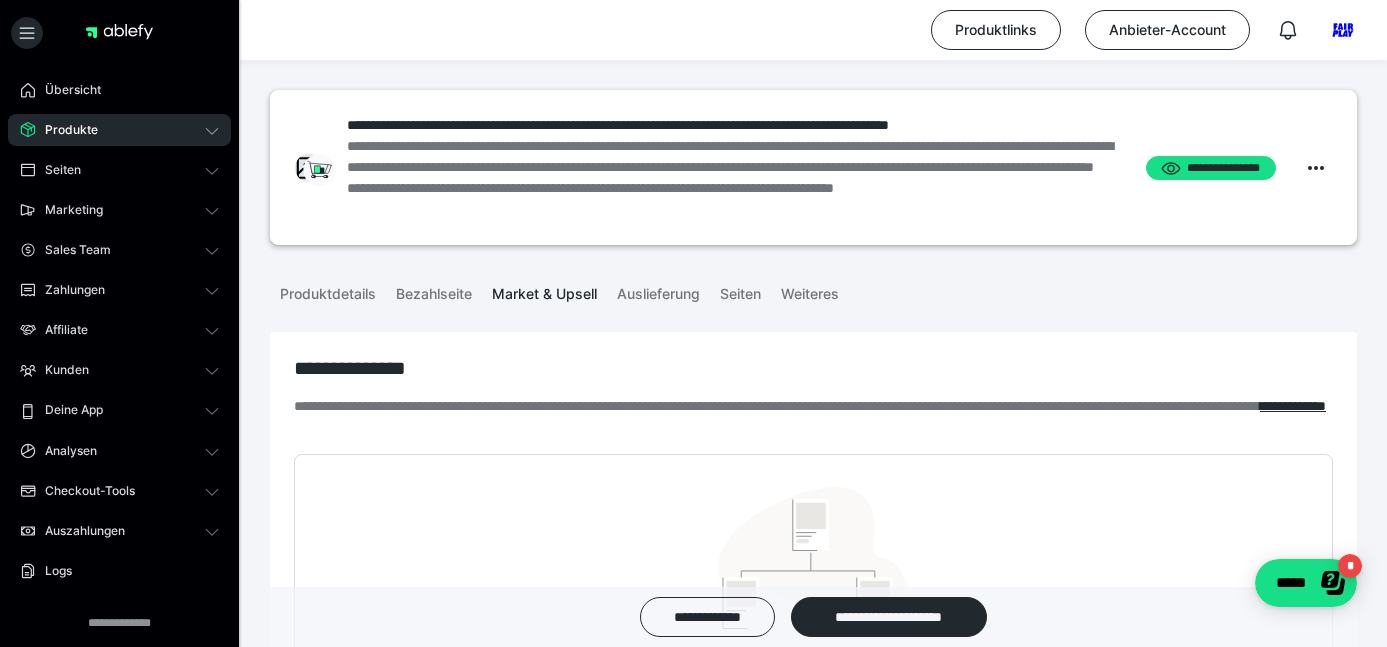 scroll, scrollTop: 0, scrollLeft: 0, axis: both 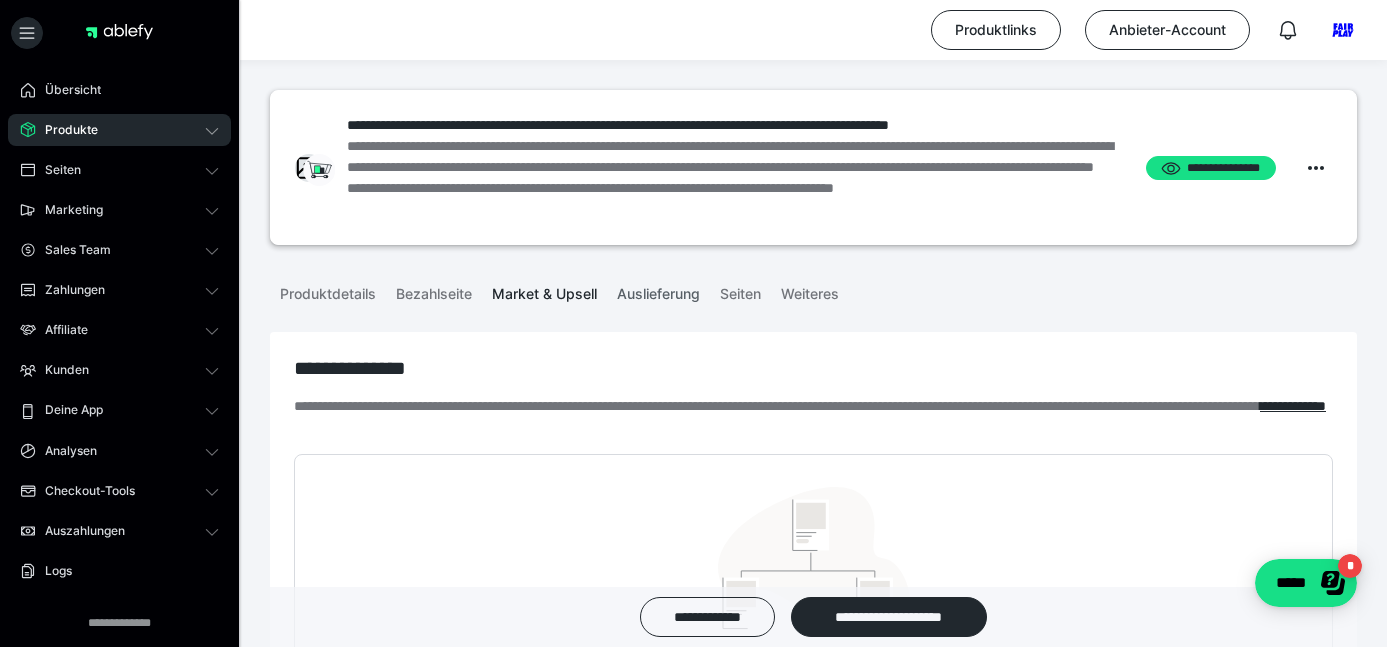 click on "Auslieferung" at bounding box center [658, 290] 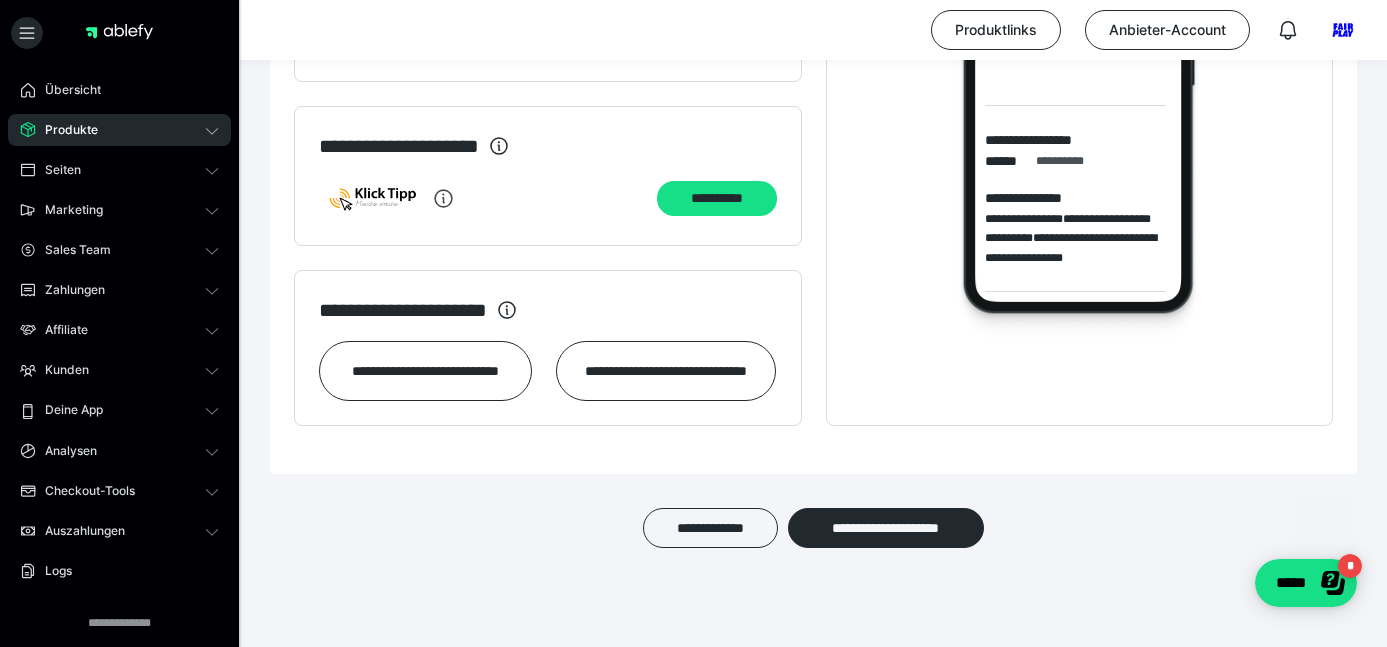 scroll, scrollTop: 2984, scrollLeft: 0, axis: vertical 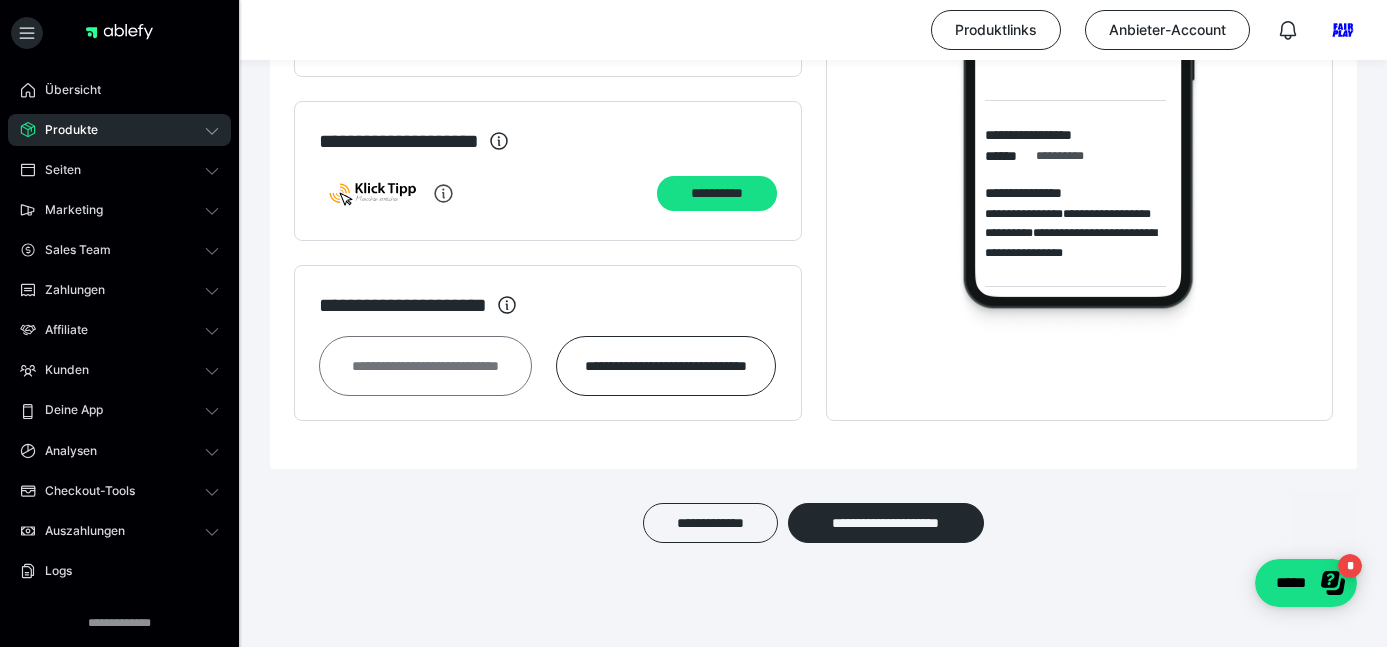 click on "**********" at bounding box center [425, 366] 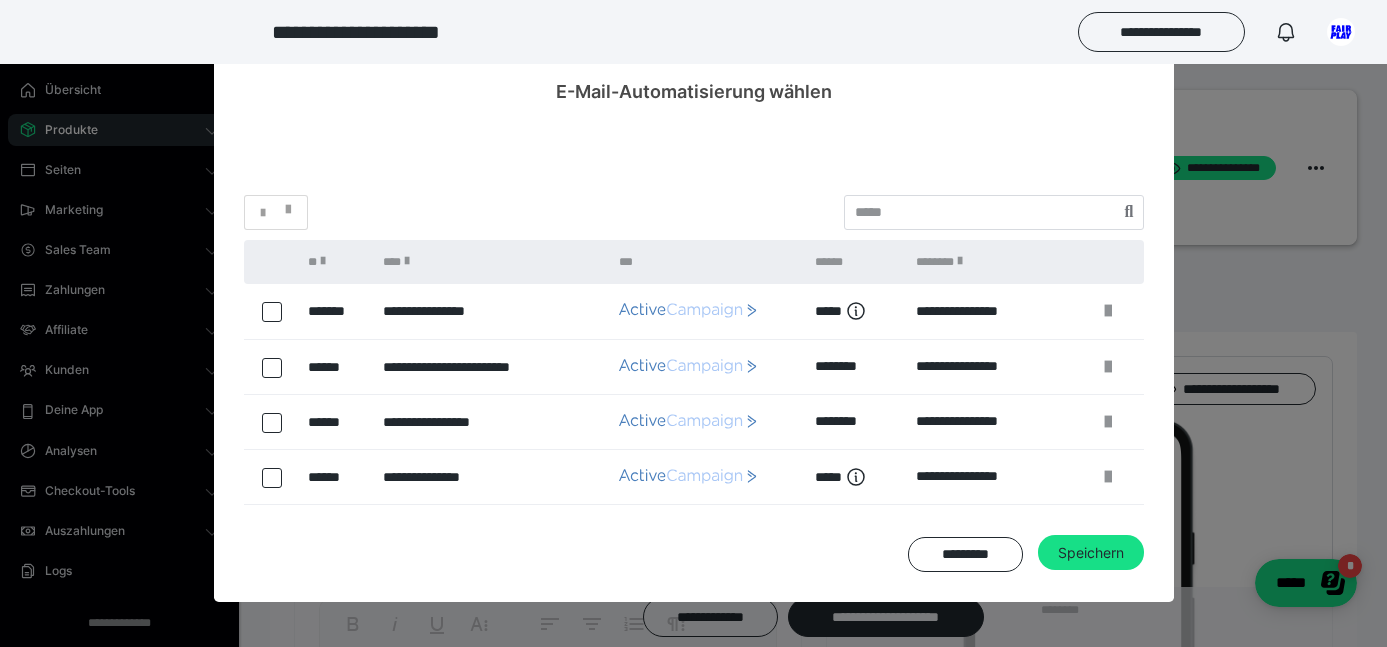 click at bounding box center (272, 312) 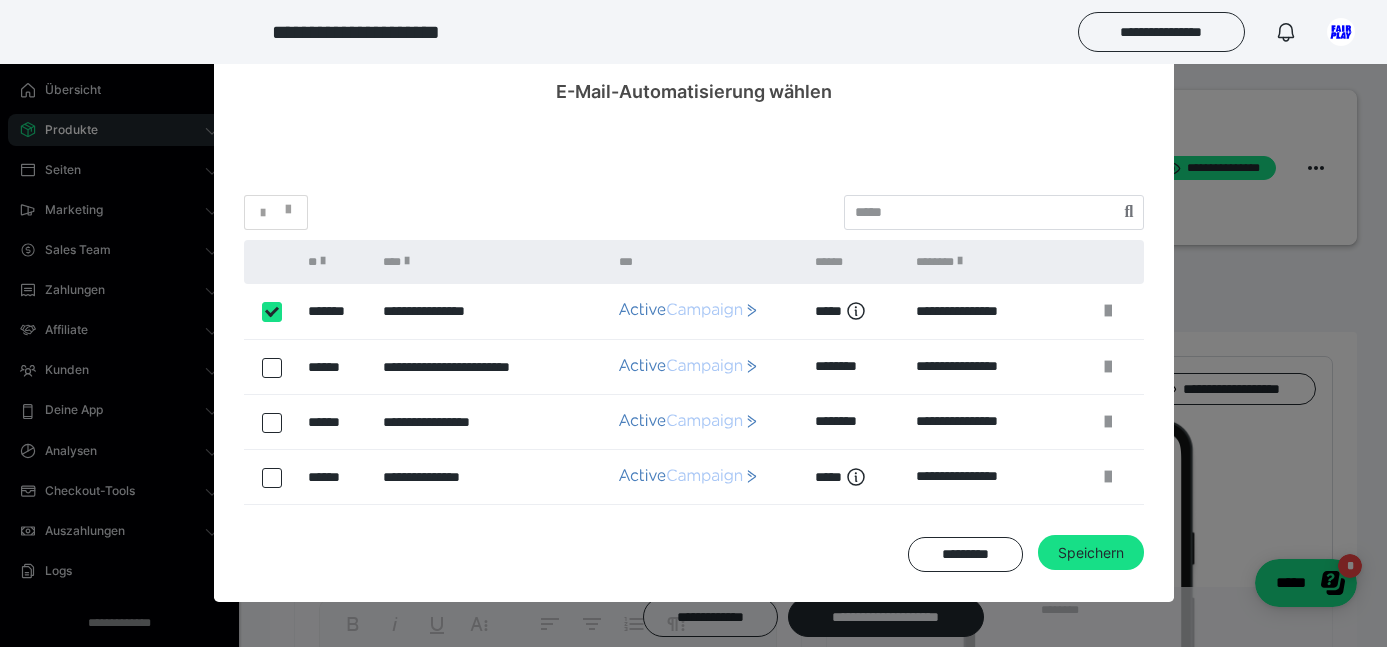 checkbox on "****" 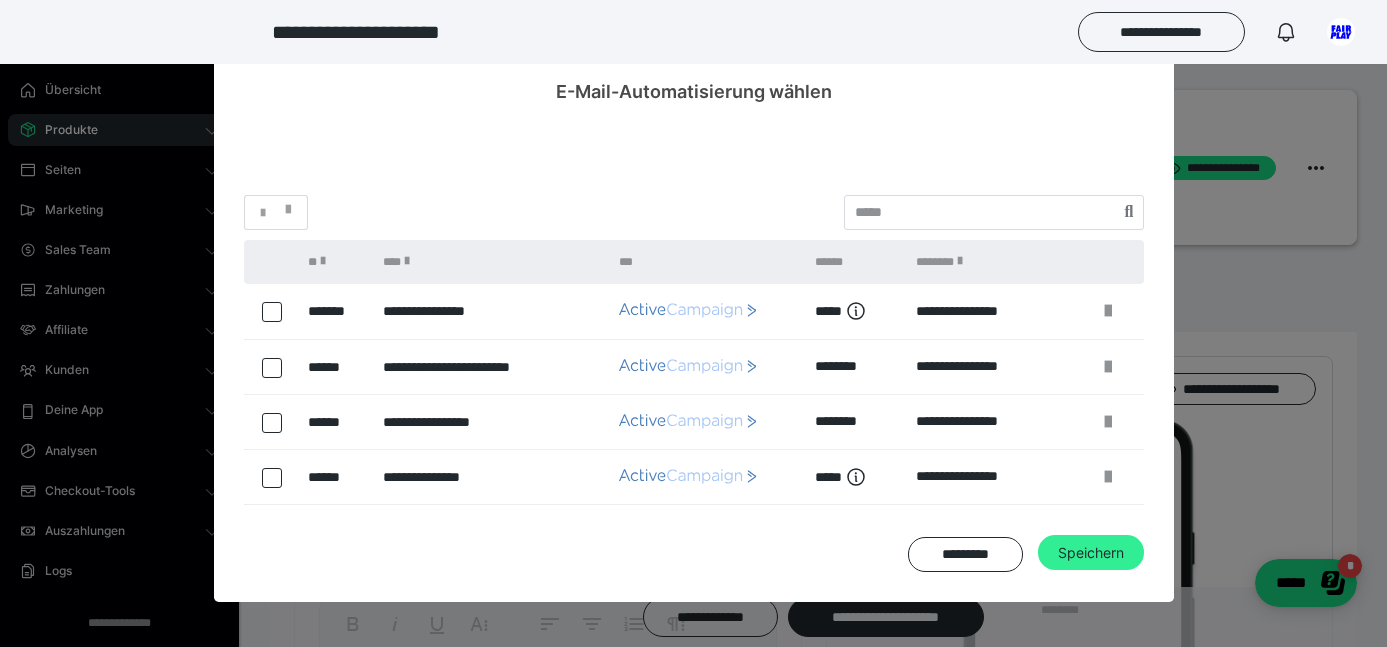 click on "Speichern" at bounding box center [1091, 553] 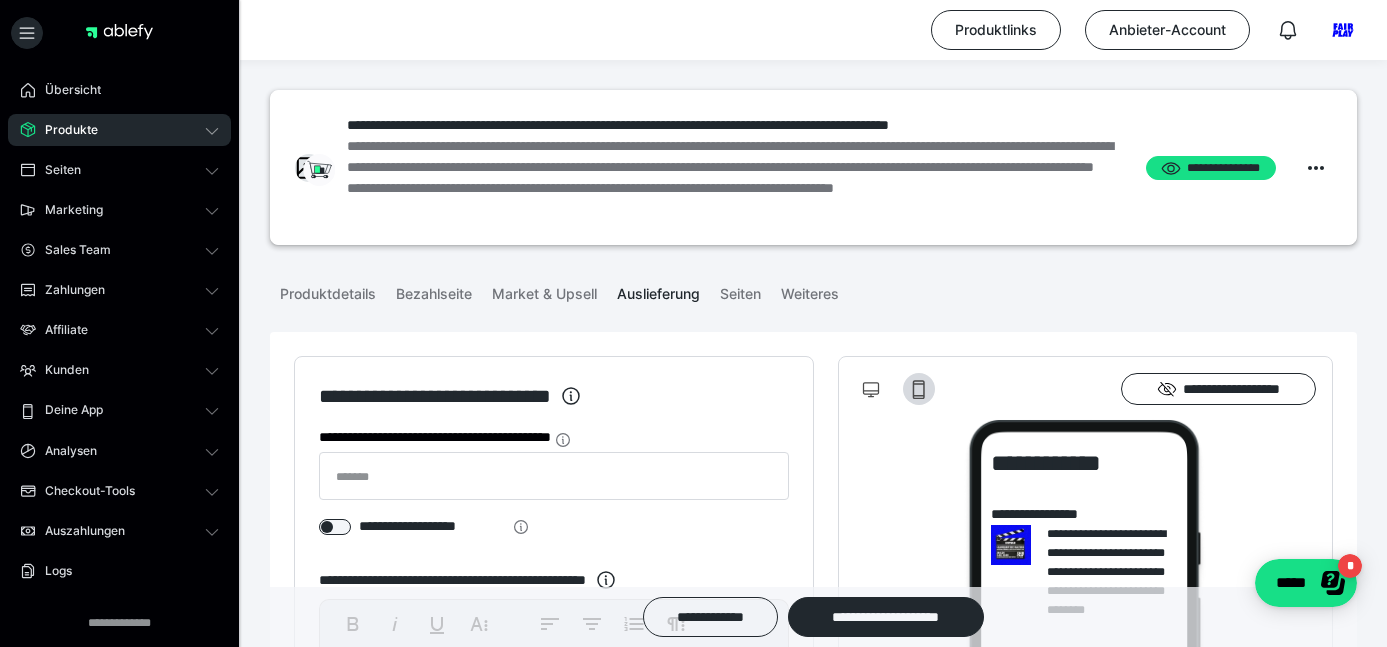 scroll, scrollTop: 3102, scrollLeft: 0, axis: vertical 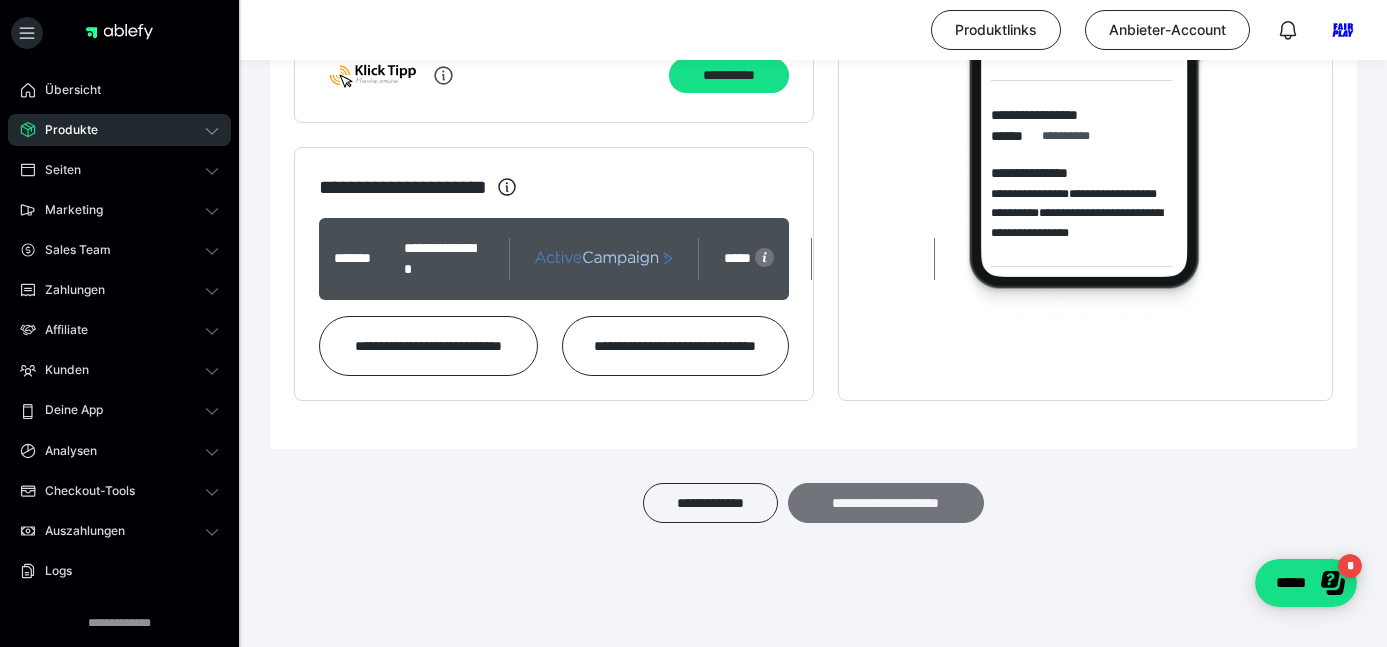 click on "**********" at bounding box center [886, 503] 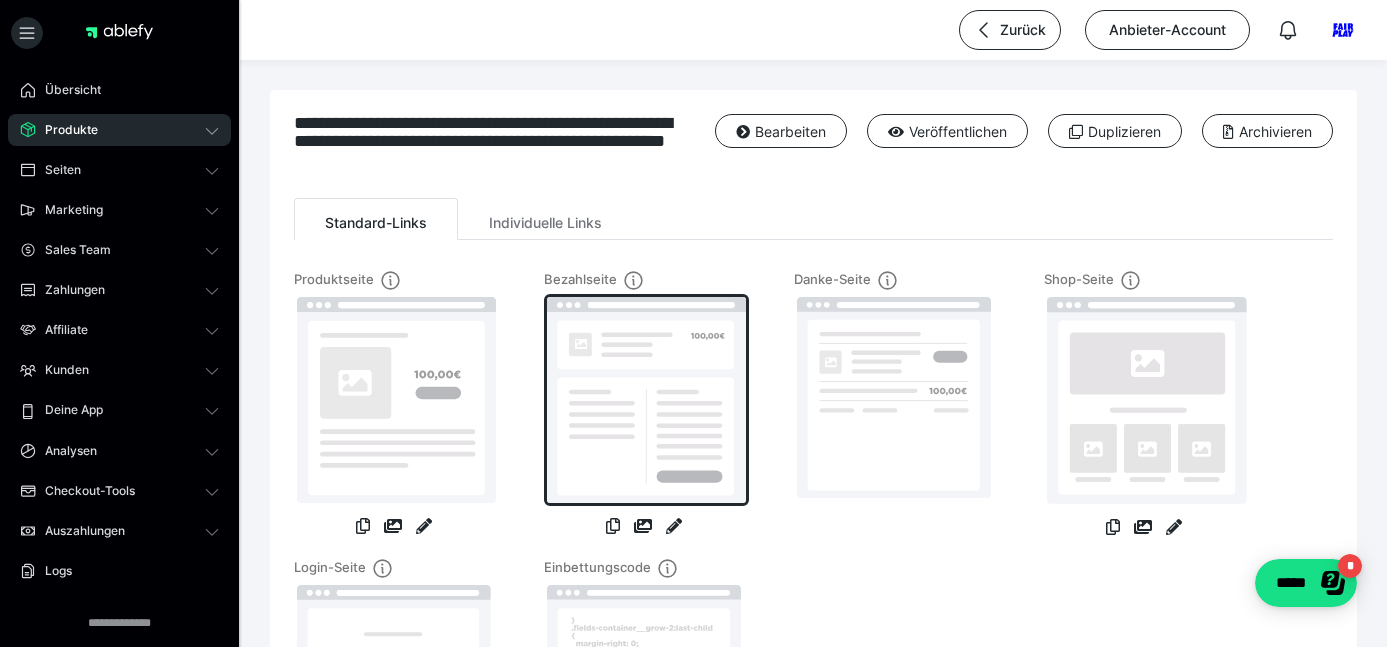 click at bounding box center [646, 400] 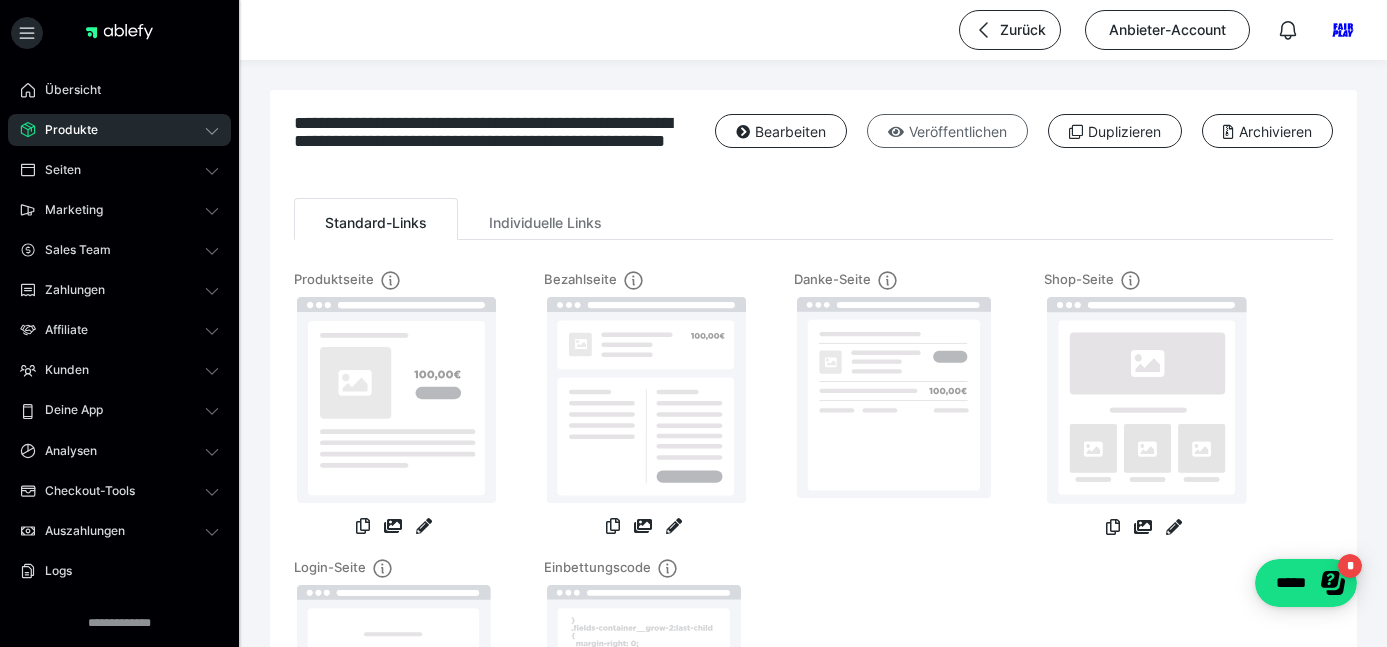 click on "Veröffentlichen" at bounding box center (947, 131) 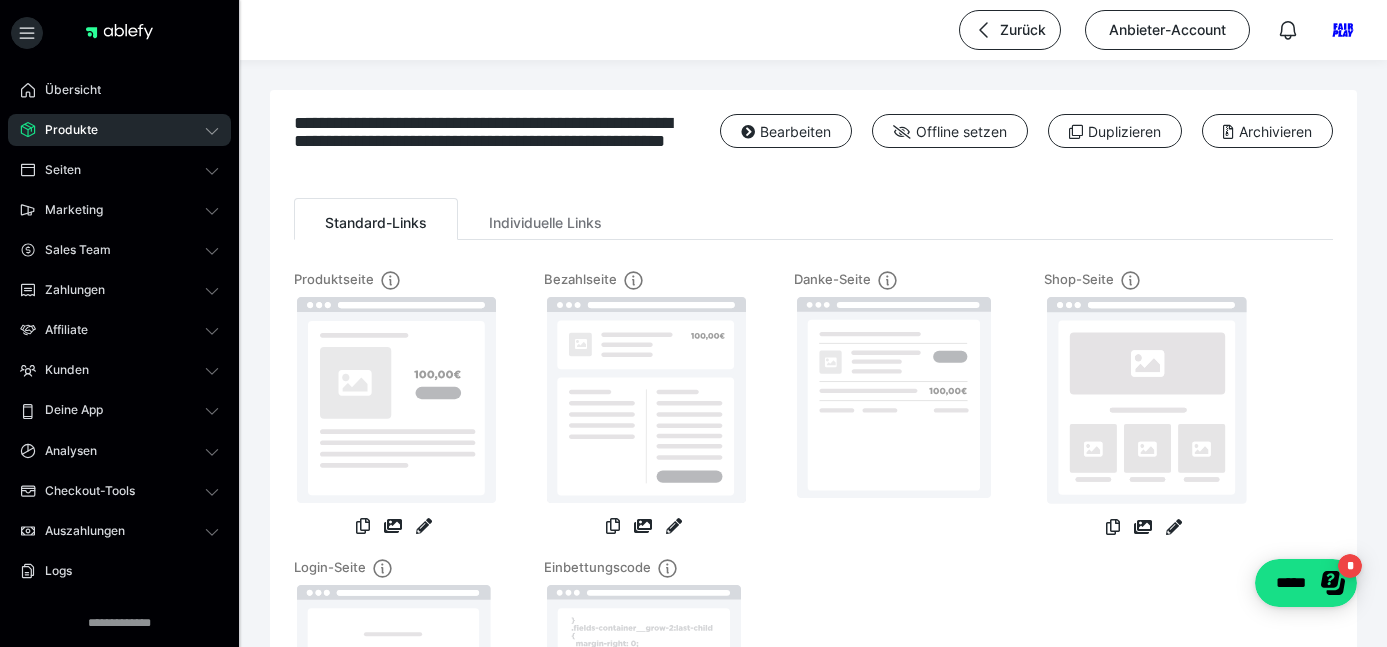 scroll, scrollTop: 0, scrollLeft: 0, axis: both 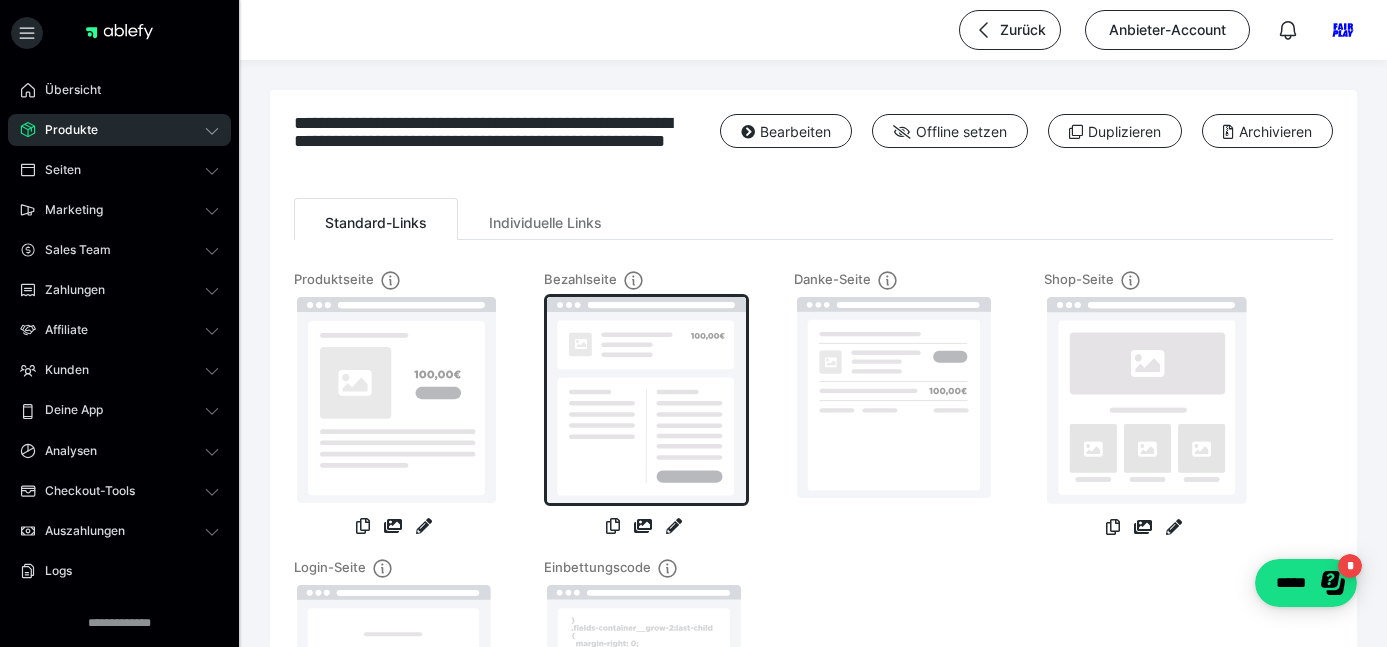 click at bounding box center [646, 400] 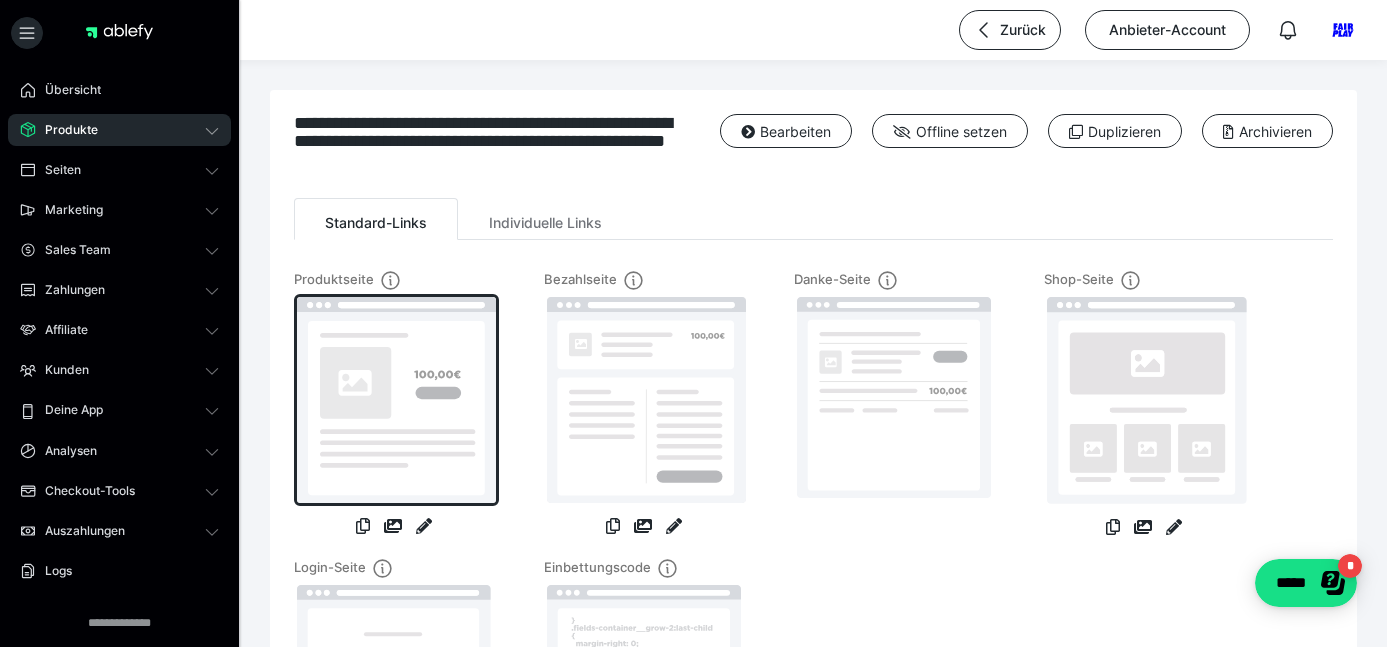 click at bounding box center [396, 400] 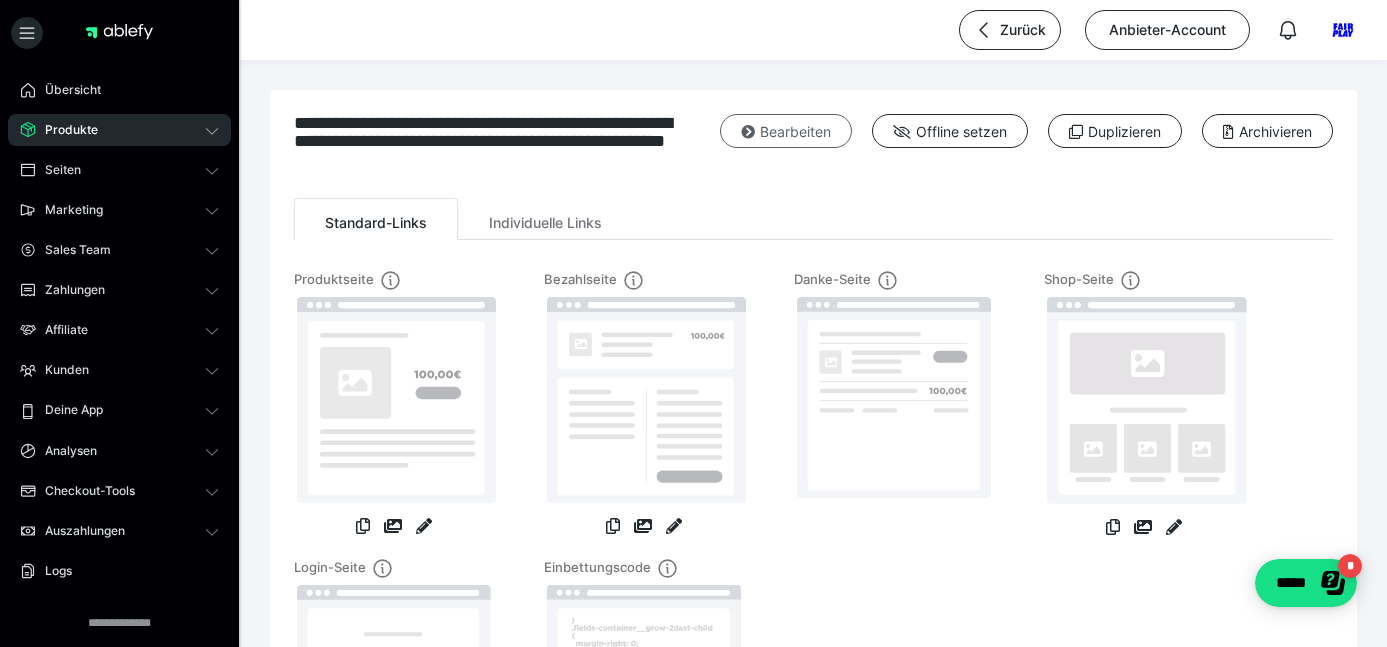 click on "Bearbeiten" at bounding box center [786, 131] 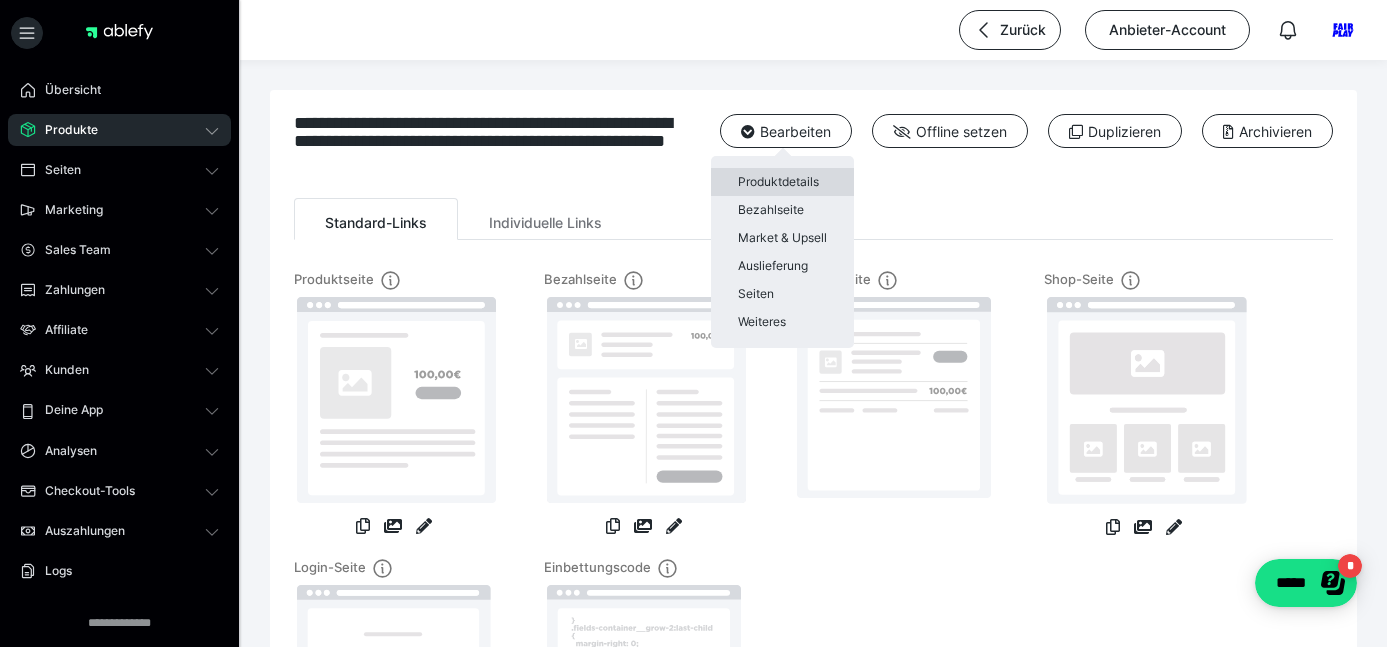 click on "Produktdetails" at bounding box center [782, 182] 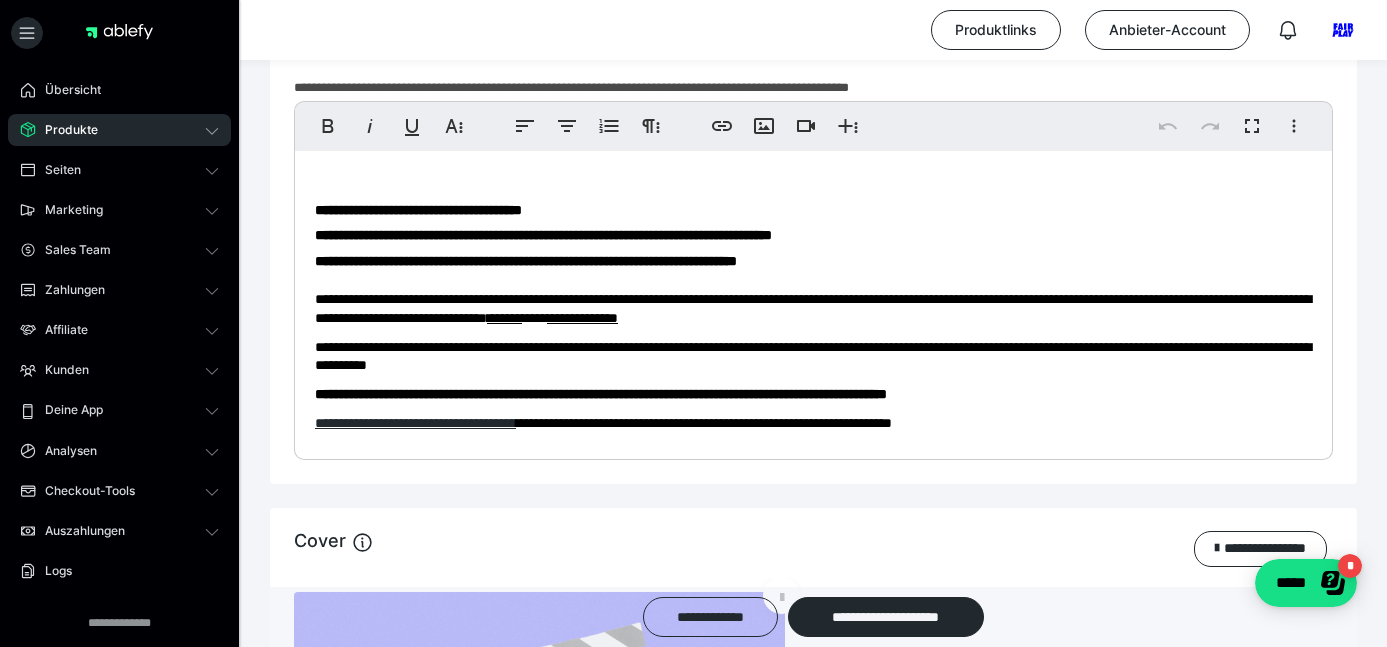 scroll, scrollTop: 988, scrollLeft: 1, axis: both 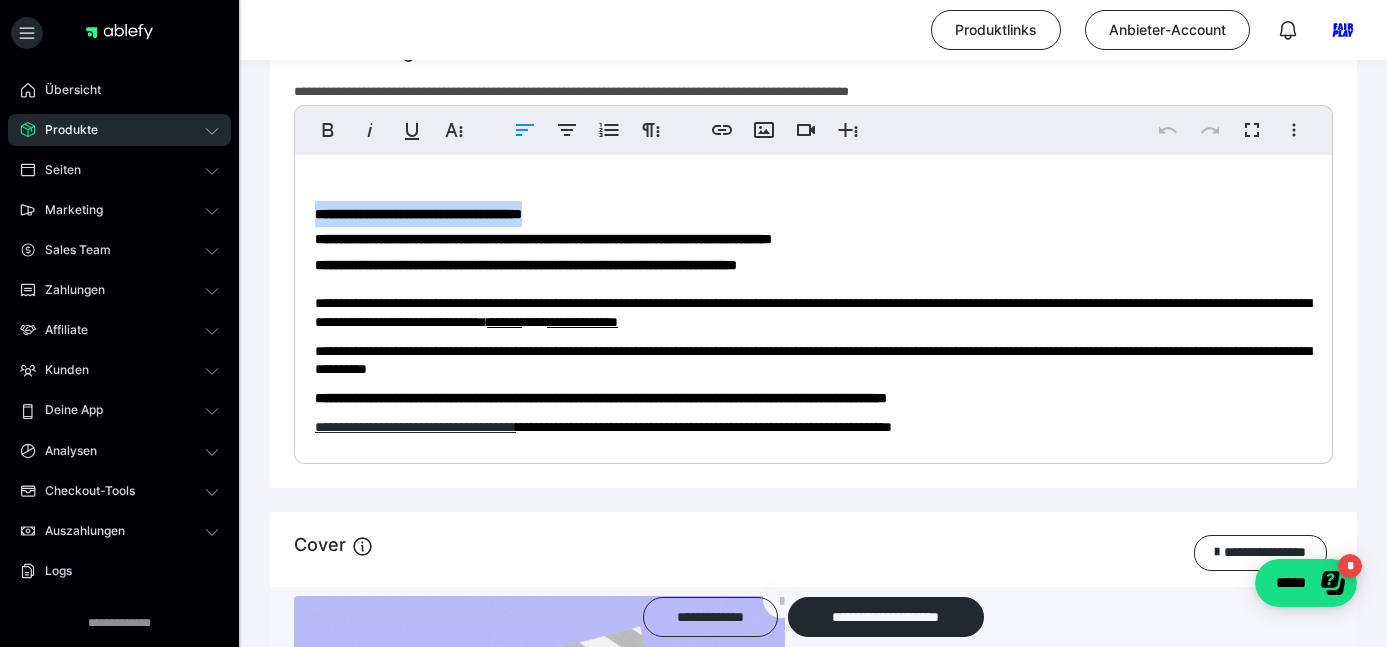 drag, startPoint x: 564, startPoint y: 210, endPoint x: 293, endPoint y: 210, distance: 271 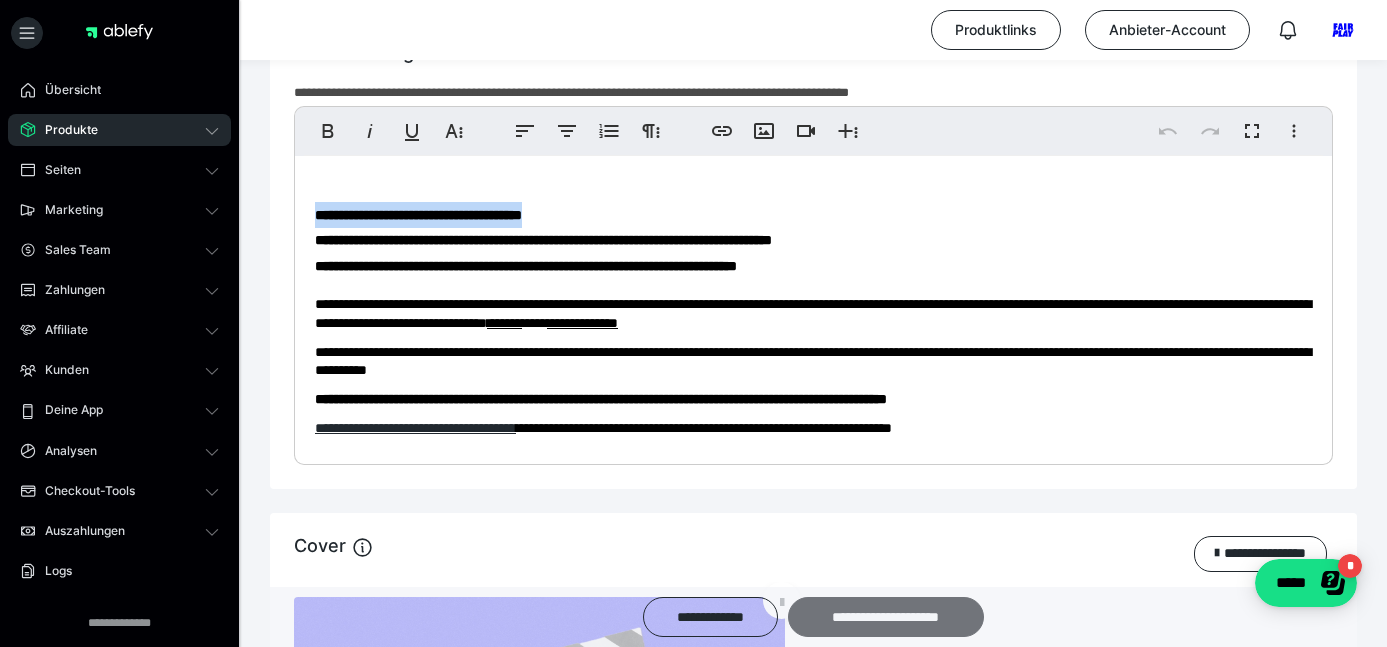click on "**********" at bounding box center (886, 617) 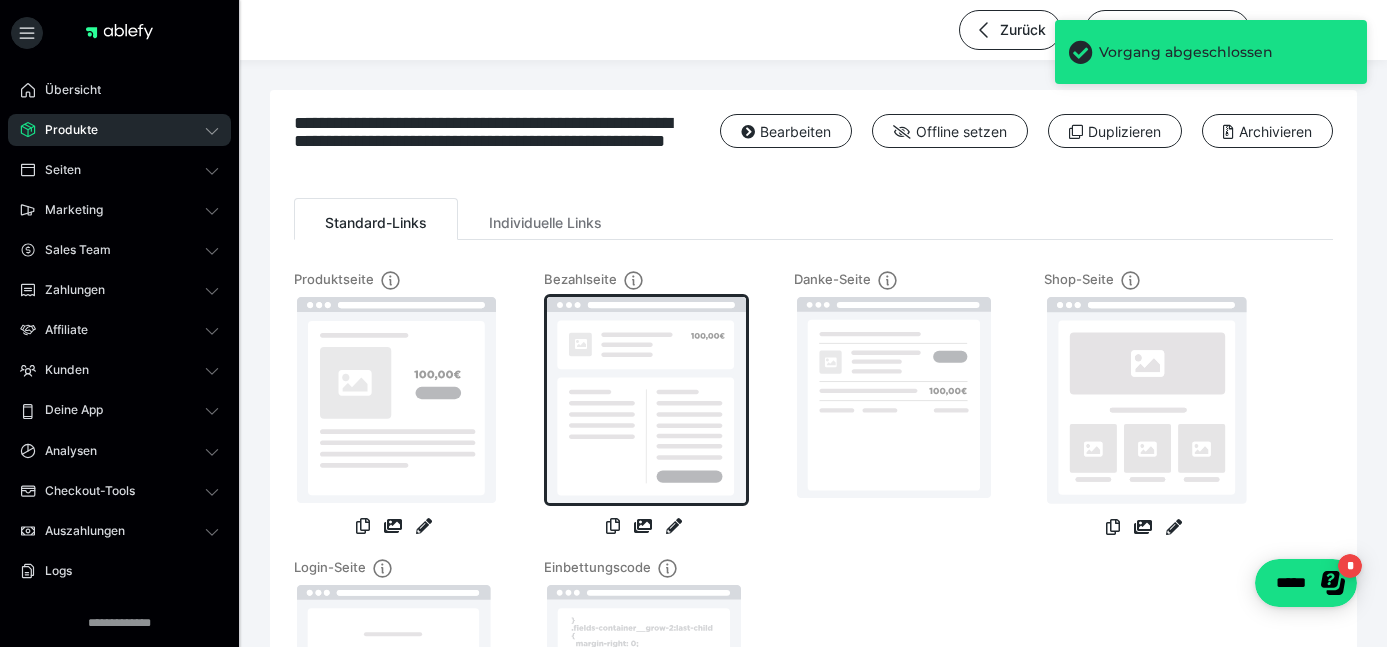scroll, scrollTop: 0, scrollLeft: 0, axis: both 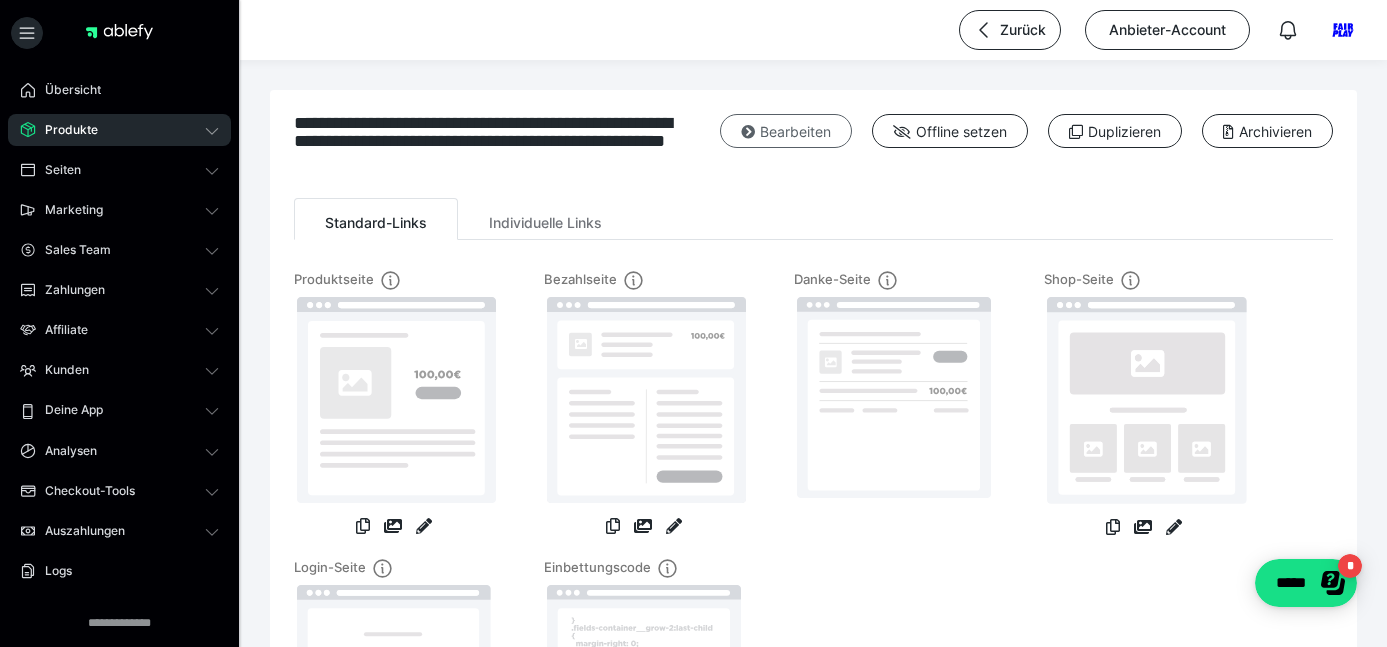 click on "Bearbeiten" at bounding box center (786, 131) 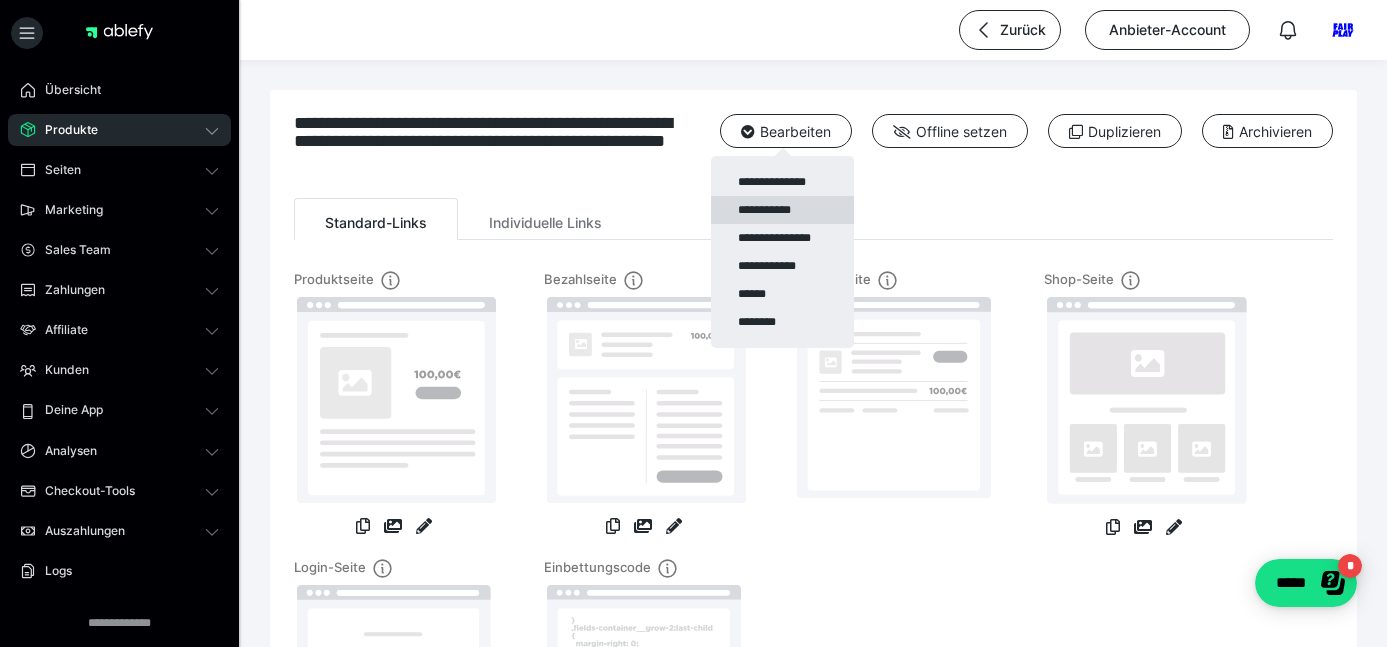 click on "**********" at bounding box center [782, 210] 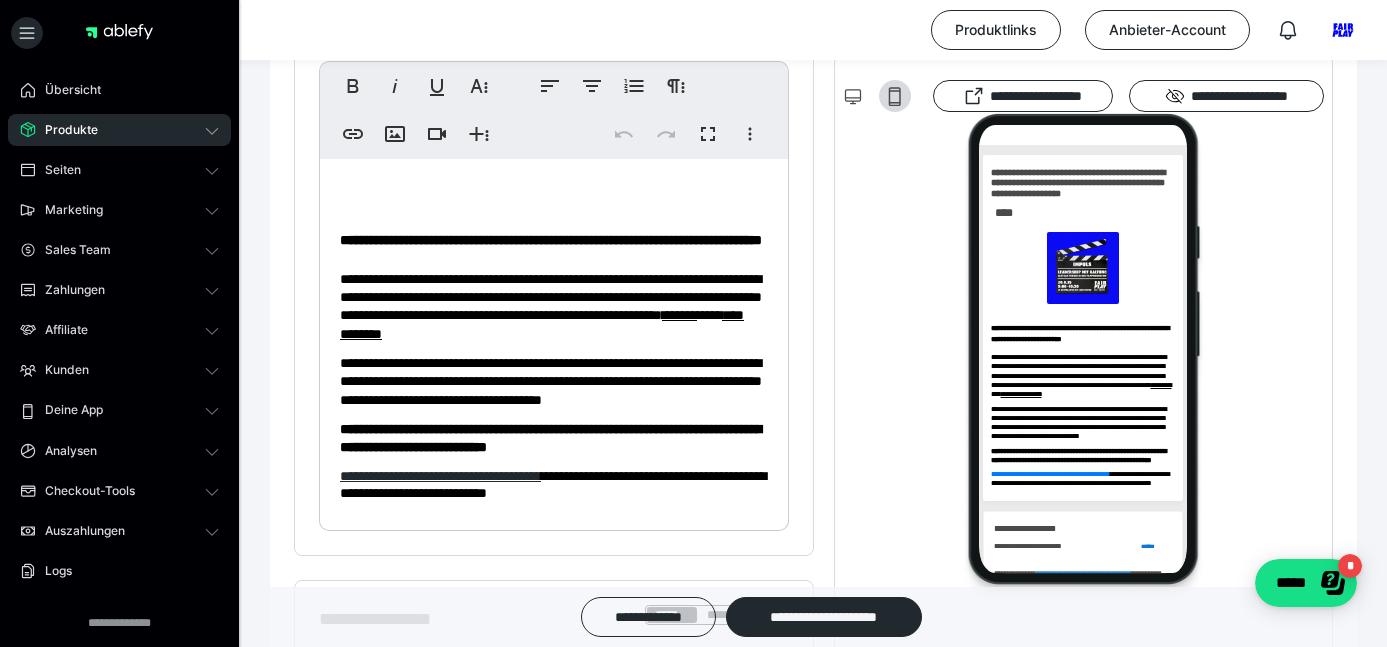 scroll, scrollTop: 505, scrollLeft: 0, axis: vertical 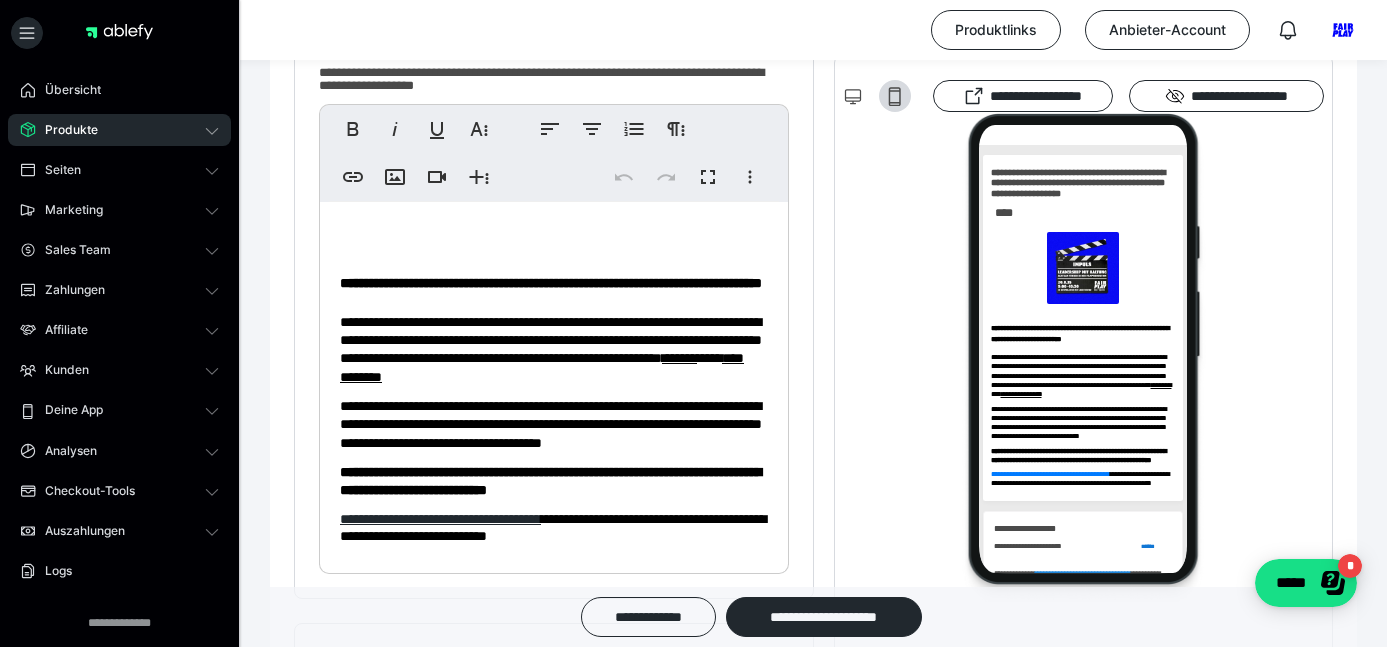 click at bounding box center [554, 235] 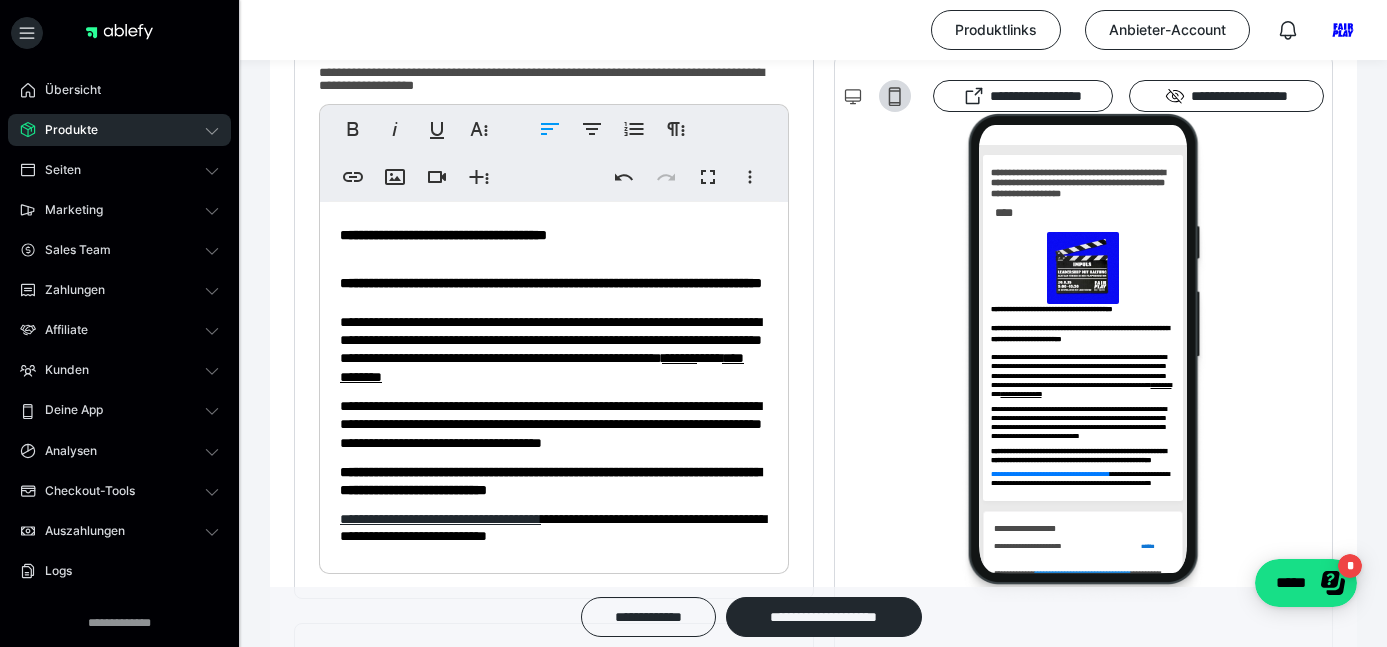 click on "**********" at bounding box center [551, 283] 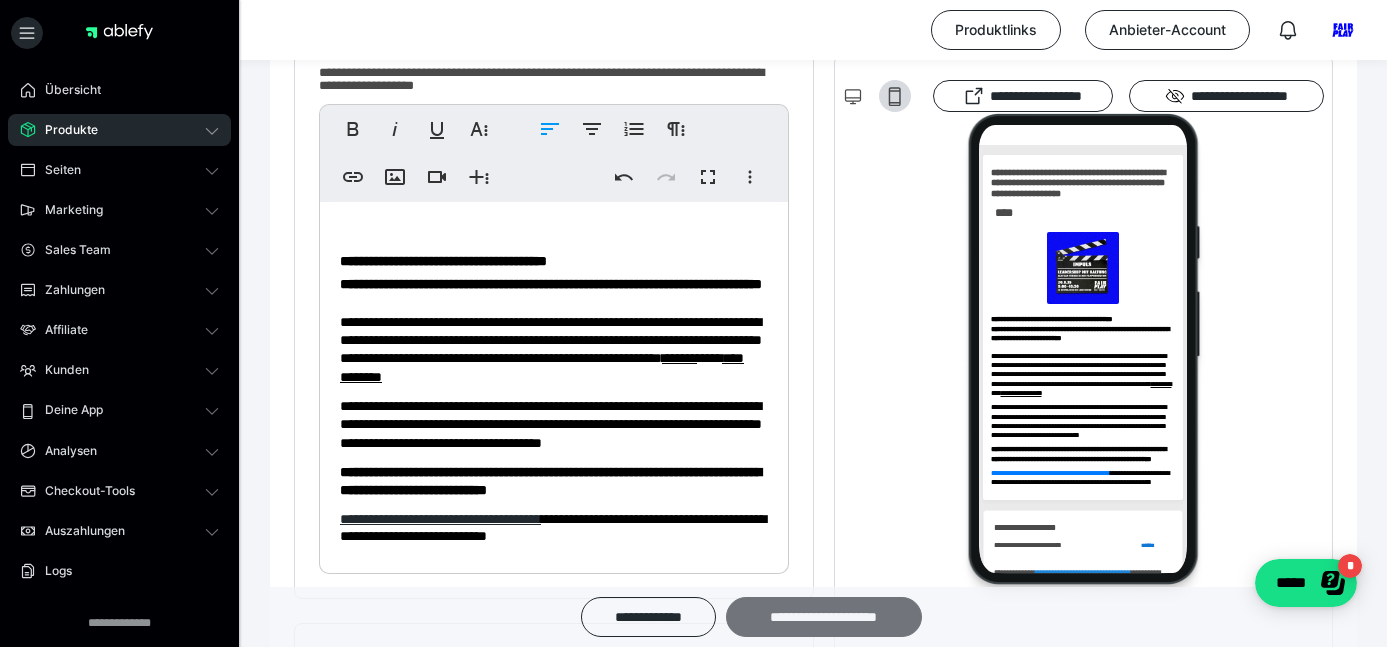 click on "**********" at bounding box center (824, 617) 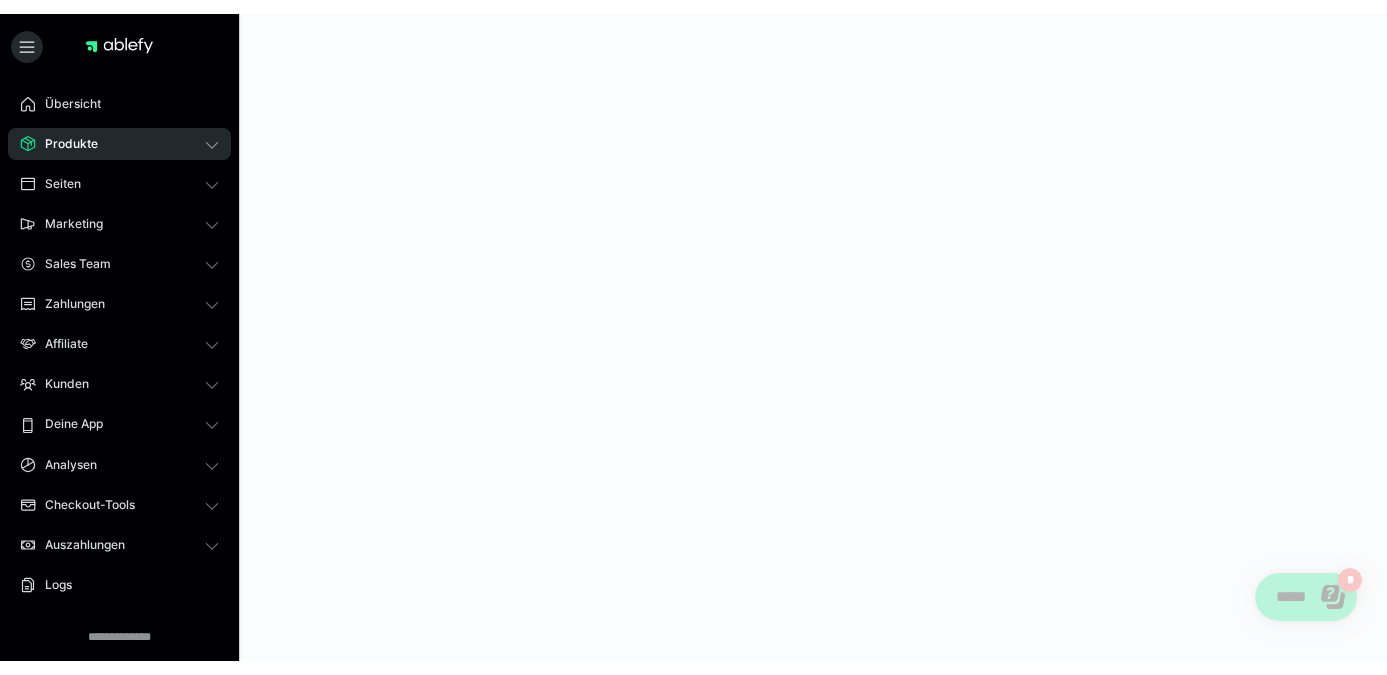 scroll, scrollTop: 0, scrollLeft: 0, axis: both 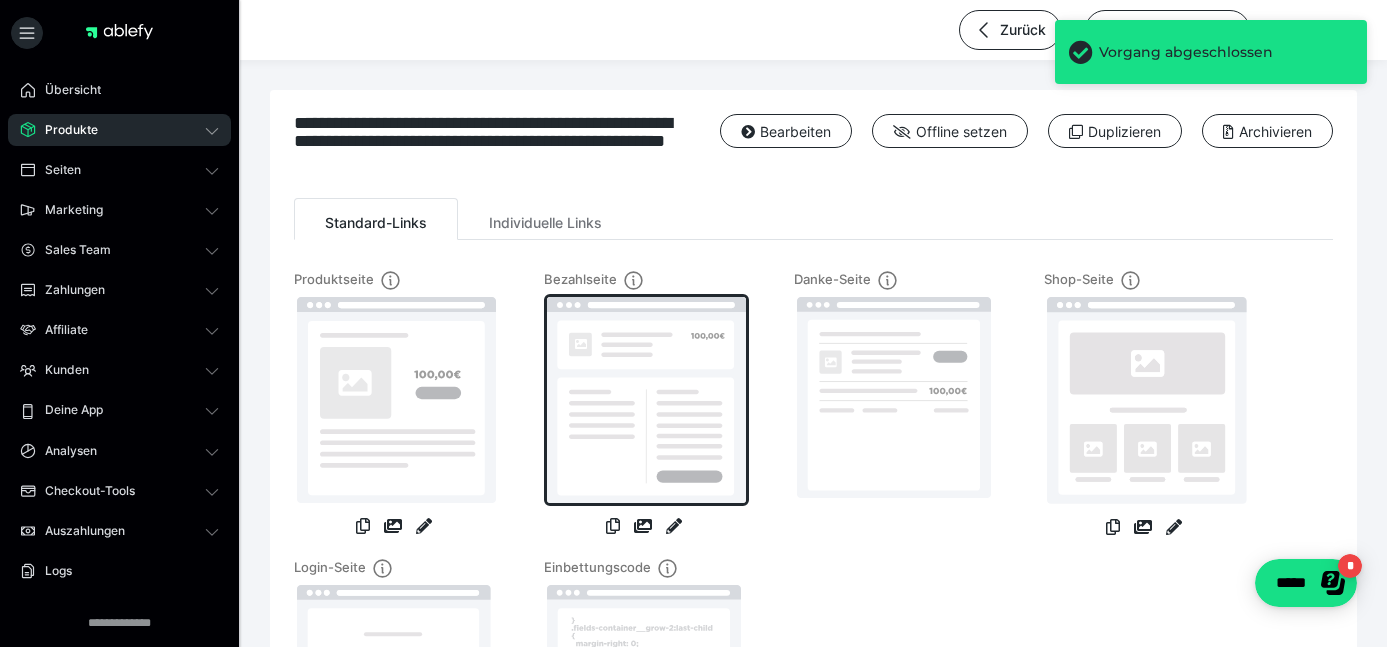 click at bounding box center [646, 400] 